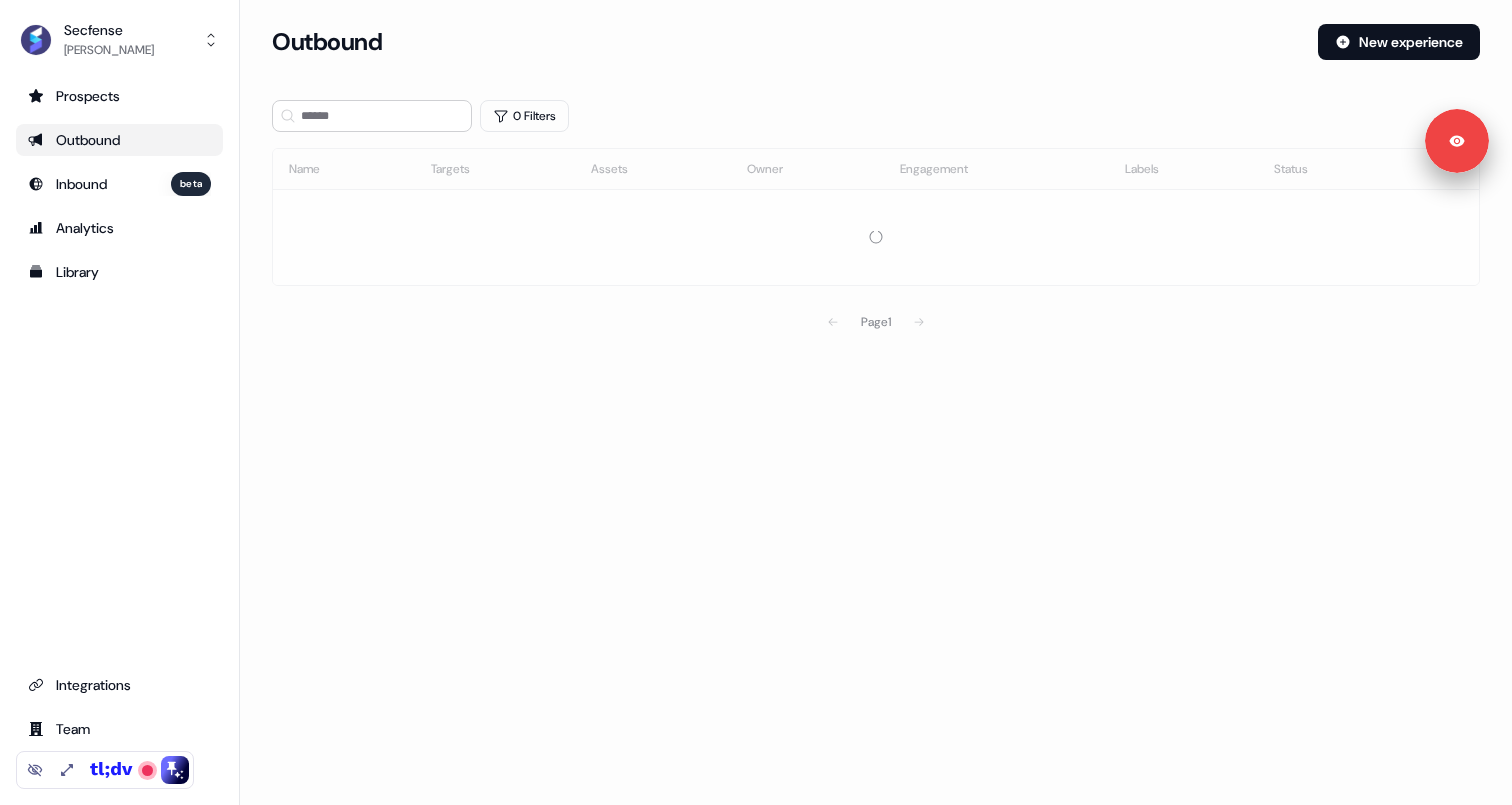 scroll, scrollTop: 0, scrollLeft: 0, axis: both 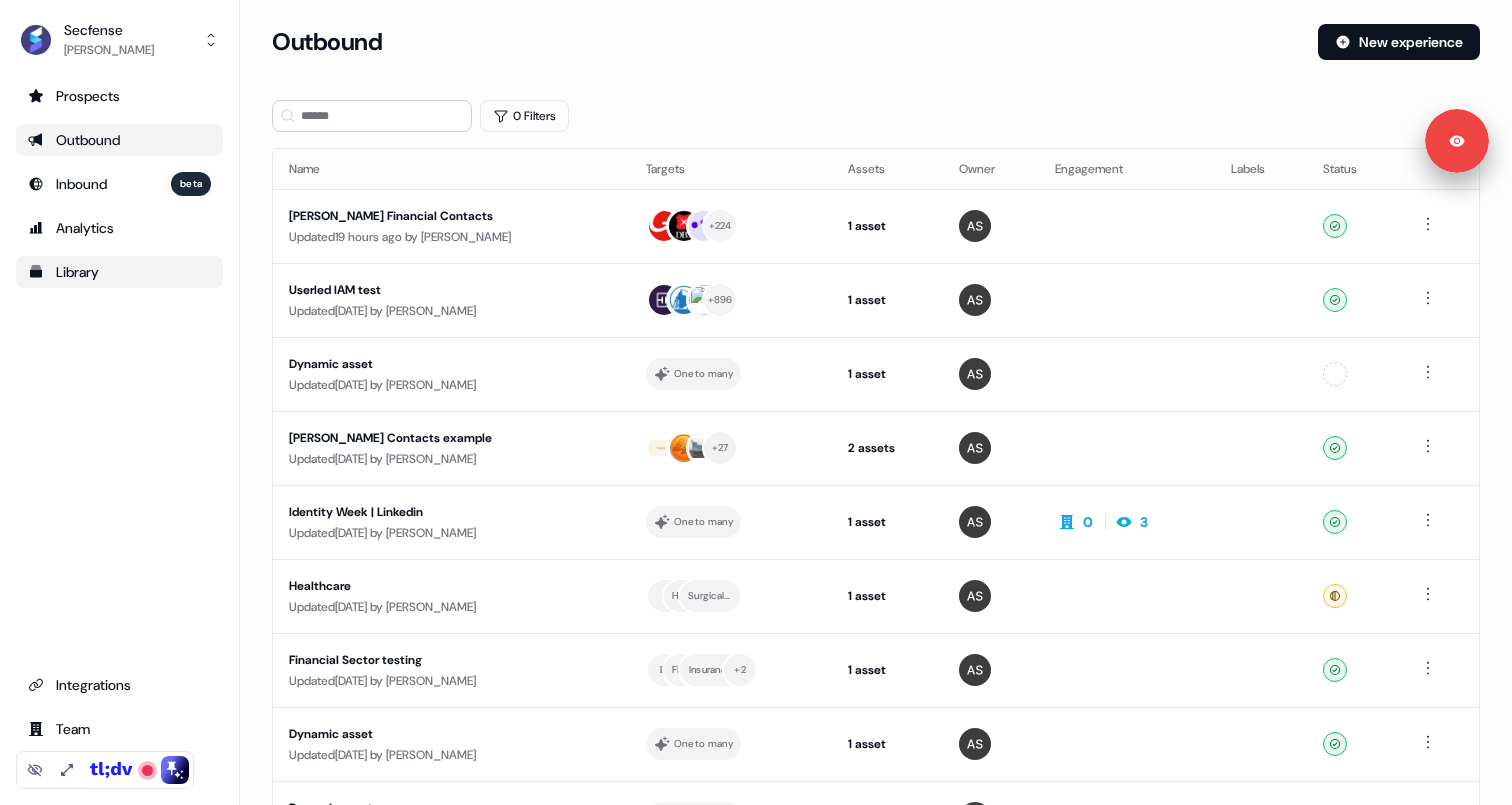 click on "Library" at bounding box center (119, 272) 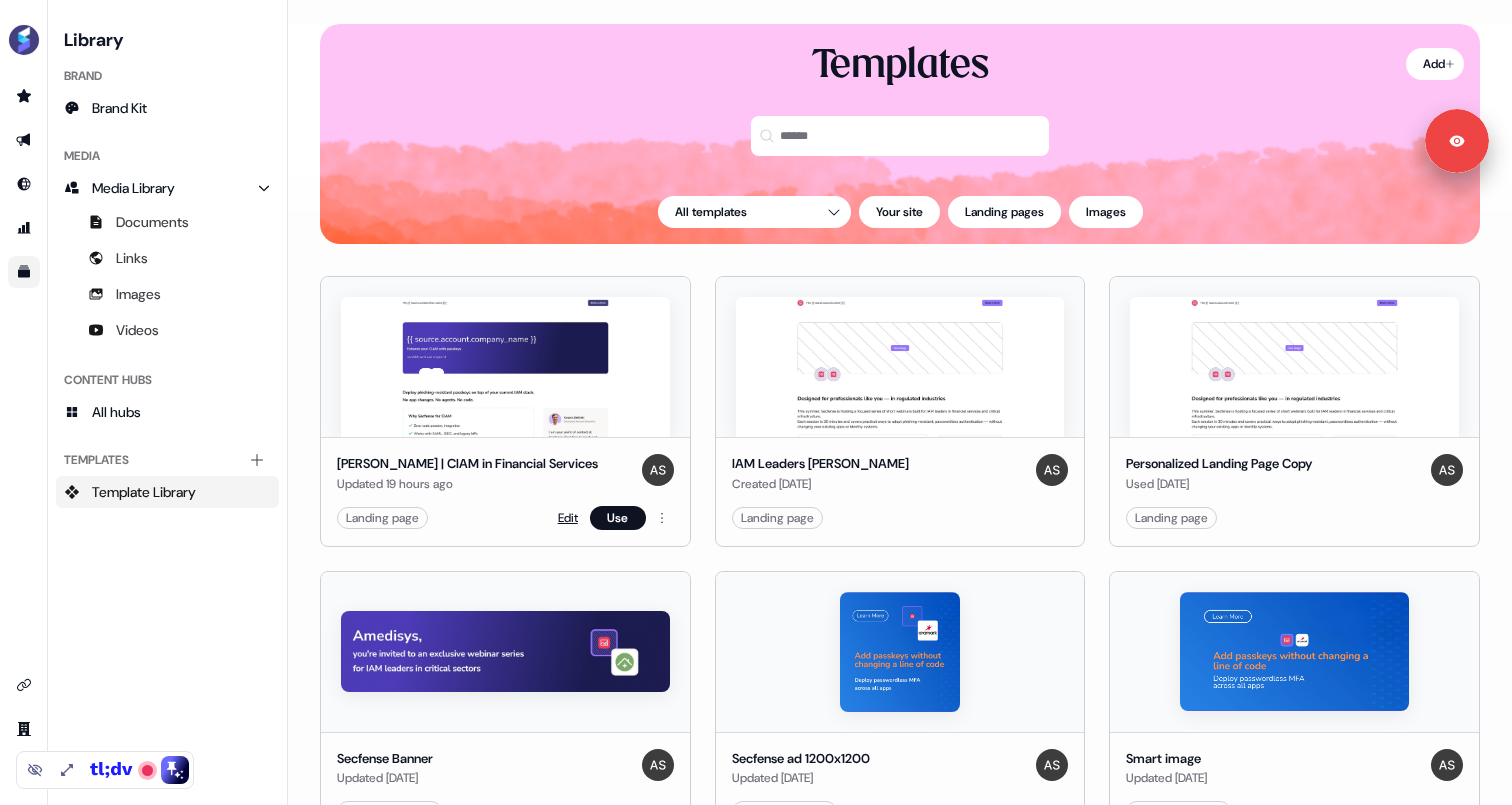 click on "Edit" at bounding box center (568, 518) 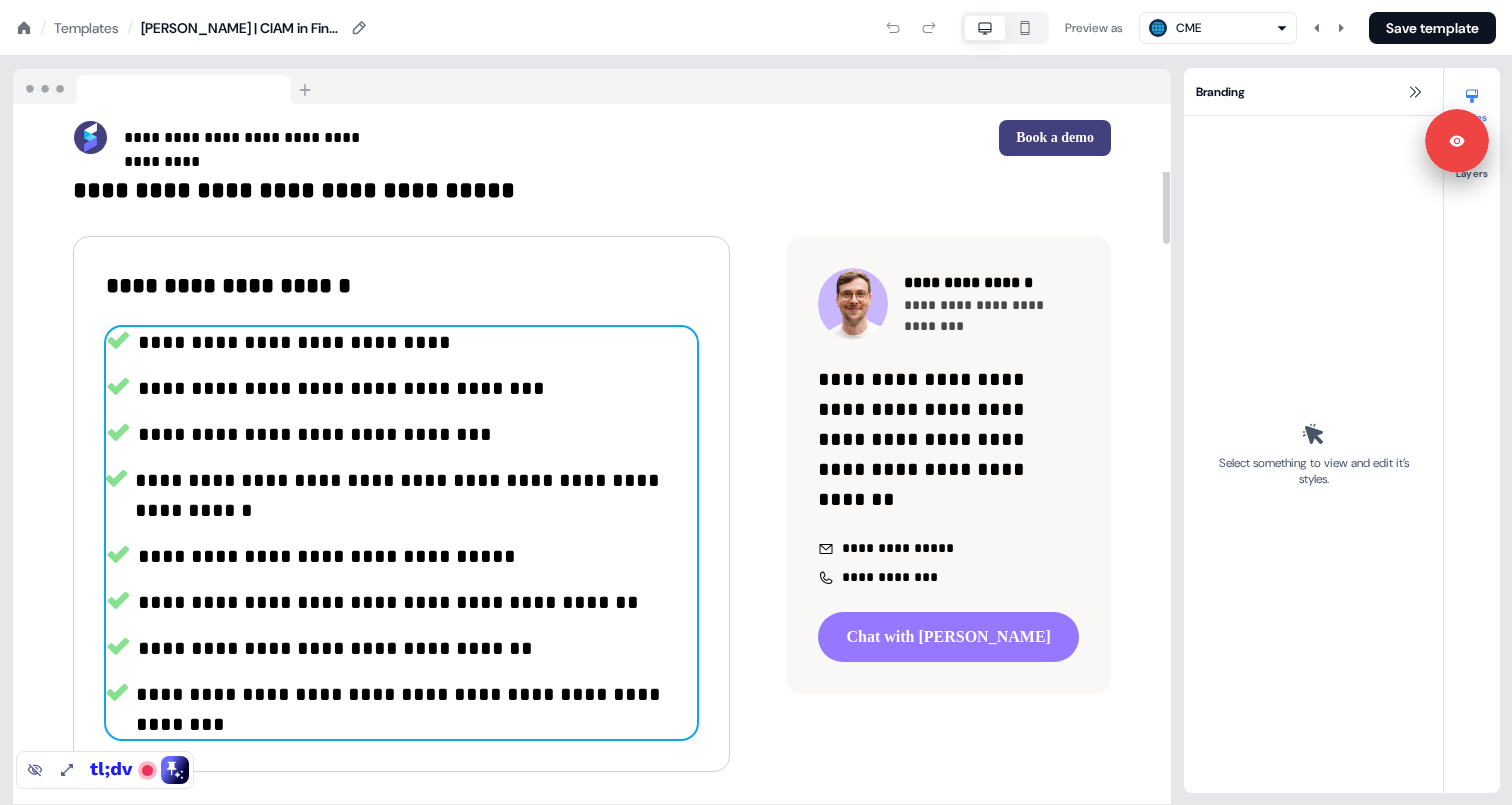 scroll, scrollTop: 507, scrollLeft: 0, axis: vertical 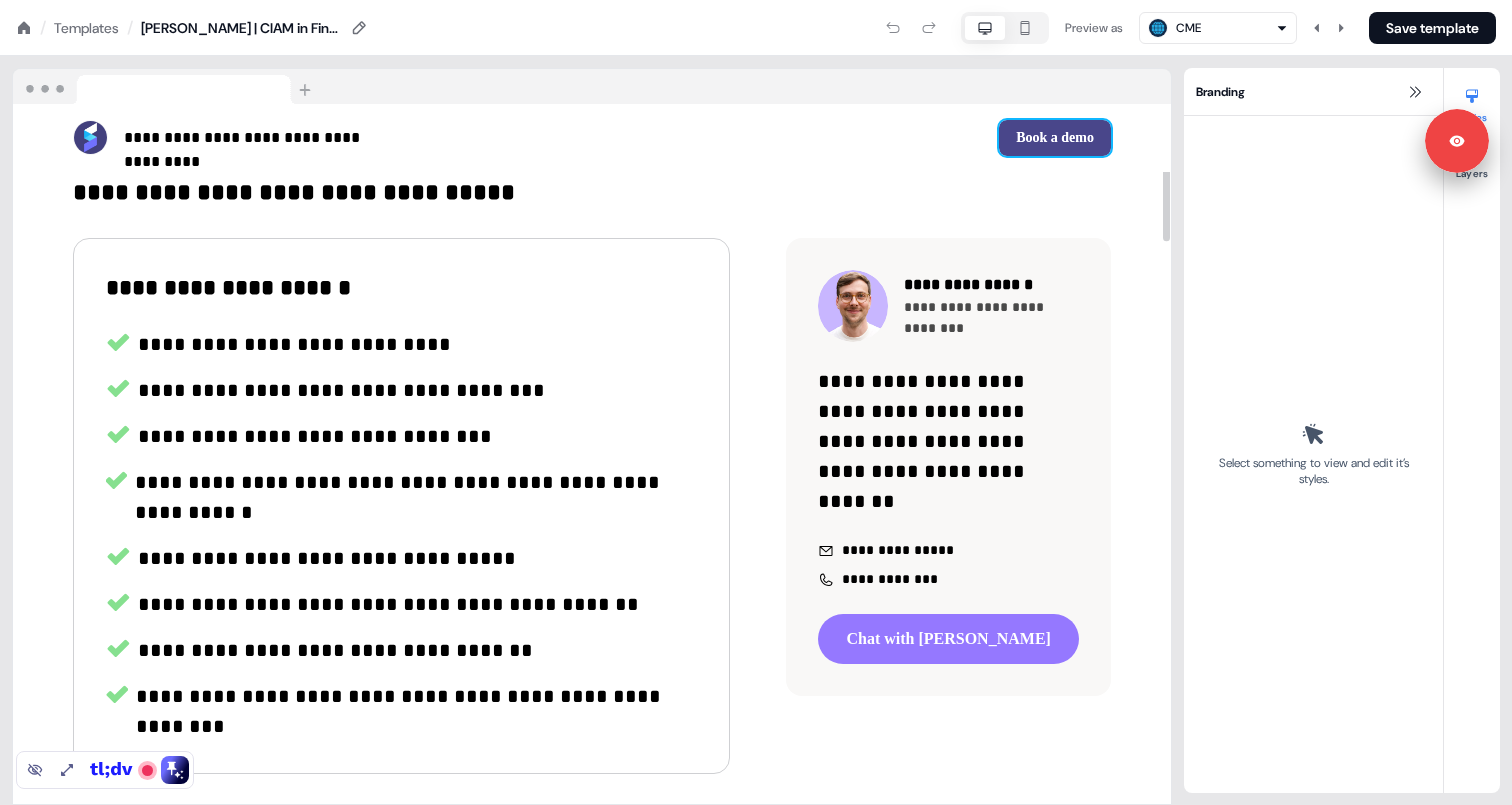 click on "Book a demo" at bounding box center (1055, 138) 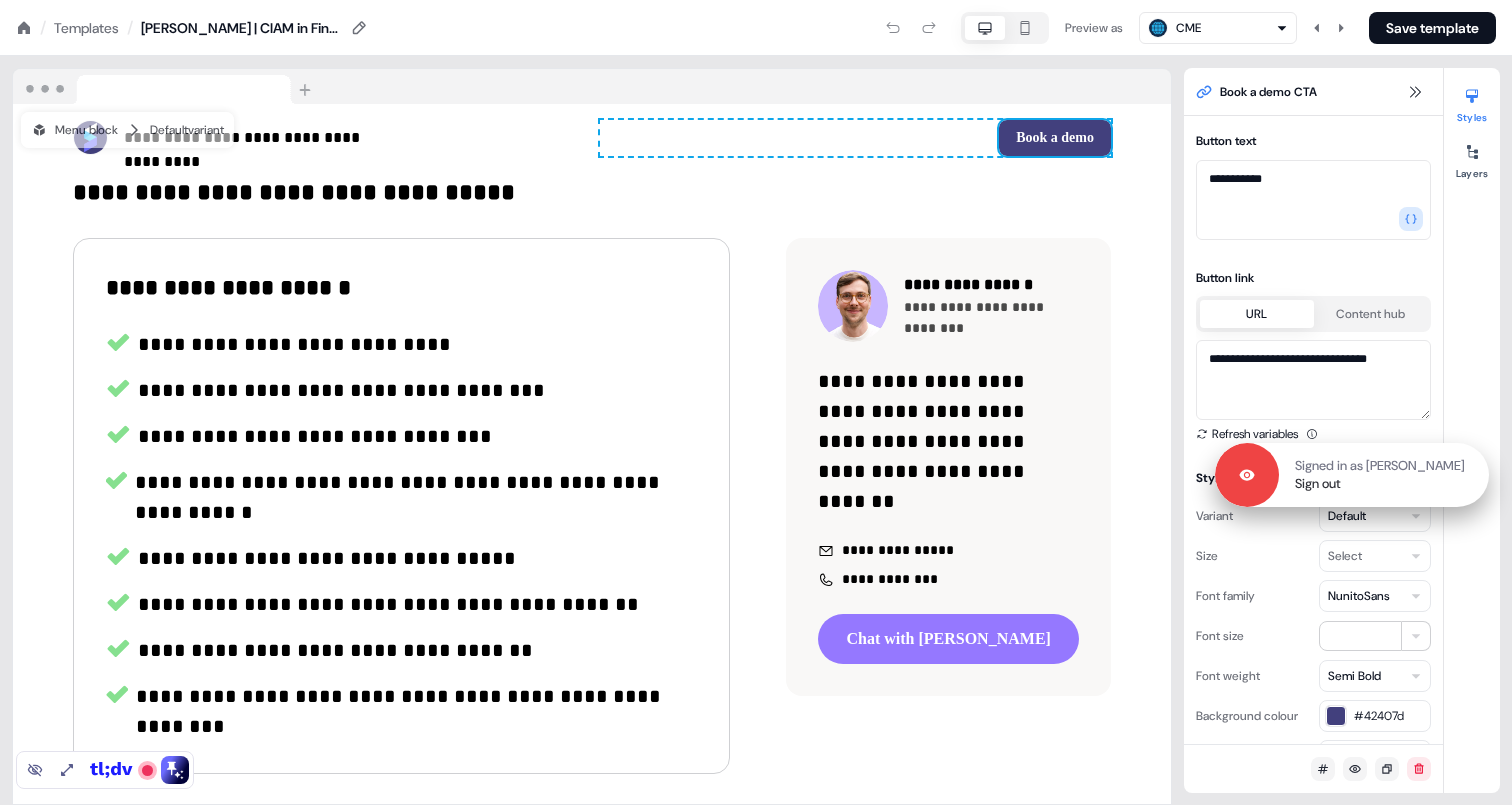drag, startPoint x: 1473, startPoint y: 144, endPoint x: 1473, endPoint y: 478, distance: 334 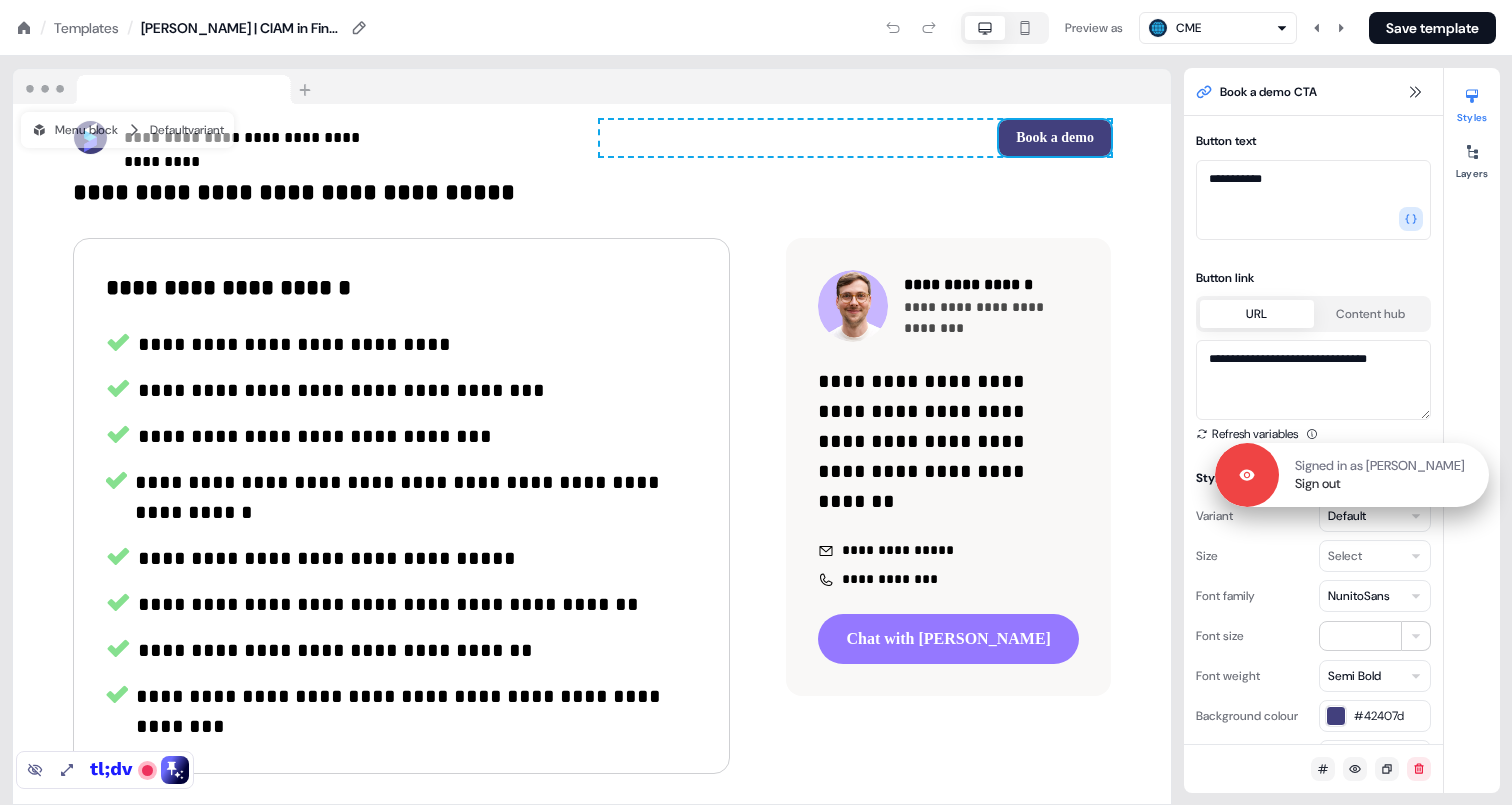 click on "Signed in as [PERSON_NAME] Sign out" at bounding box center [1384, 475] 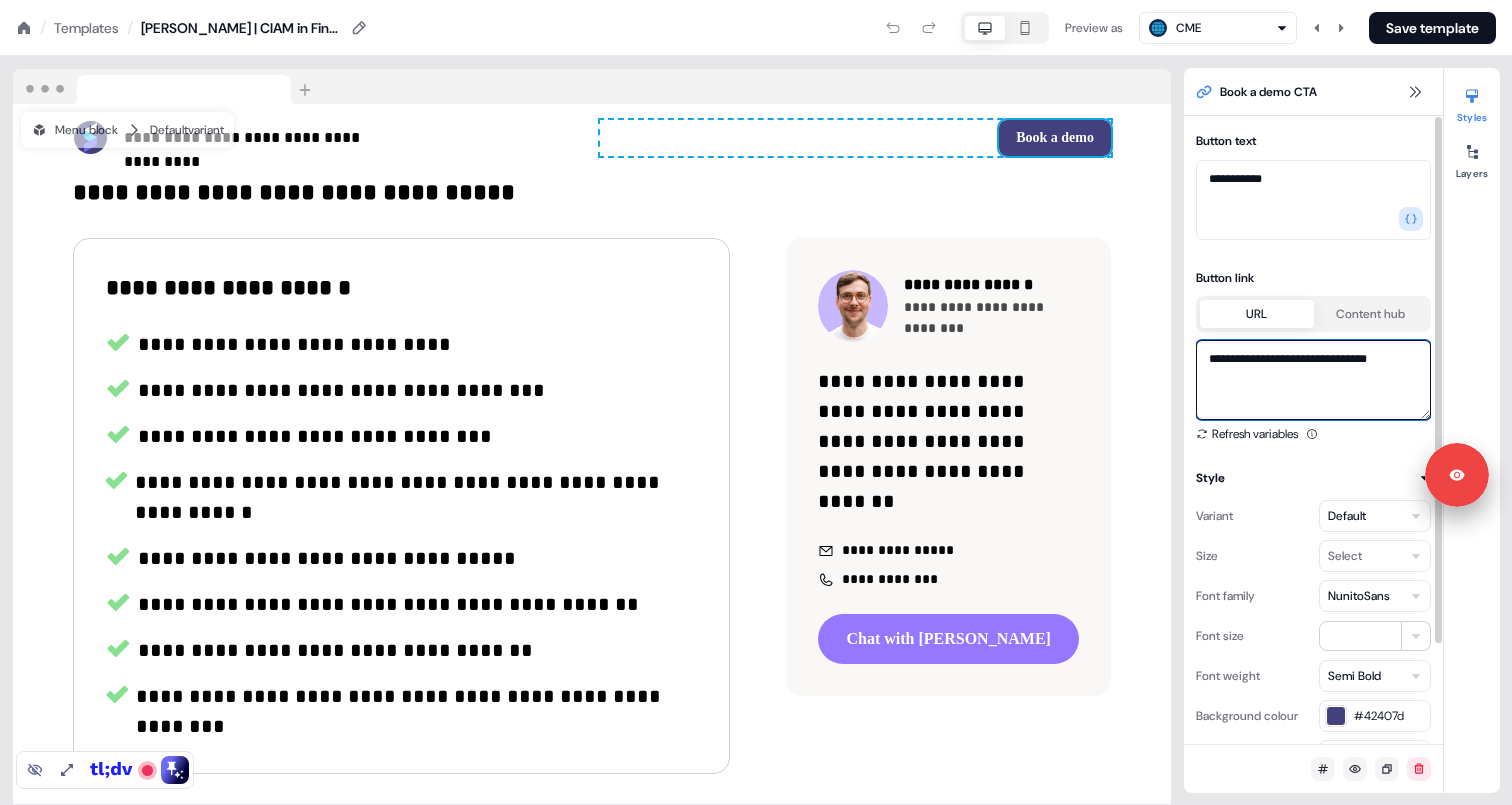 click on "**********" at bounding box center (1313, 380) 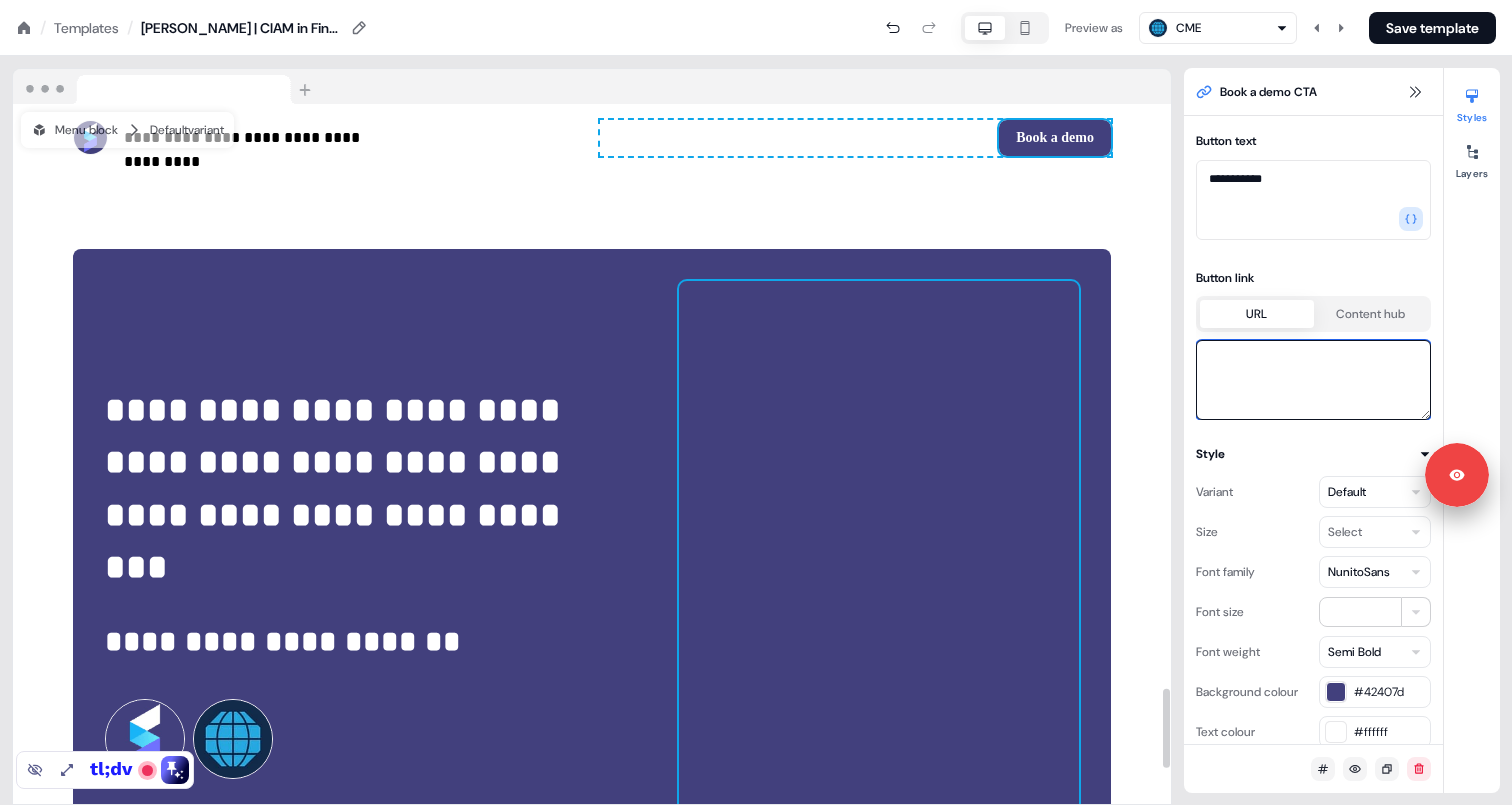 scroll, scrollTop: 5260, scrollLeft: 0, axis: vertical 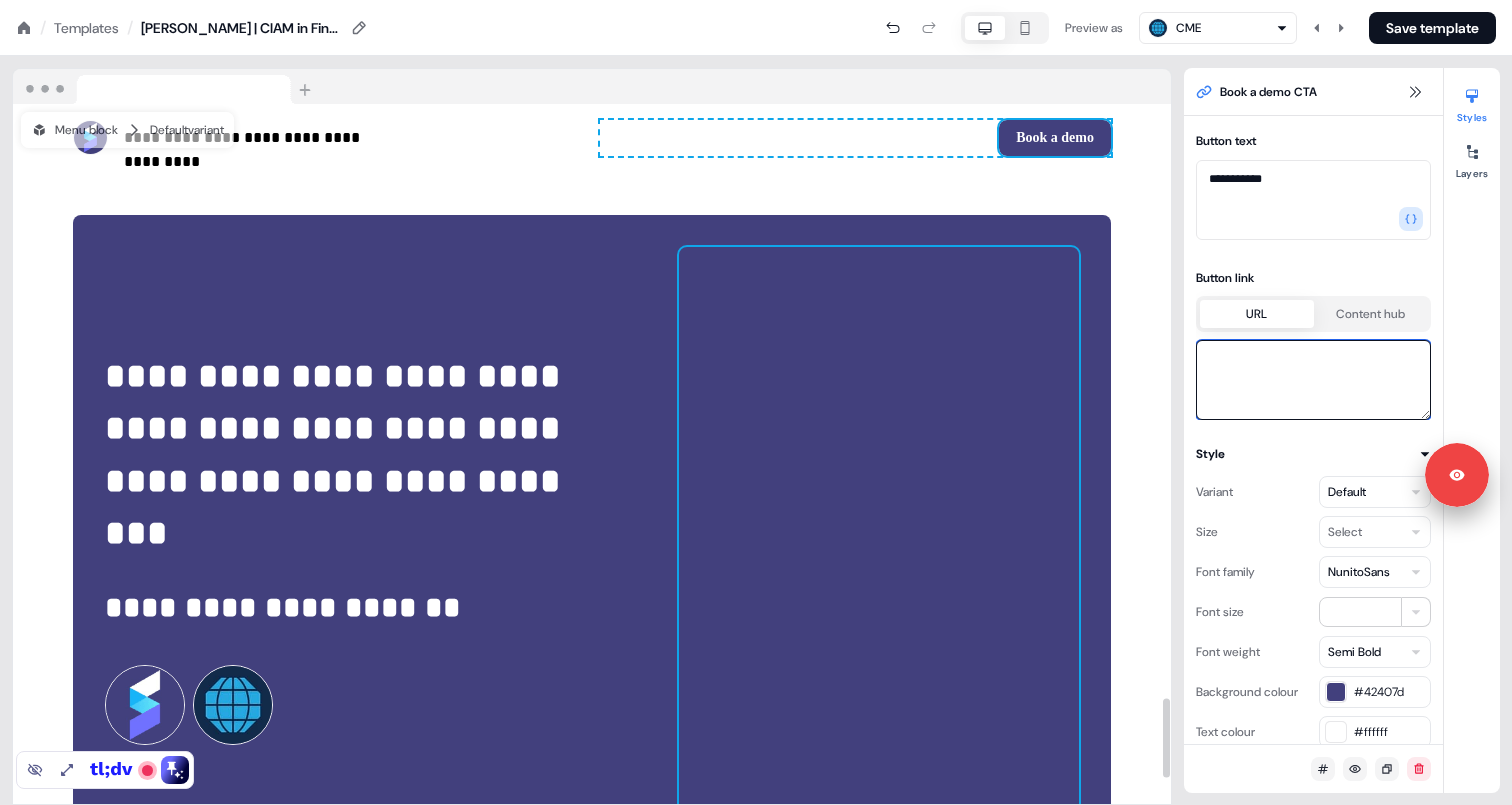 type 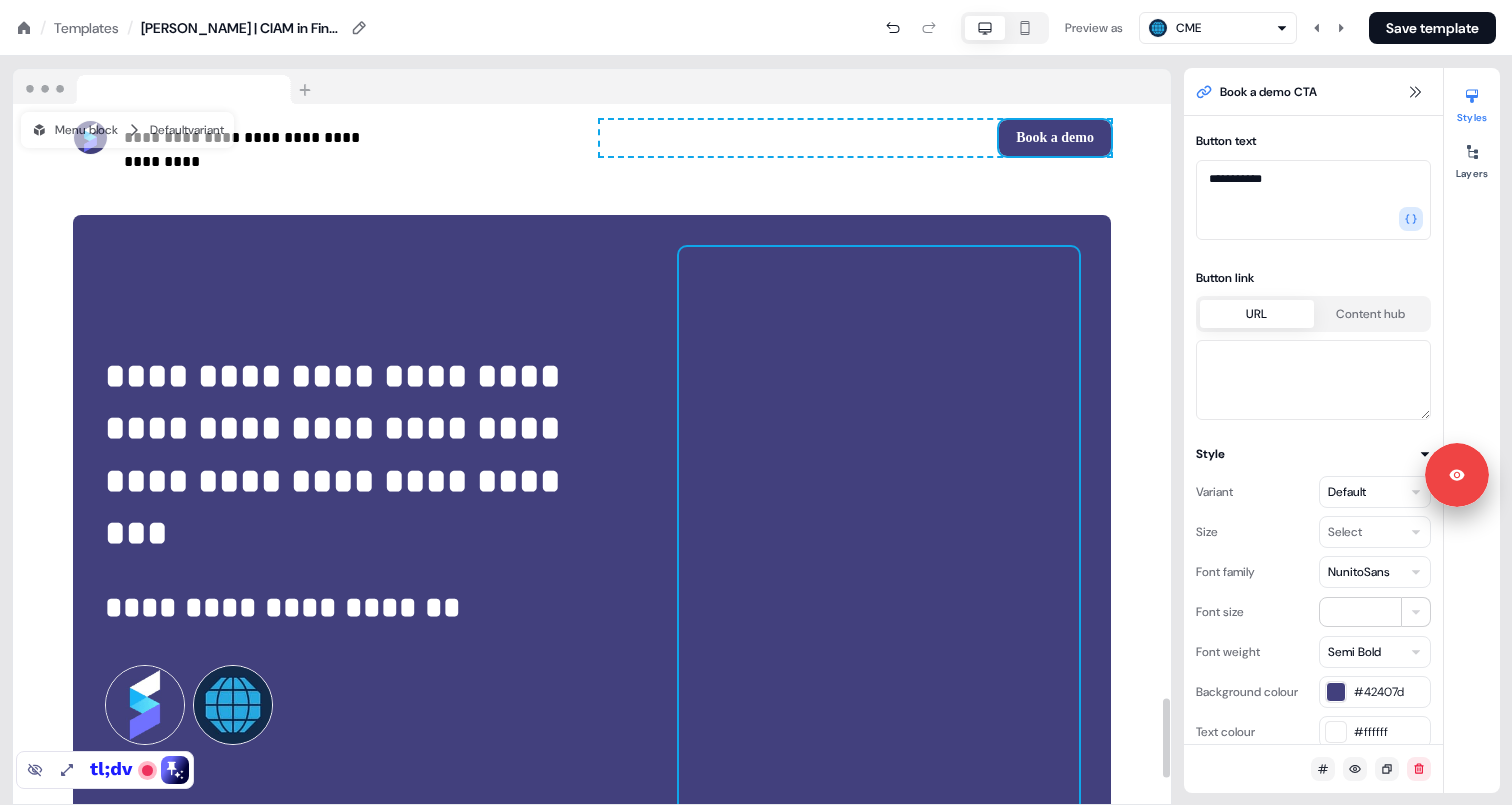 click at bounding box center (879, 547) 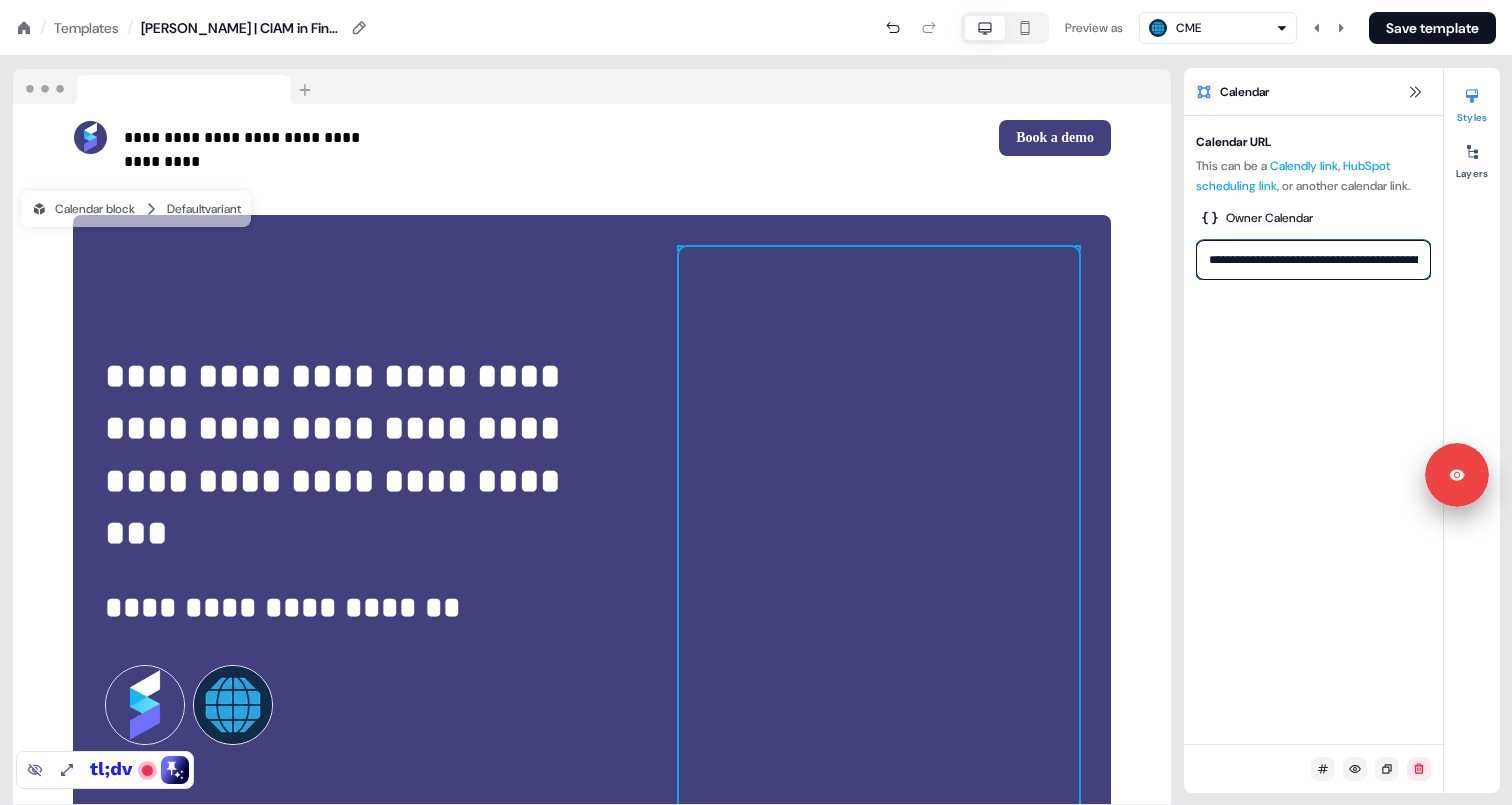 click on "**********" at bounding box center [1313, 260] 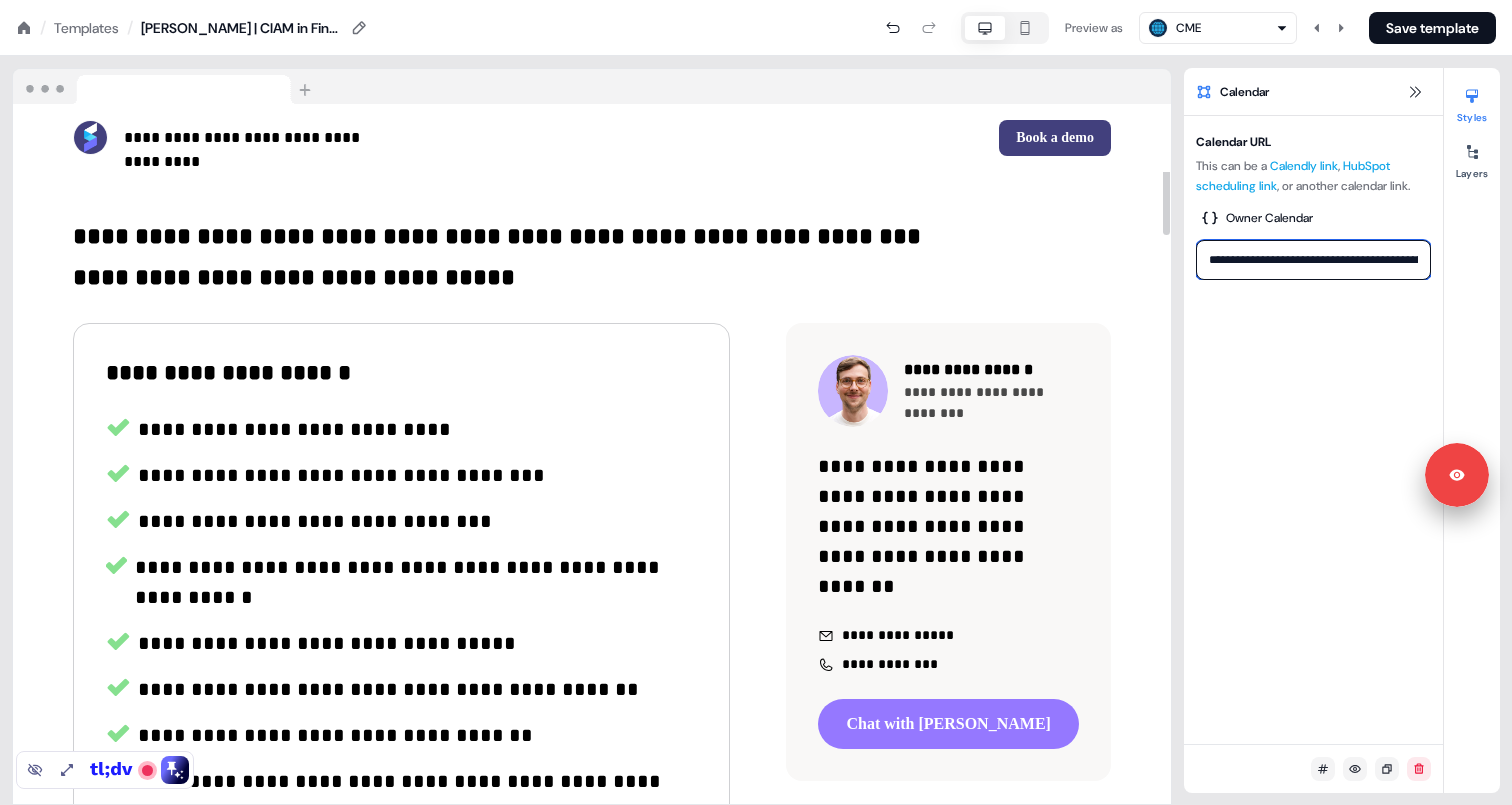 scroll, scrollTop: 538, scrollLeft: 0, axis: vertical 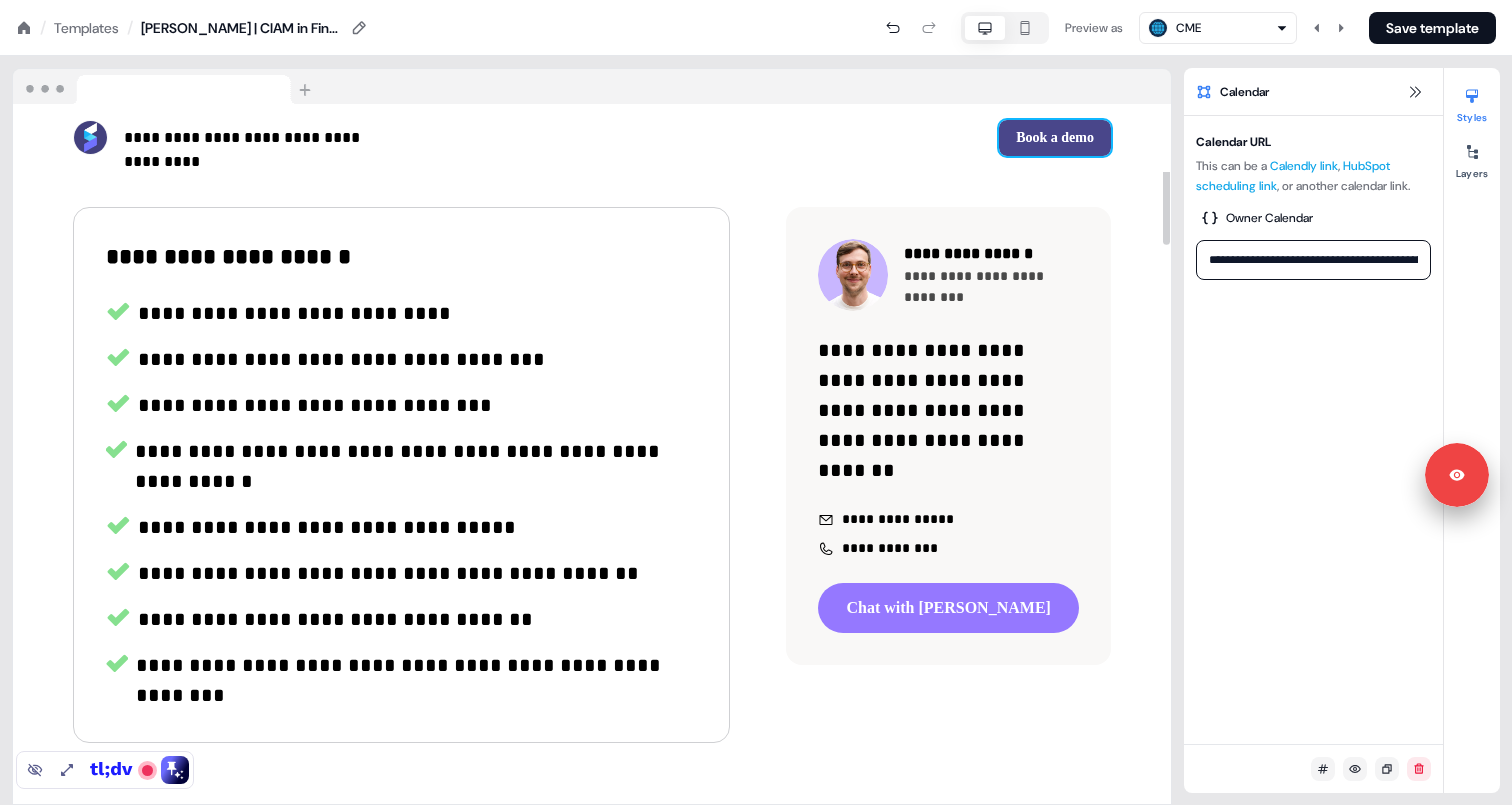 click on "Book a demo" at bounding box center (1055, 138) 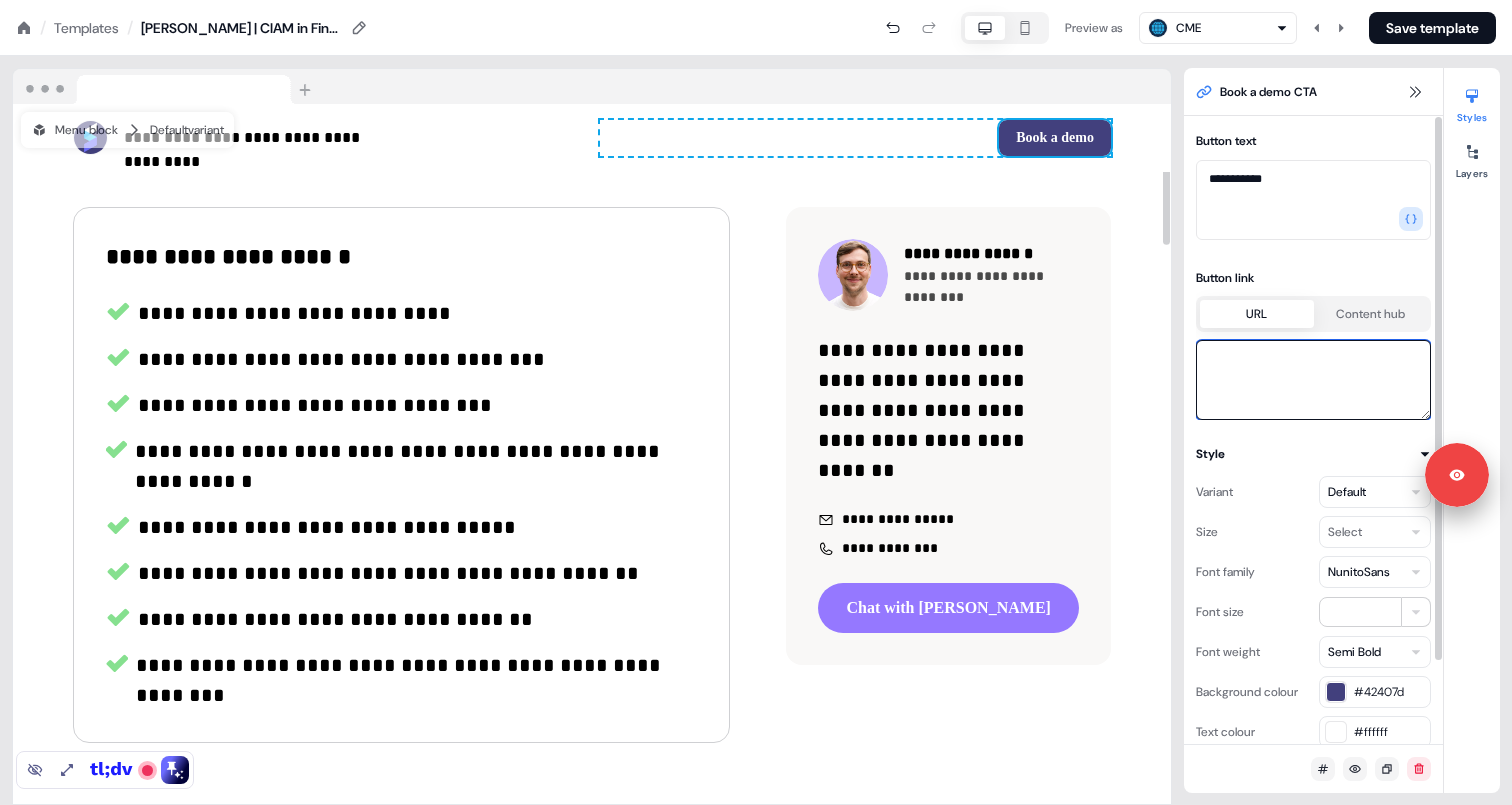 click at bounding box center (1313, 380) 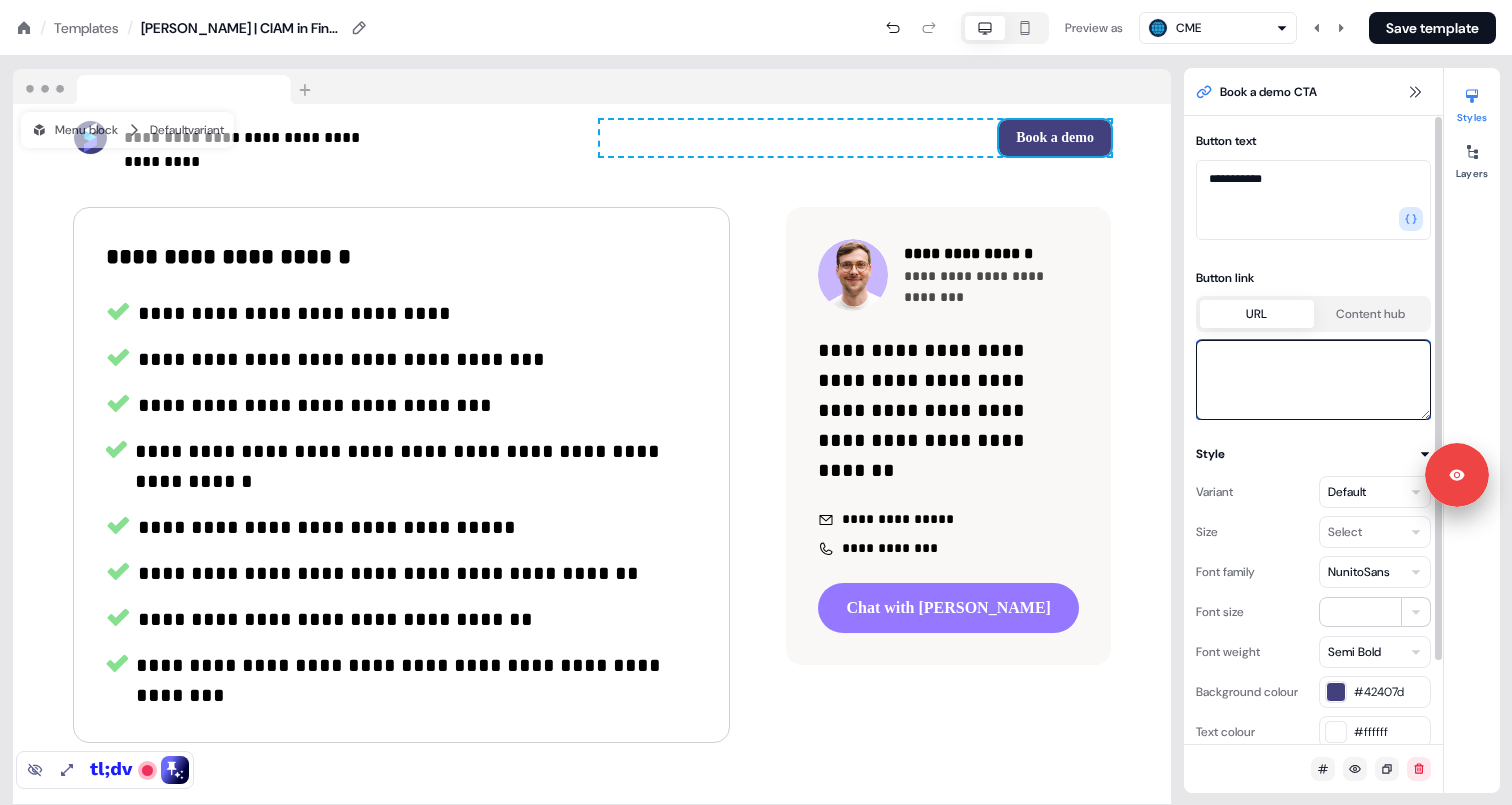 paste on "**********" 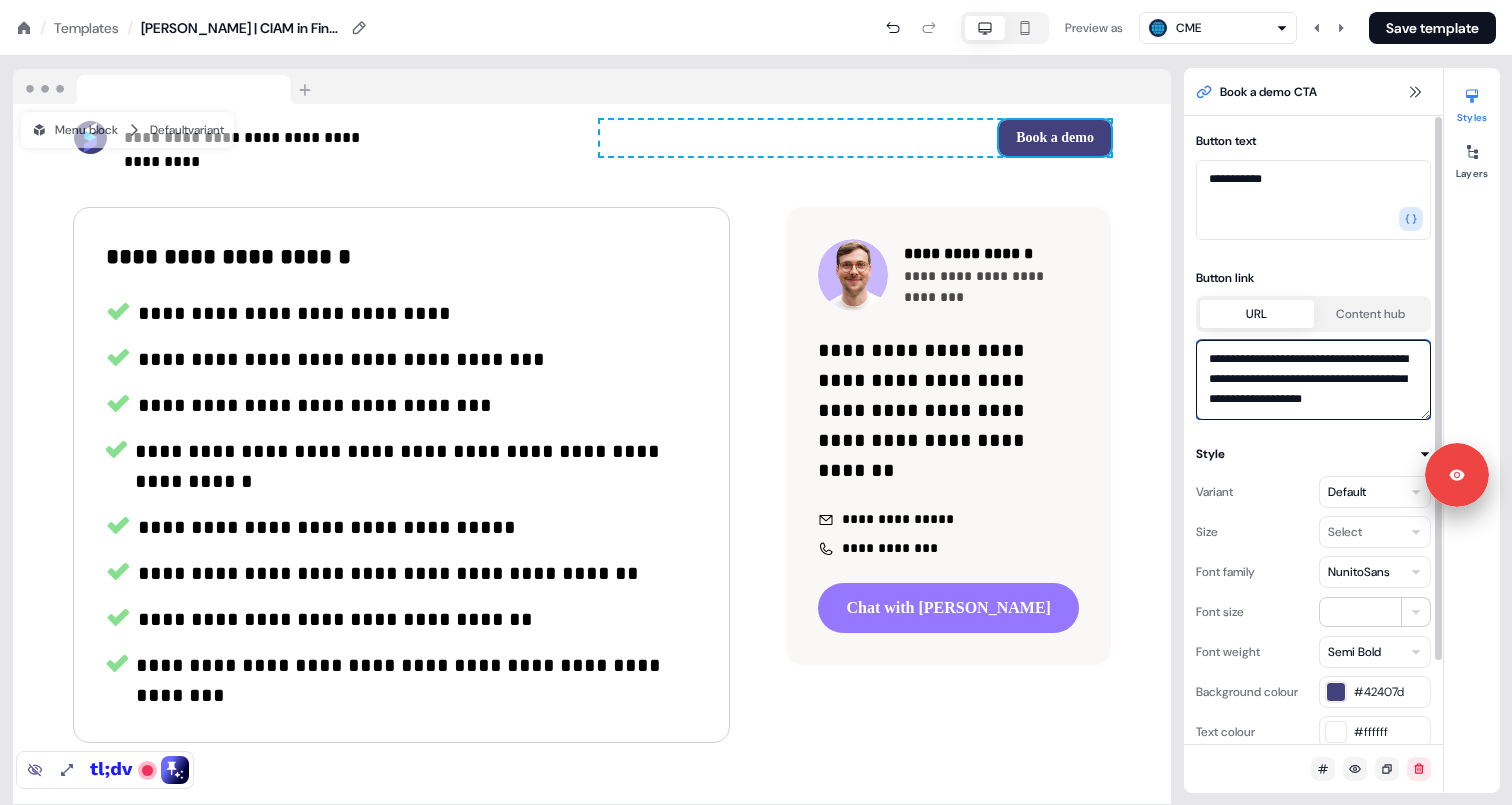 scroll, scrollTop: 7, scrollLeft: 0, axis: vertical 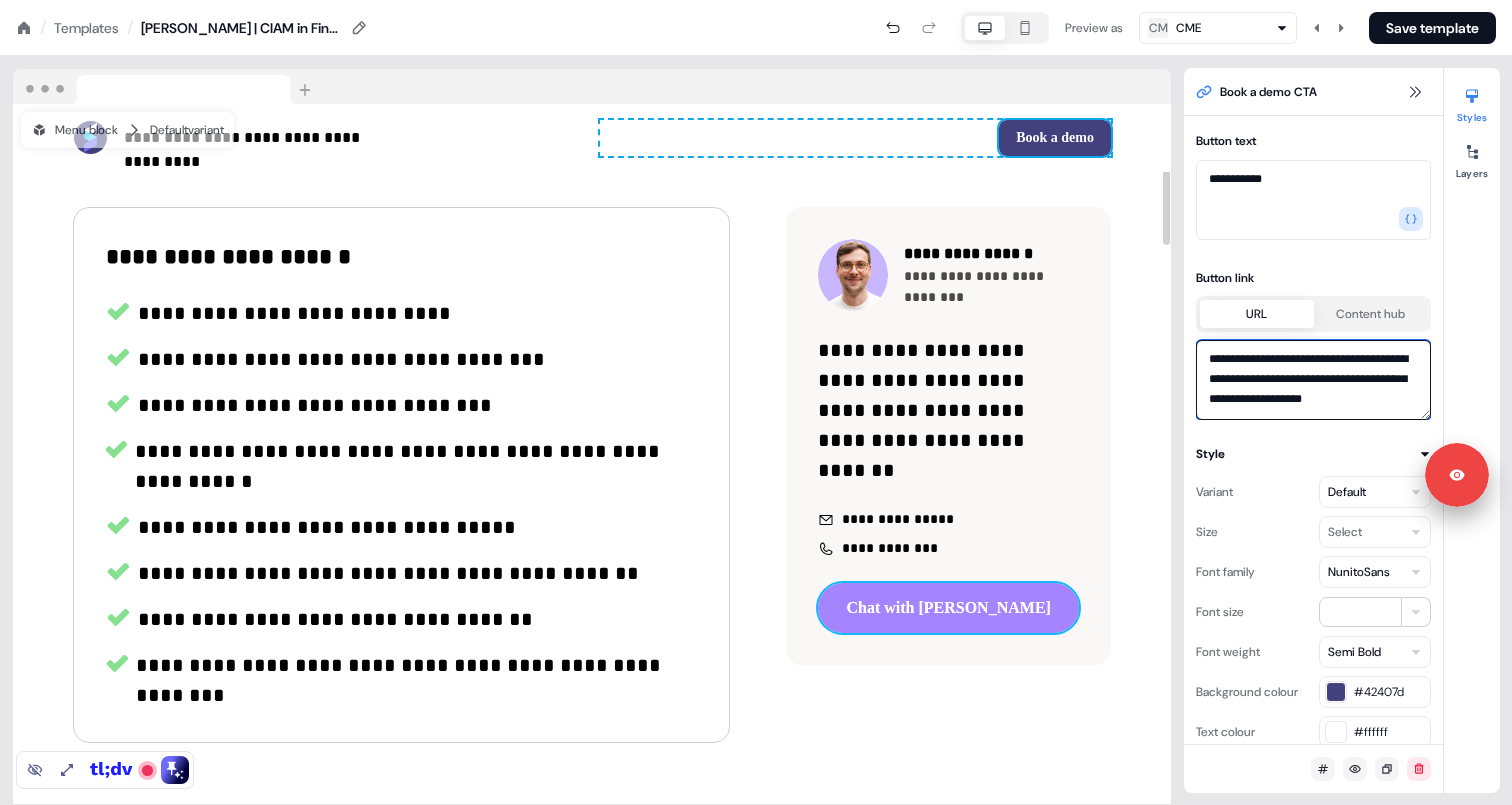 type on "**********" 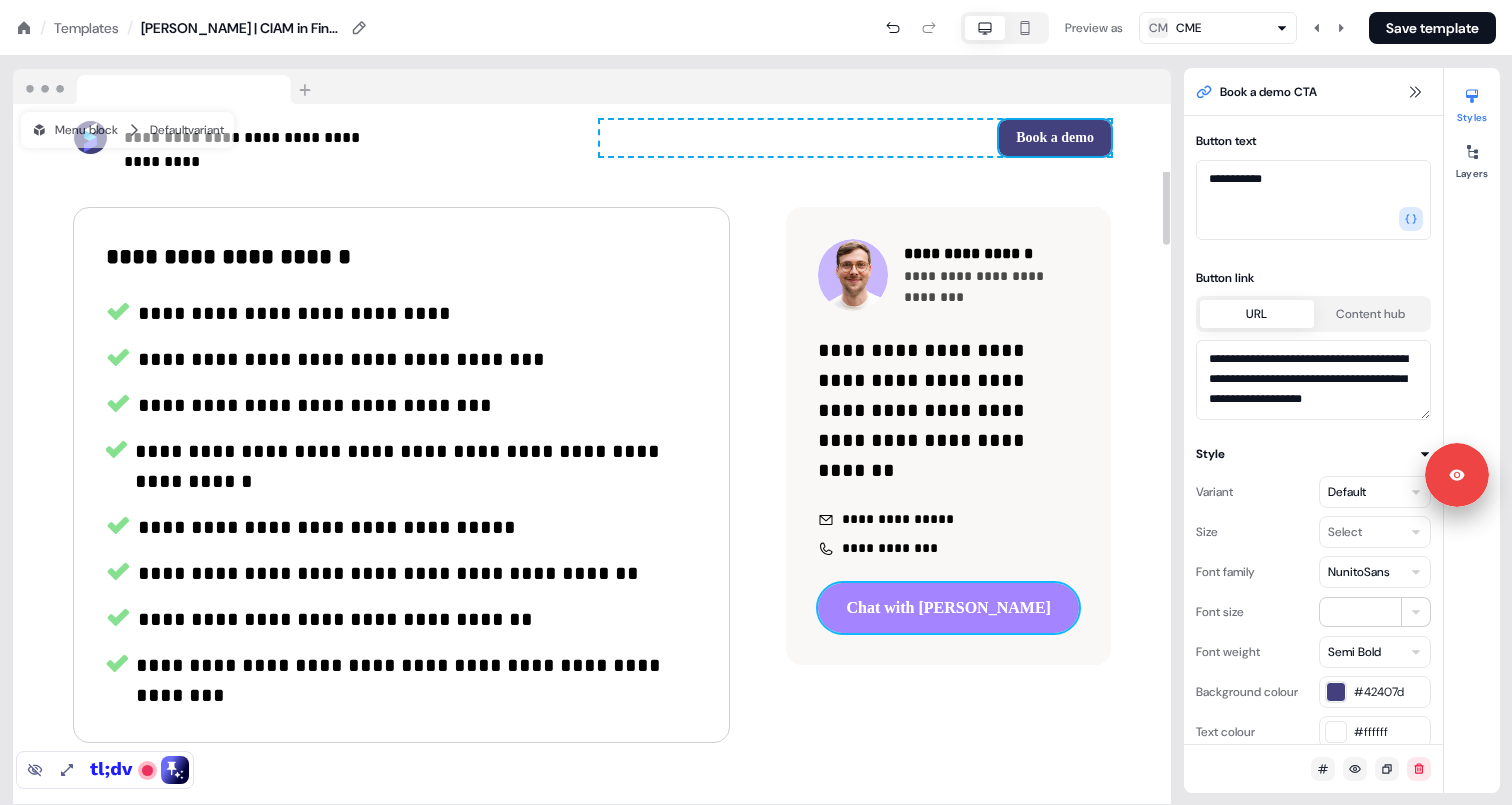 click on "Chat with [PERSON_NAME]" at bounding box center [948, 608] 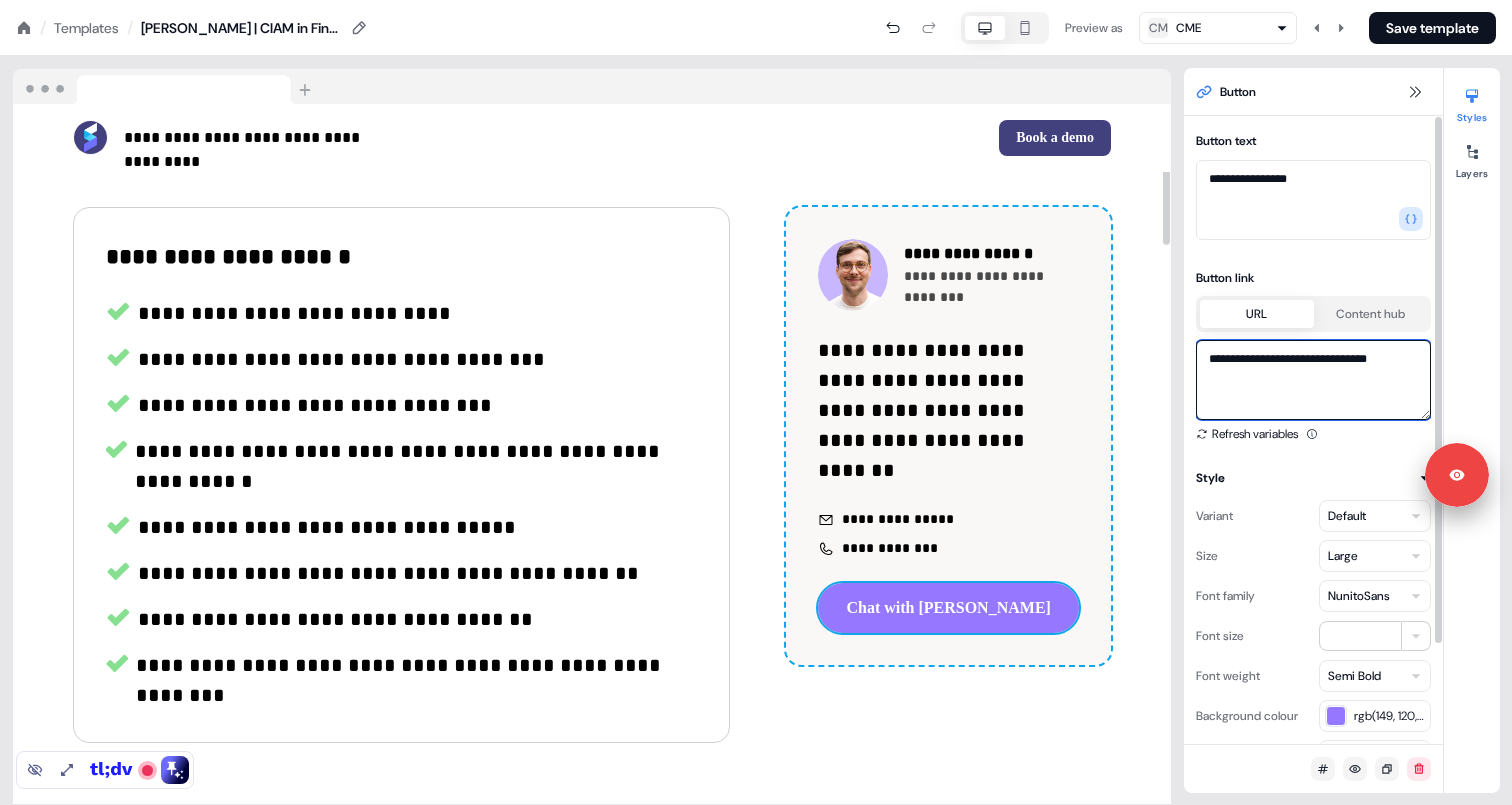 click on "**********" at bounding box center [1313, 380] 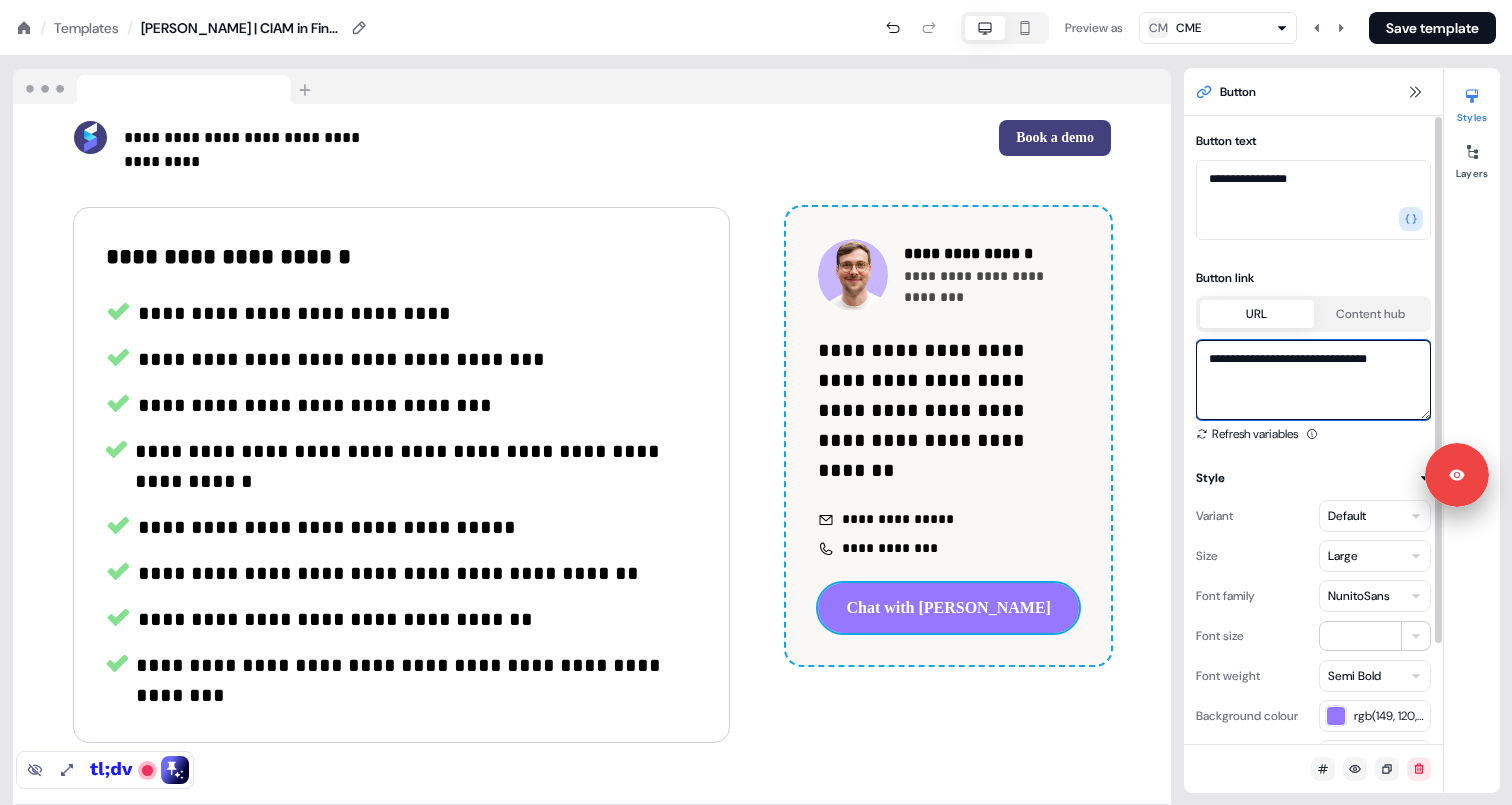 click on "**********" at bounding box center [1313, 380] 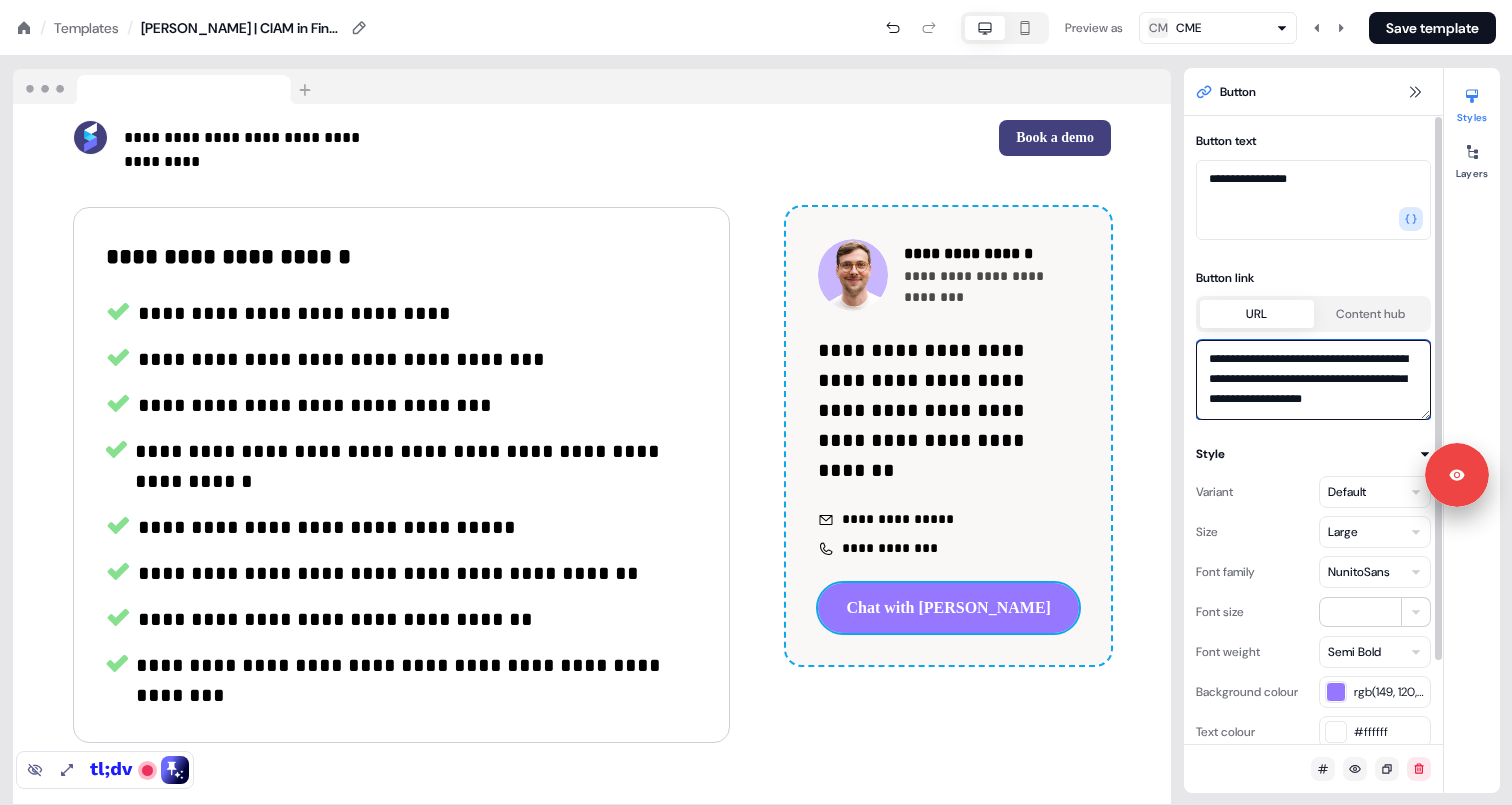 scroll, scrollTop: 7, scrollLeft: 0, axis: vertical 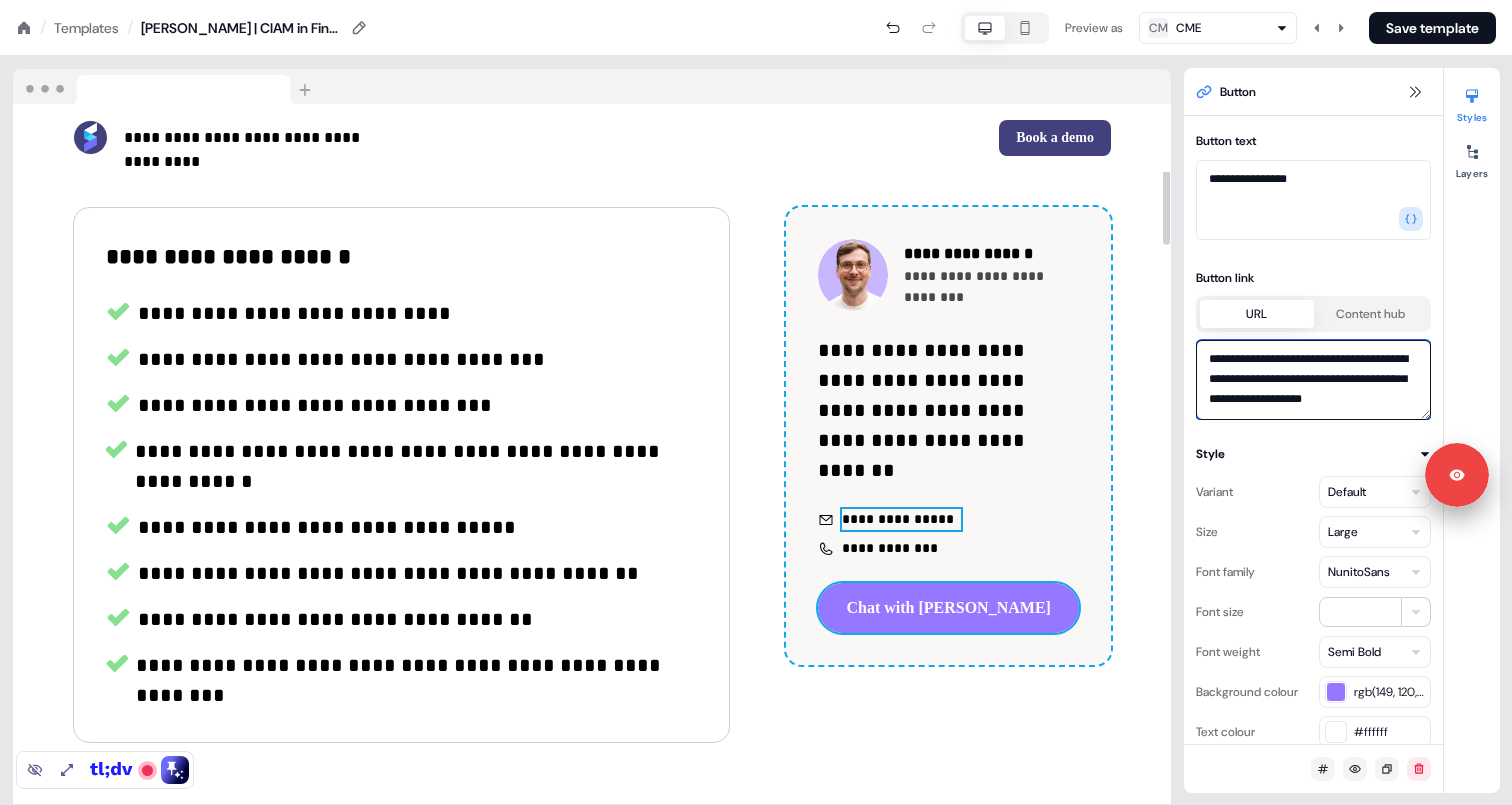type on "**********" 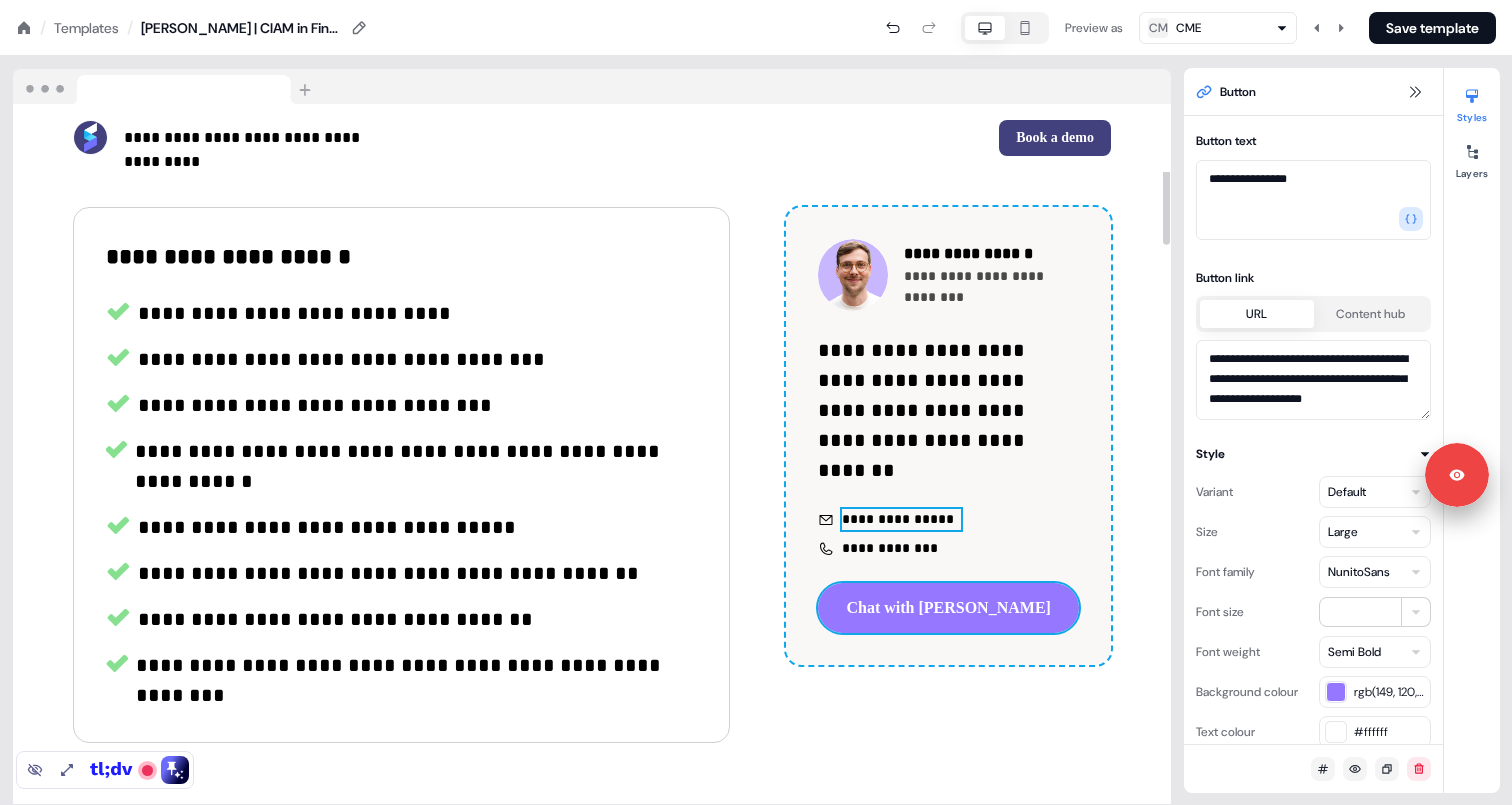 click on "**********" at bounding box center [901, 519] 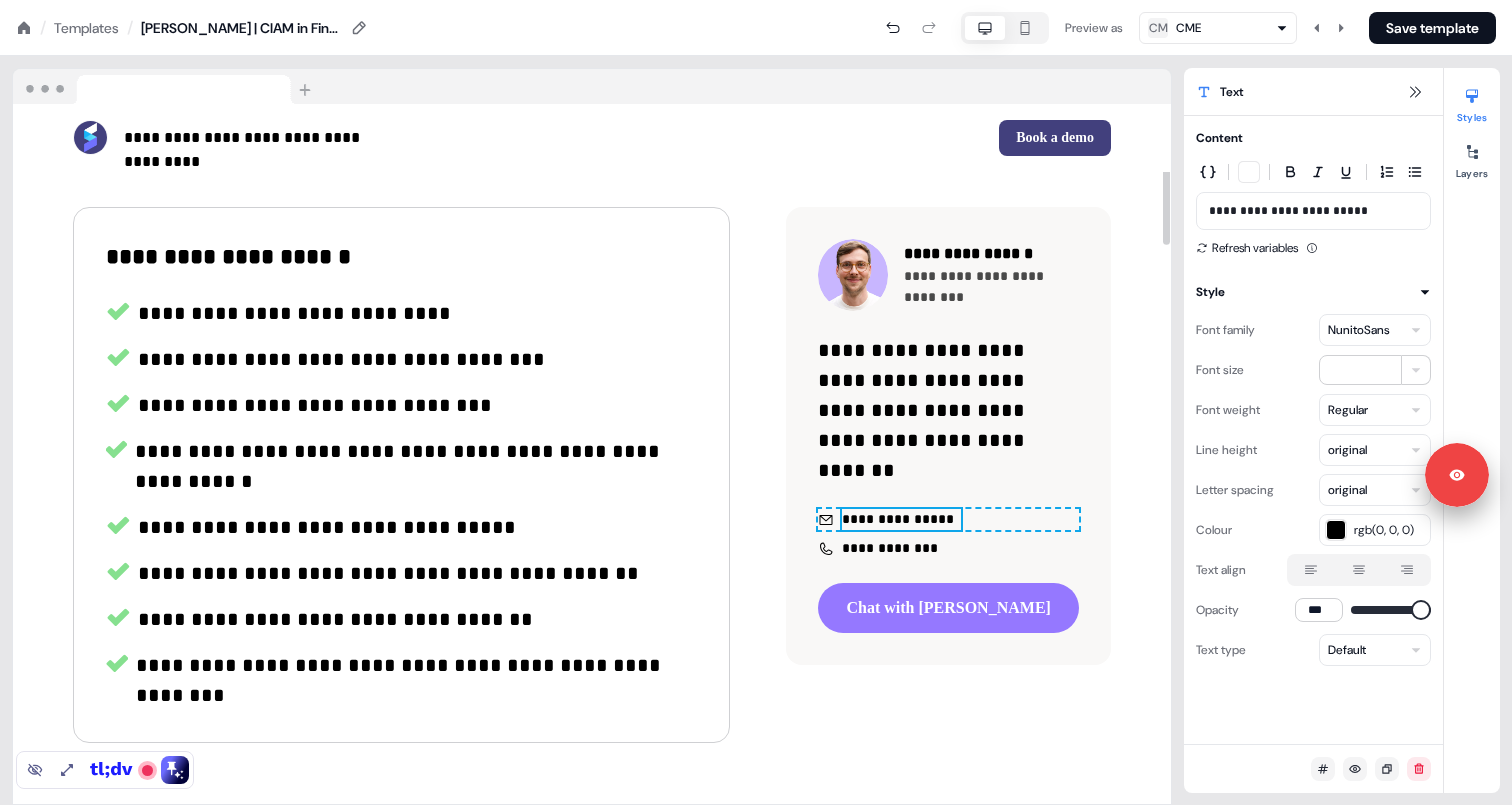 click on "**********" at bounding box center (1313, 211) 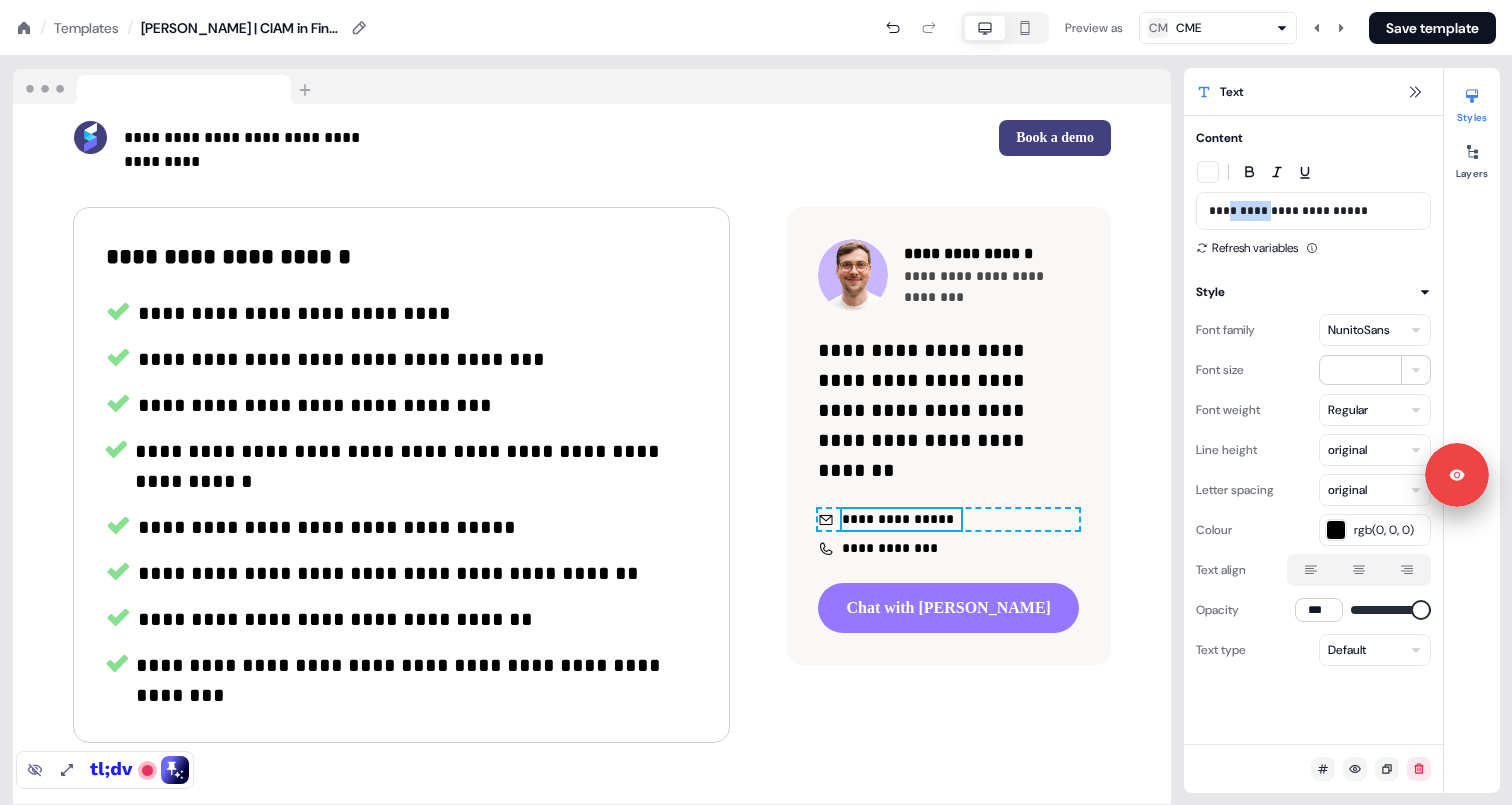 click on "**********" at bounding box center [1313, 211] 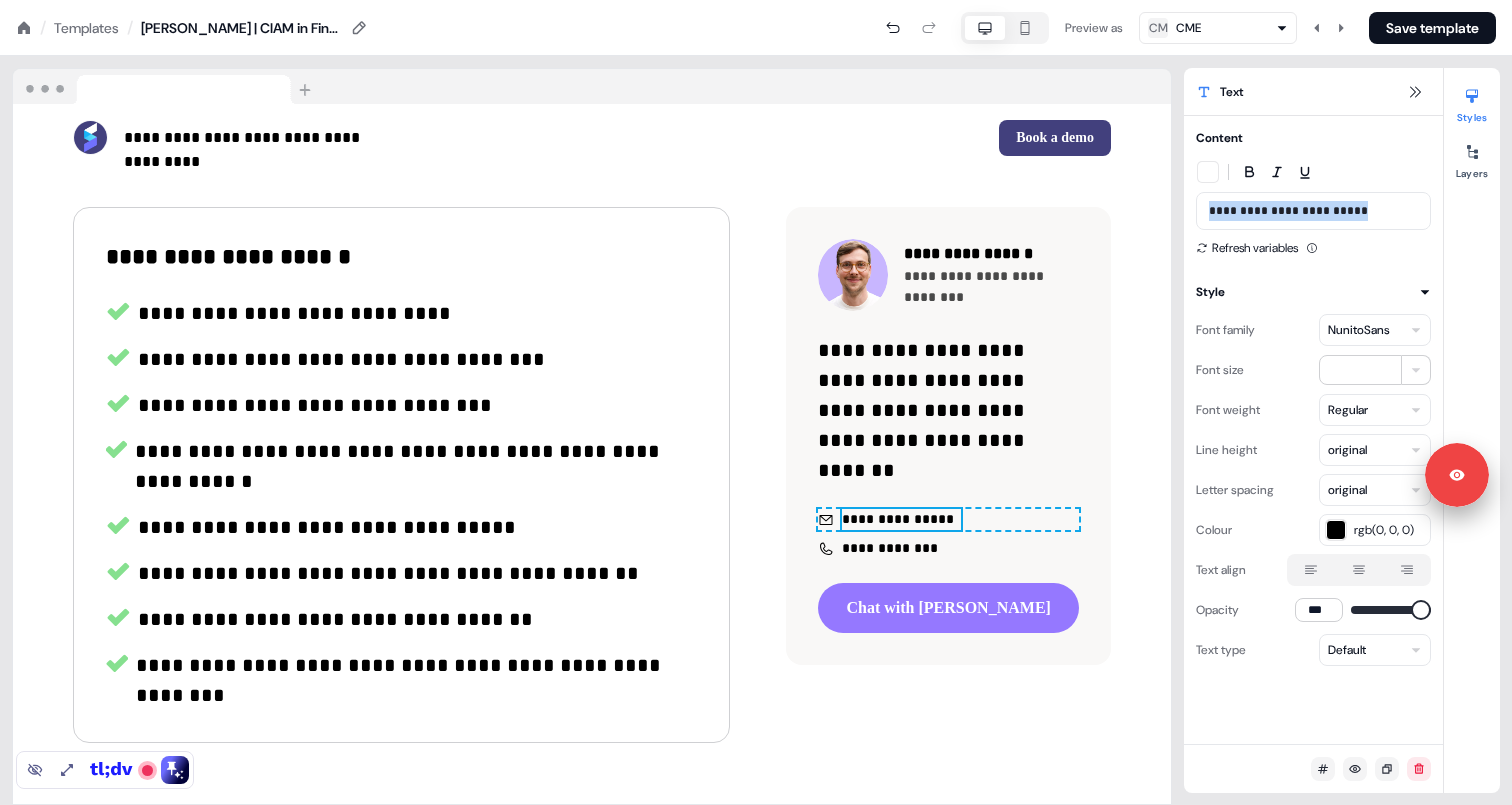 click on "**********" at bounding box center [1313, 211] 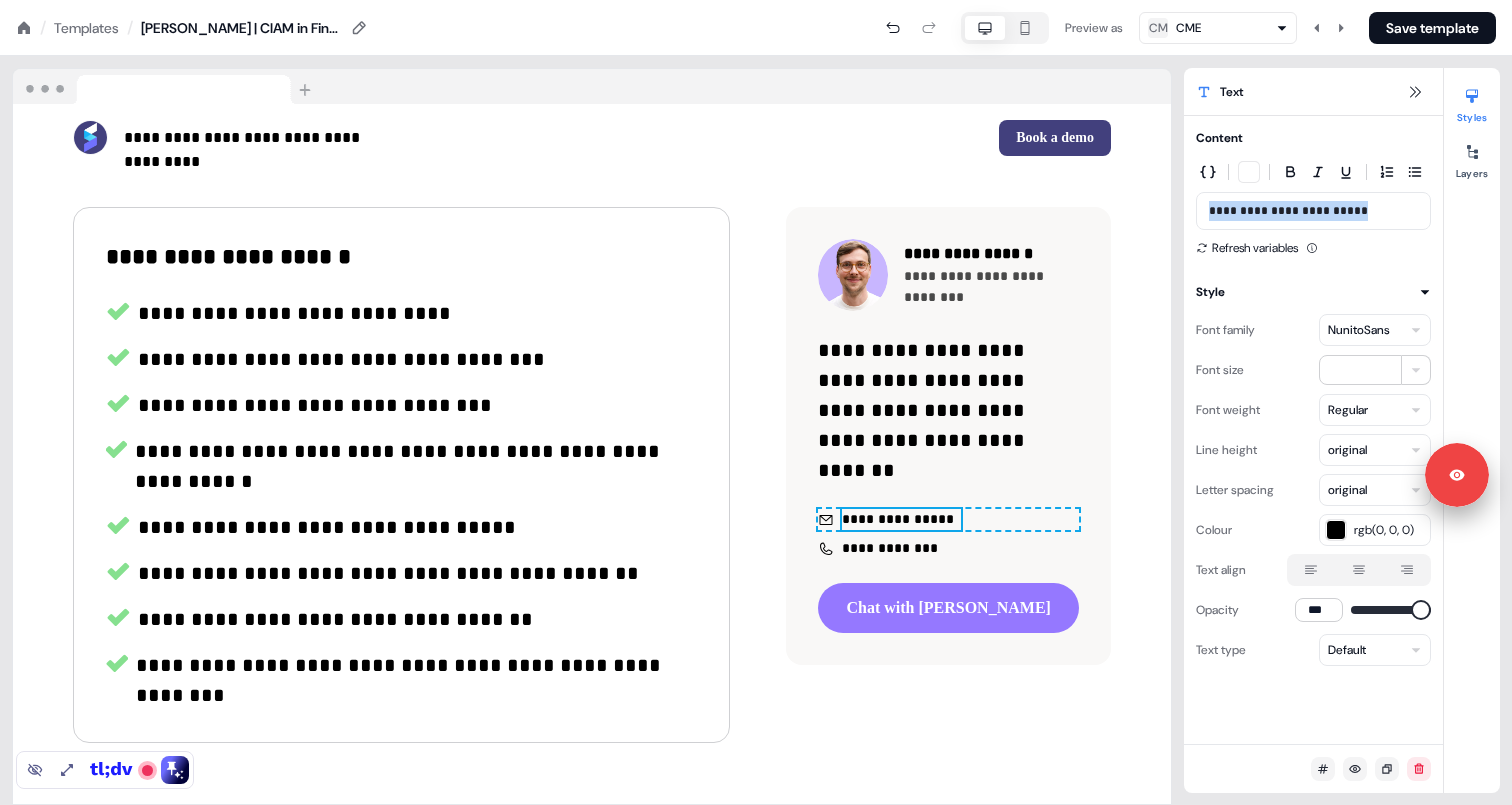 type 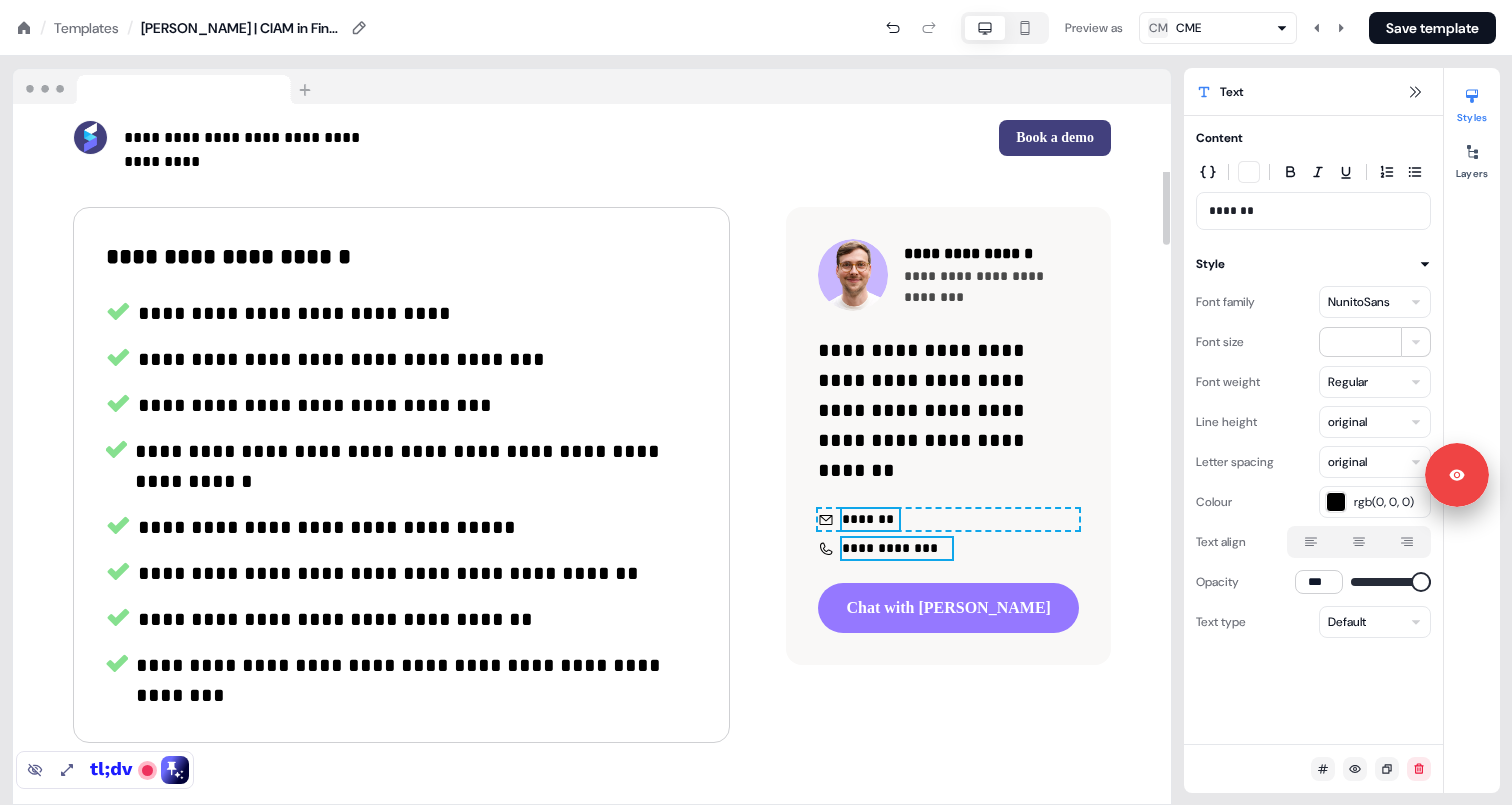 click on "**********" at bounding box center (896, 548) 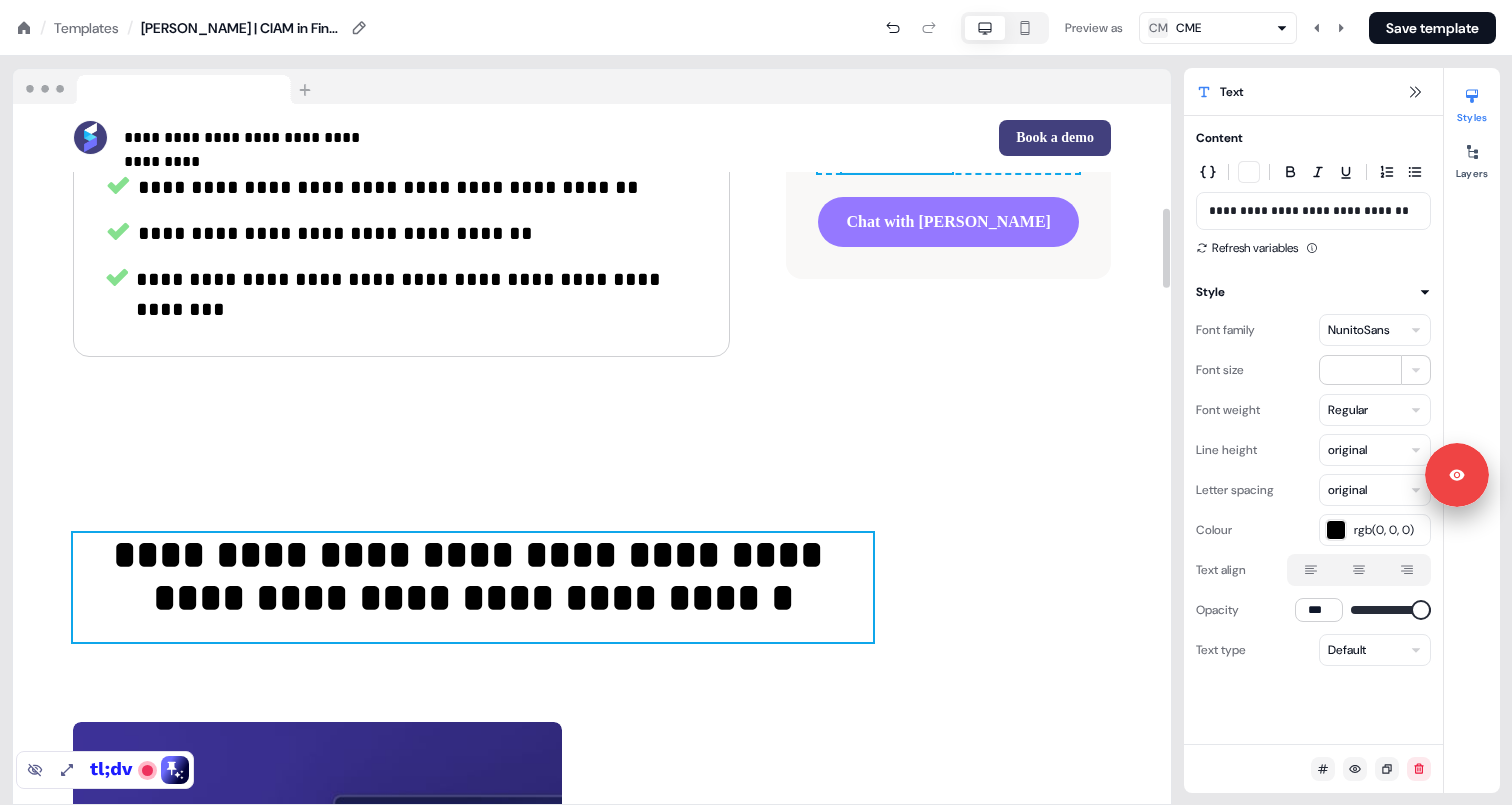 scroll, scrollTop: 909, scrollLeft: 0, axis: vertical 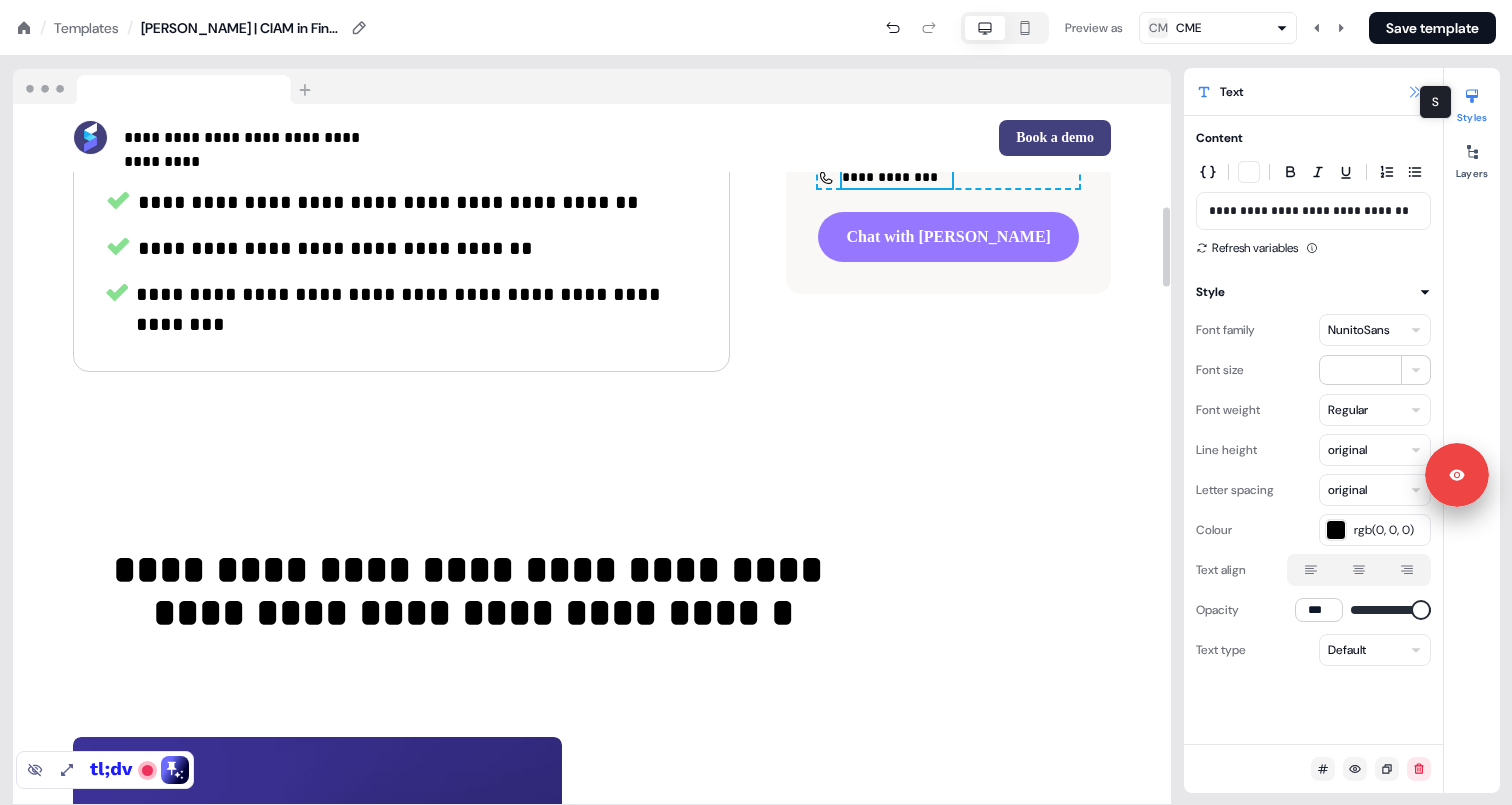click 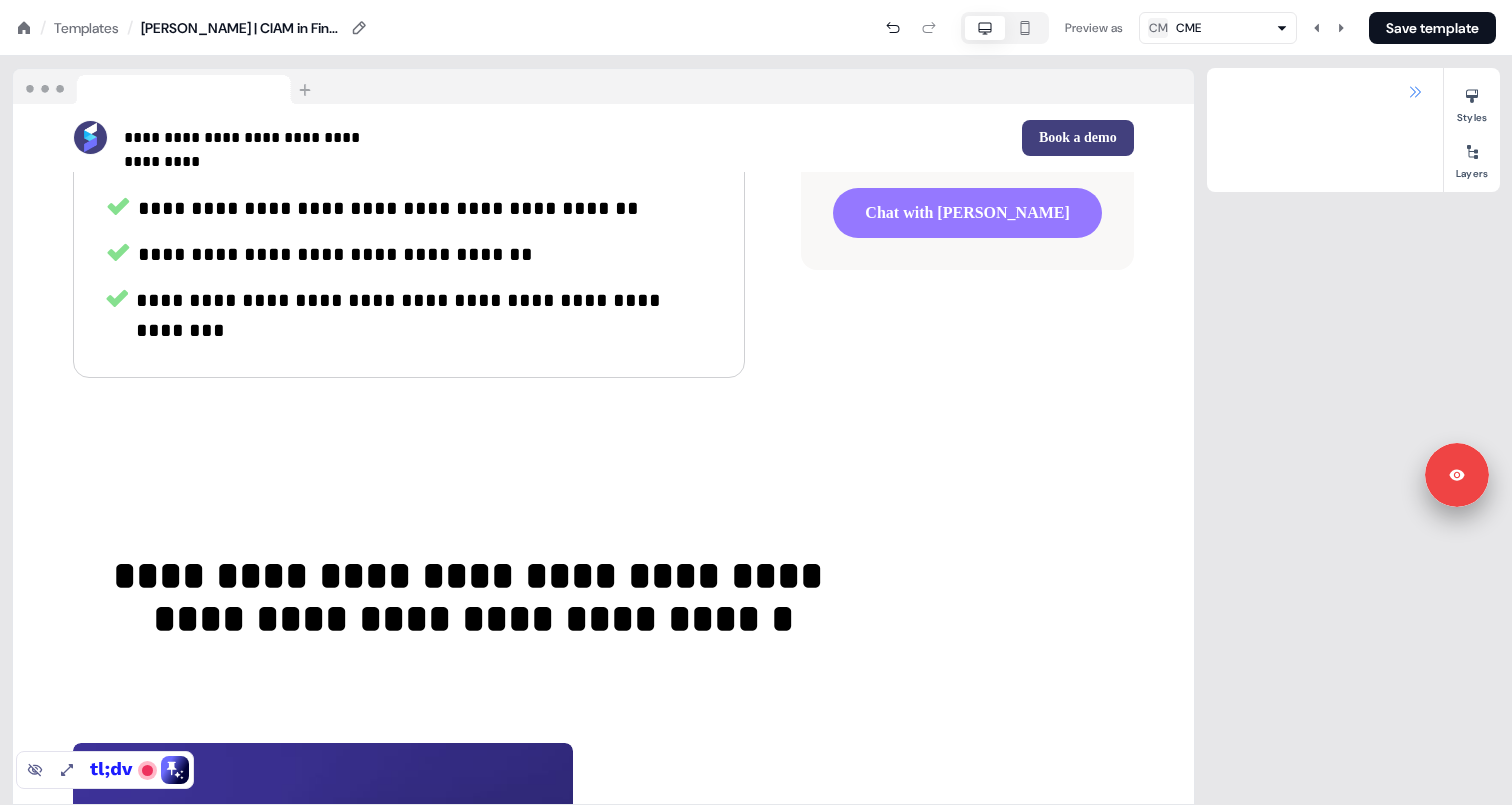 scroll, scrollTop: 949, scrollLeft: 0, axis: vertical 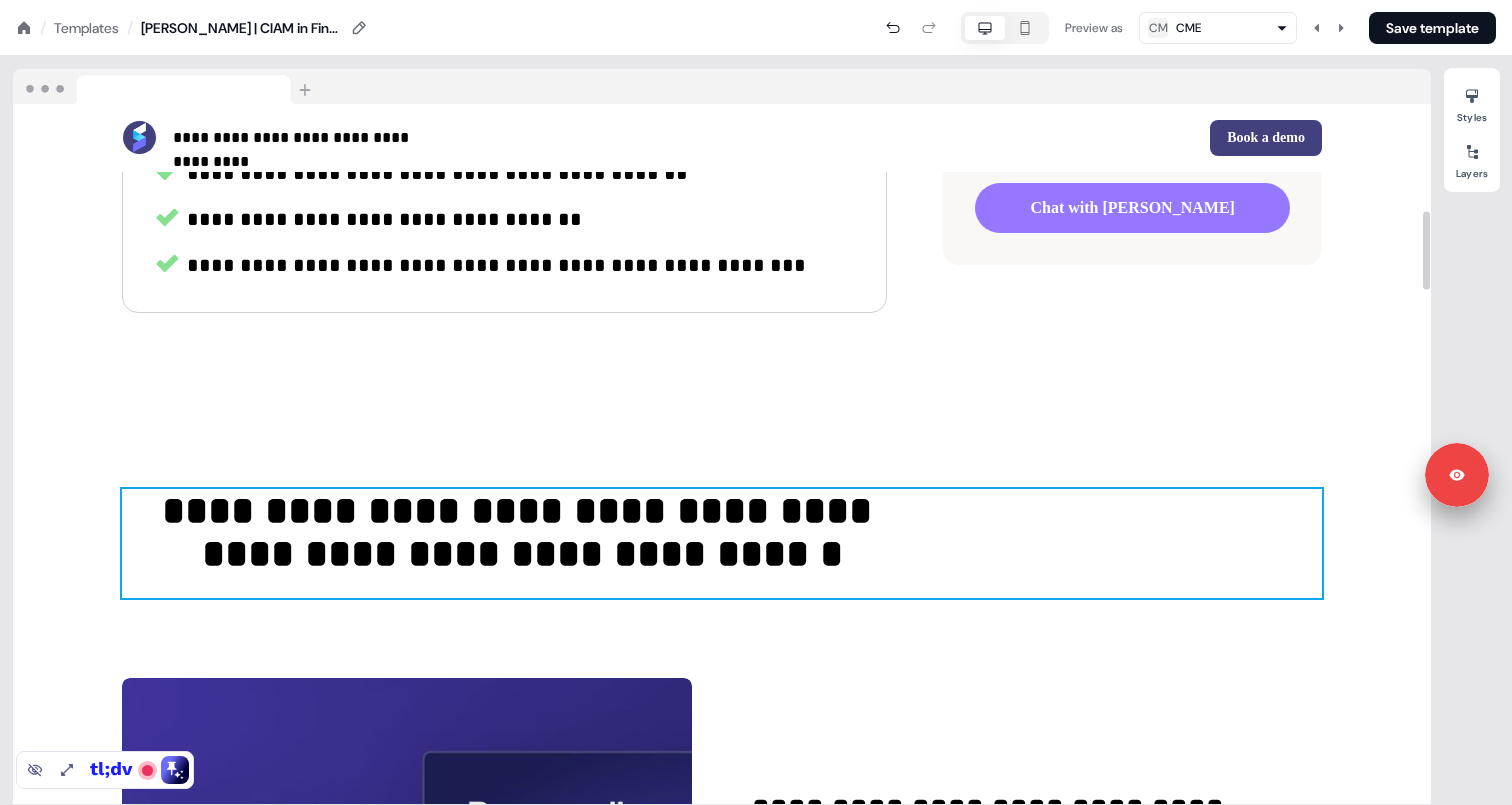 click on "**********" at bounding box center [722, 543] 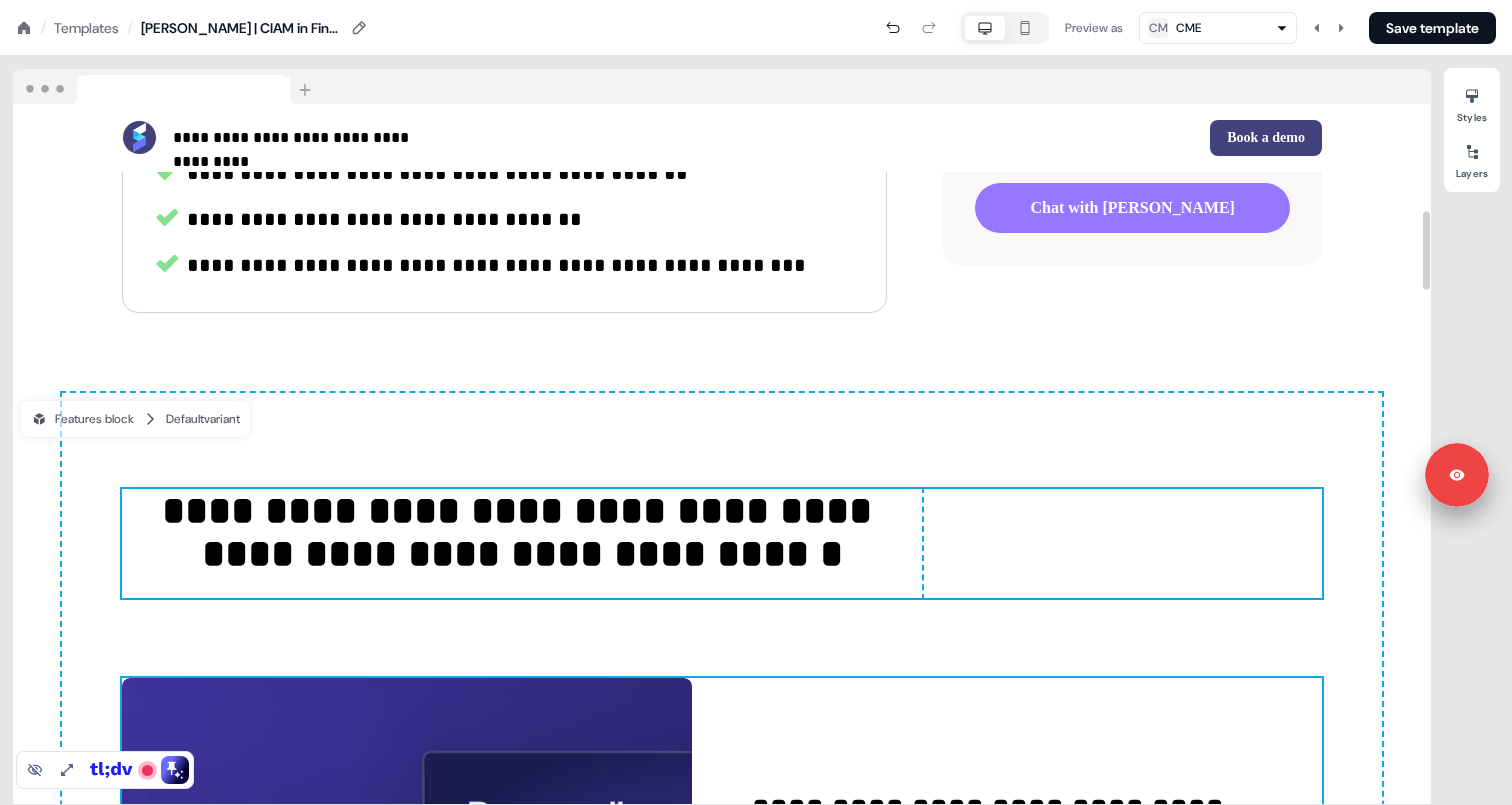 click on "**********" at bounding box center [722, 878] 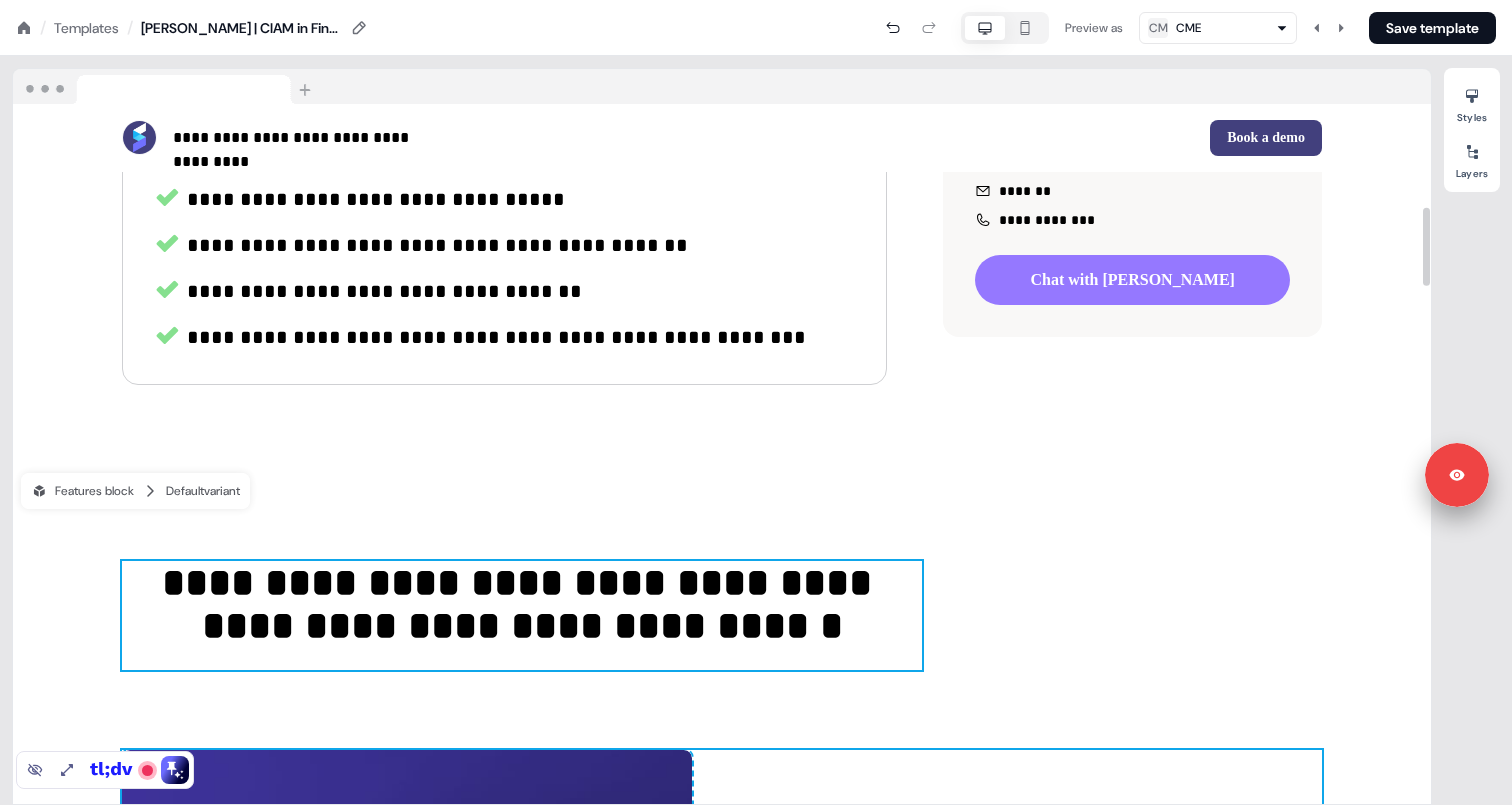 scroll, scrollTop: 874, scrollLeft: 0, axis: vertical 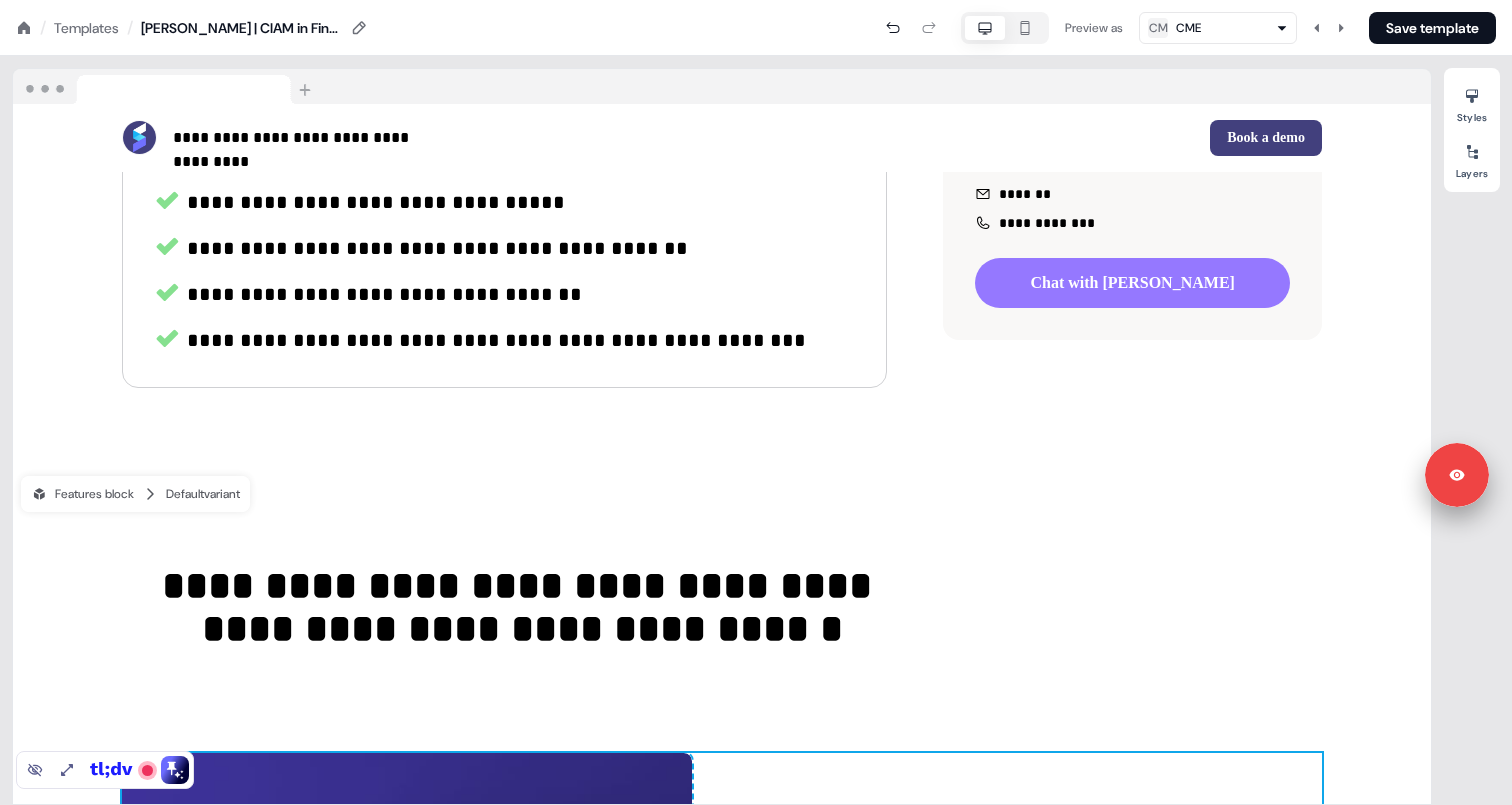 click on "**********" at bounding box center [756, 0] 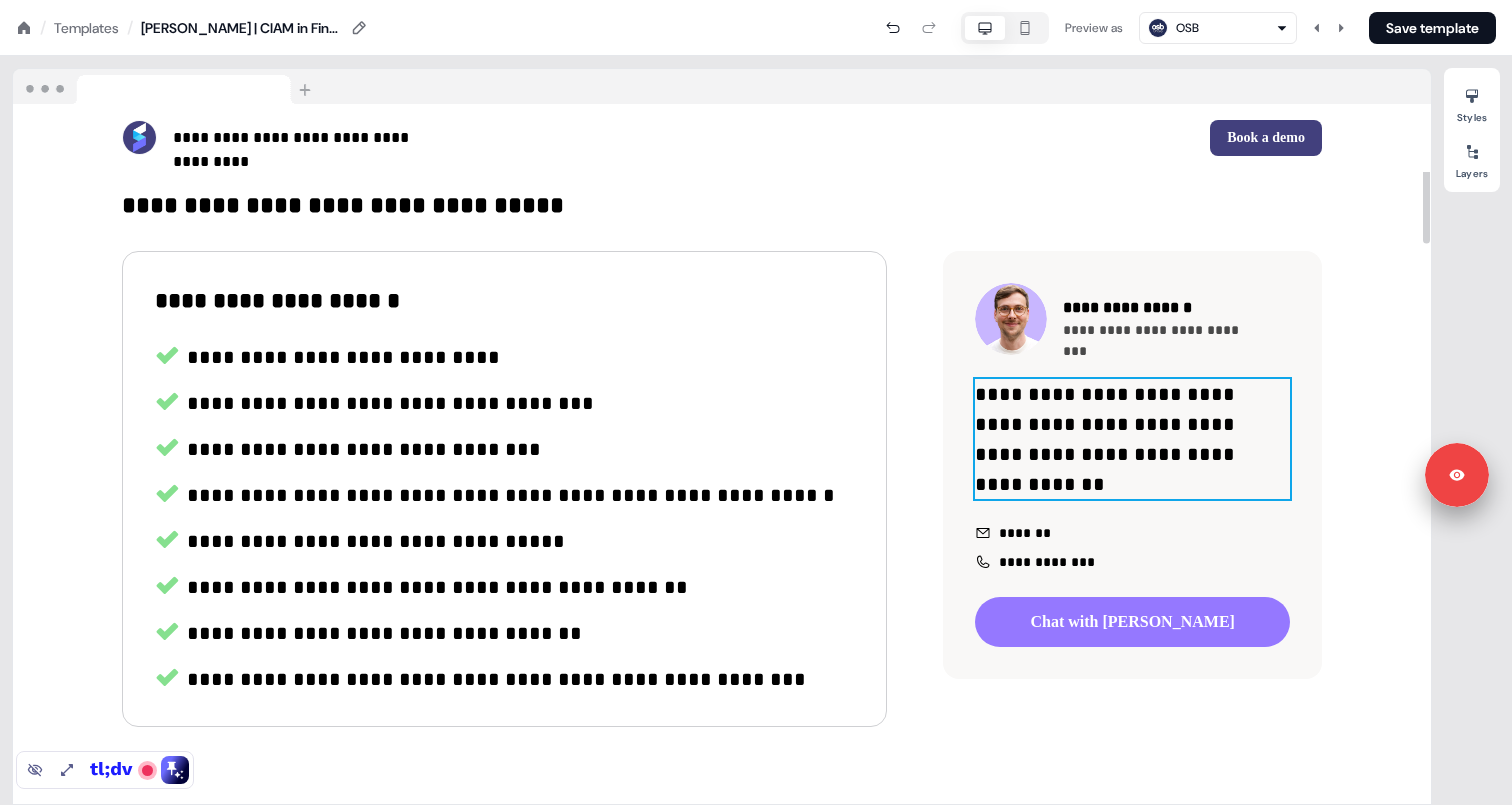 scroll, scrollTop: 533, scrollLeft: 0, axis: vertical 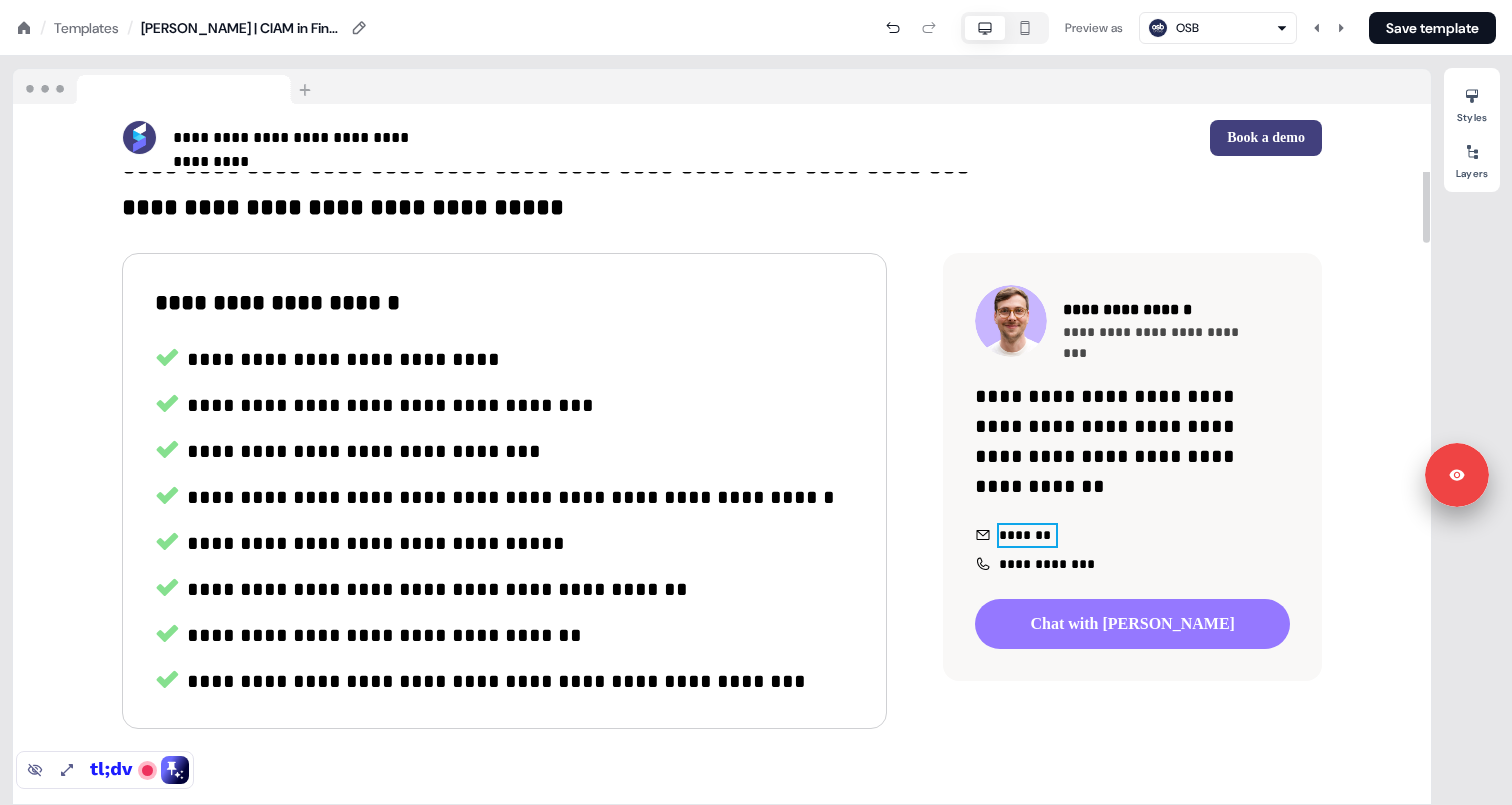 click on "*******" at bounding box center (1027, 535) 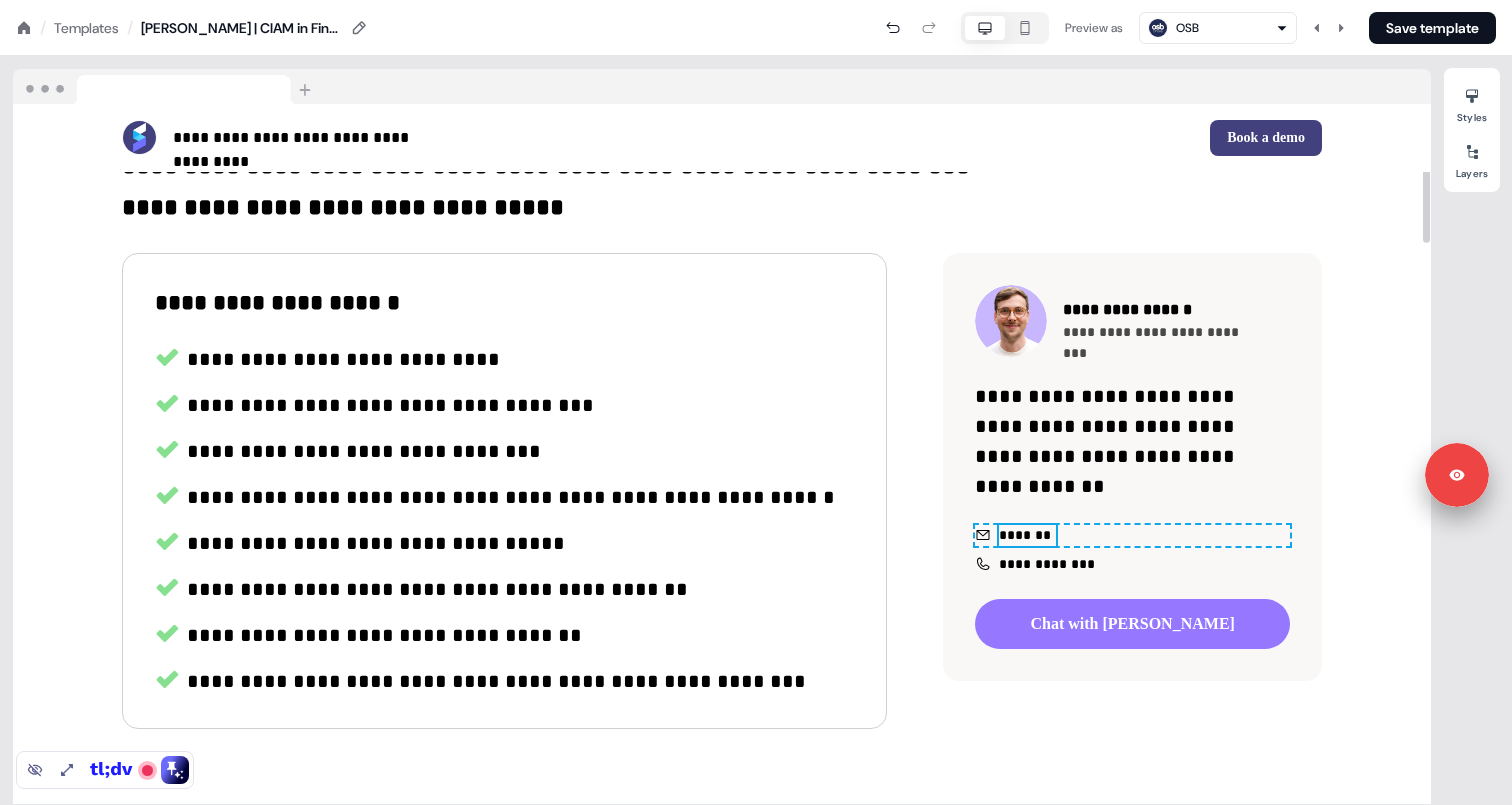 click on "*******" at bounding box center (1027, 535) 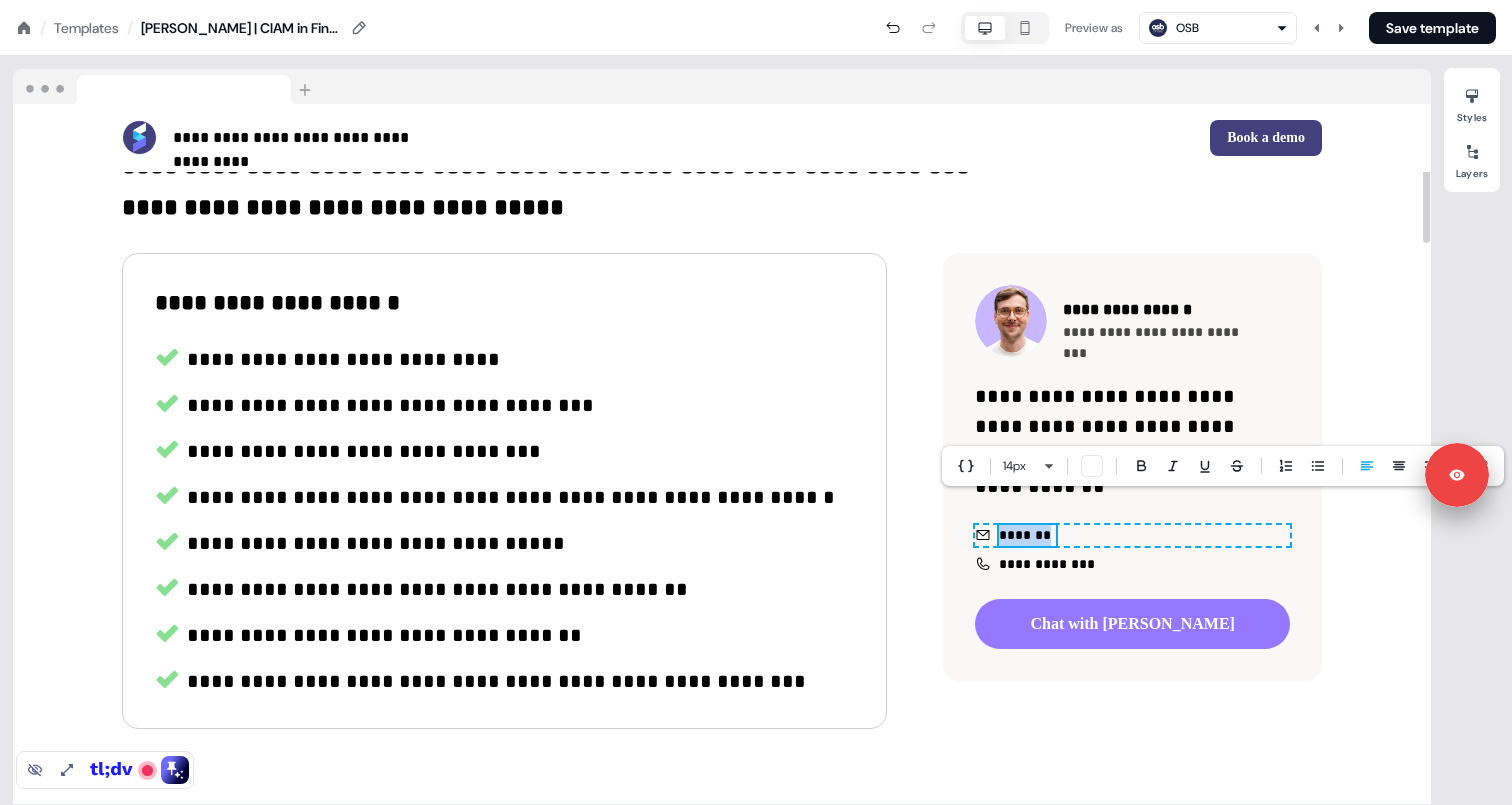click on "*******" at bounding box center (1027, 535) 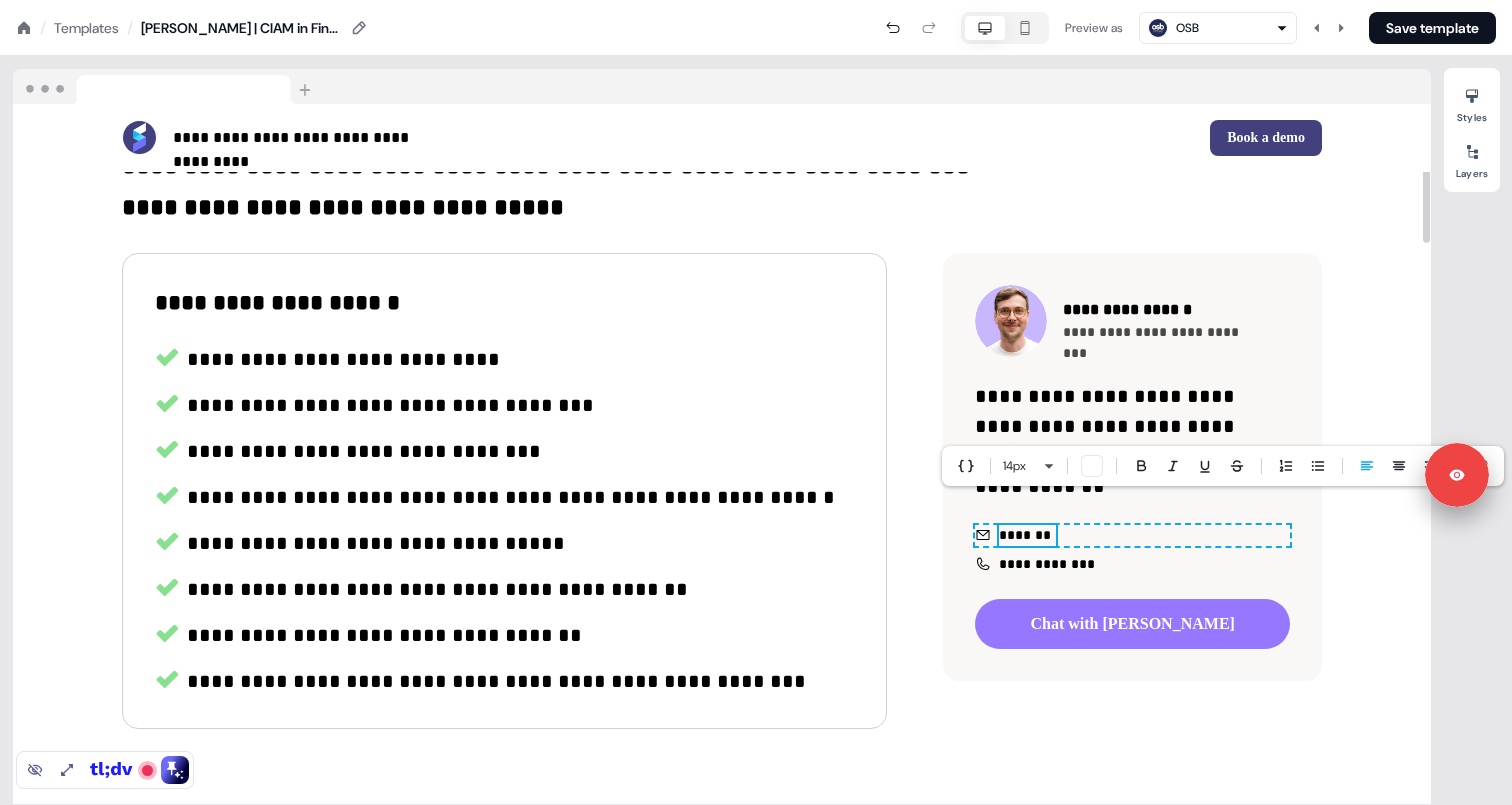 type 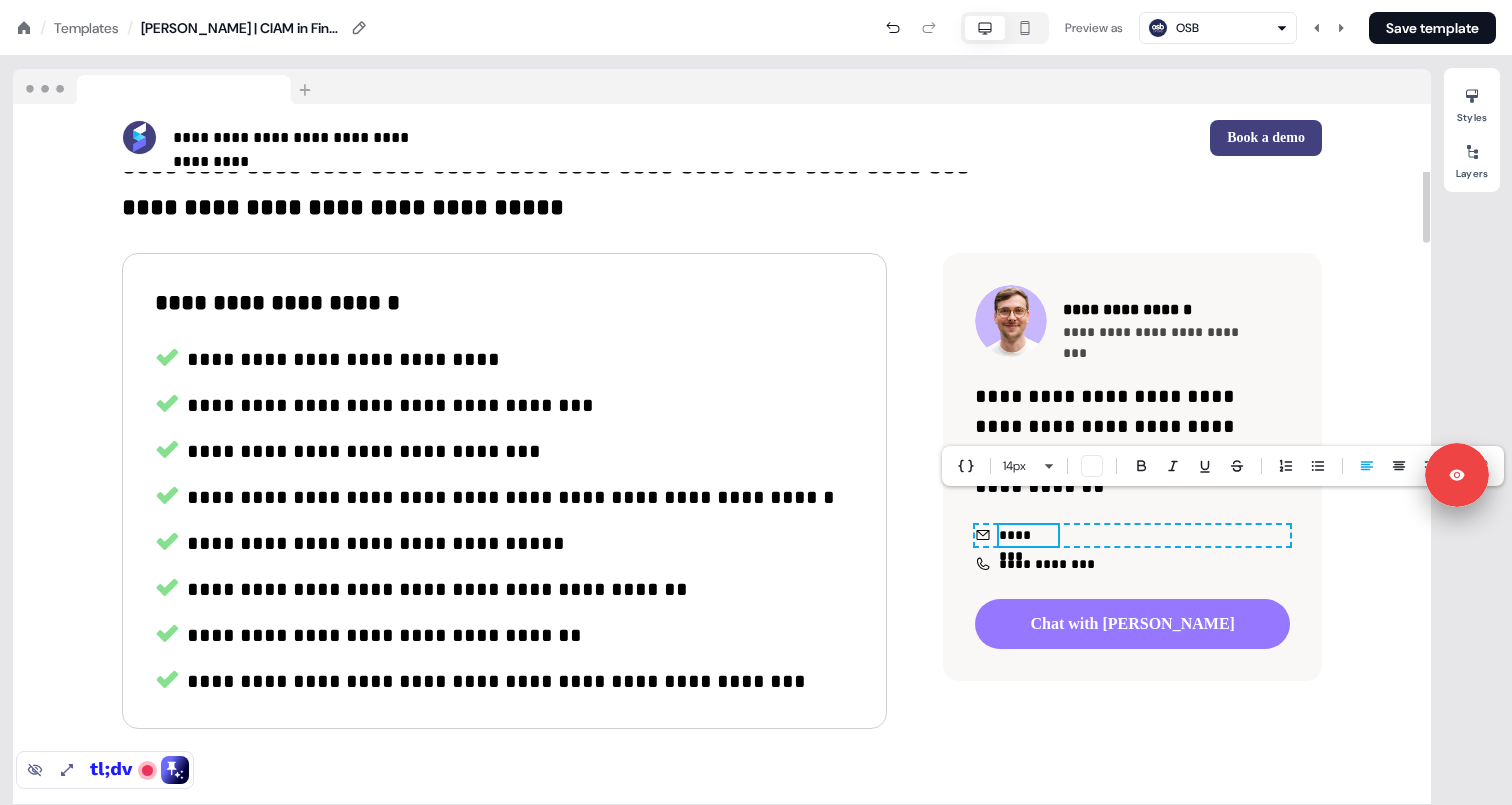 click on "********" at bounding box center [1028, 535] 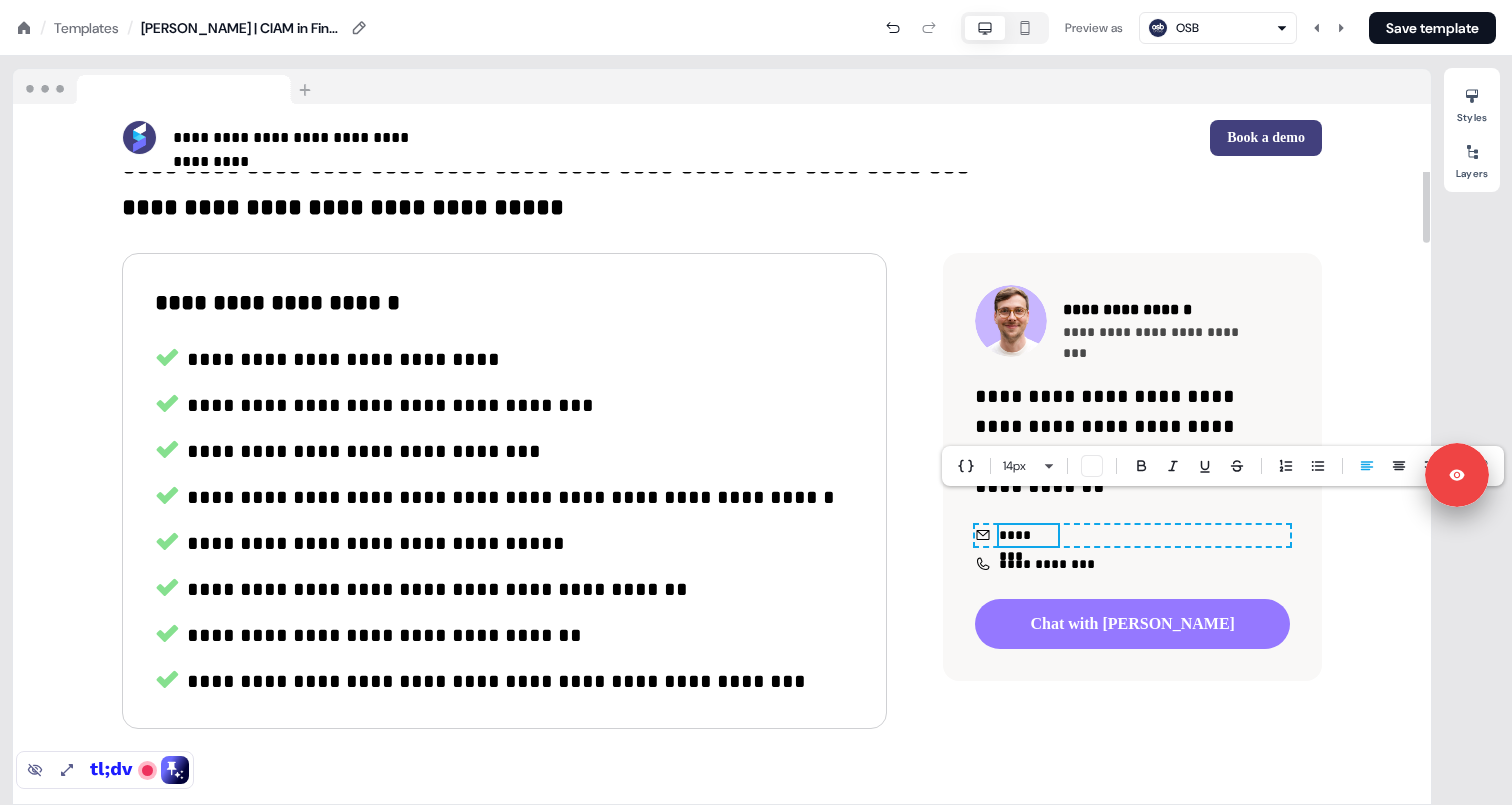 click on "********" at bounding box center (1028, 535) 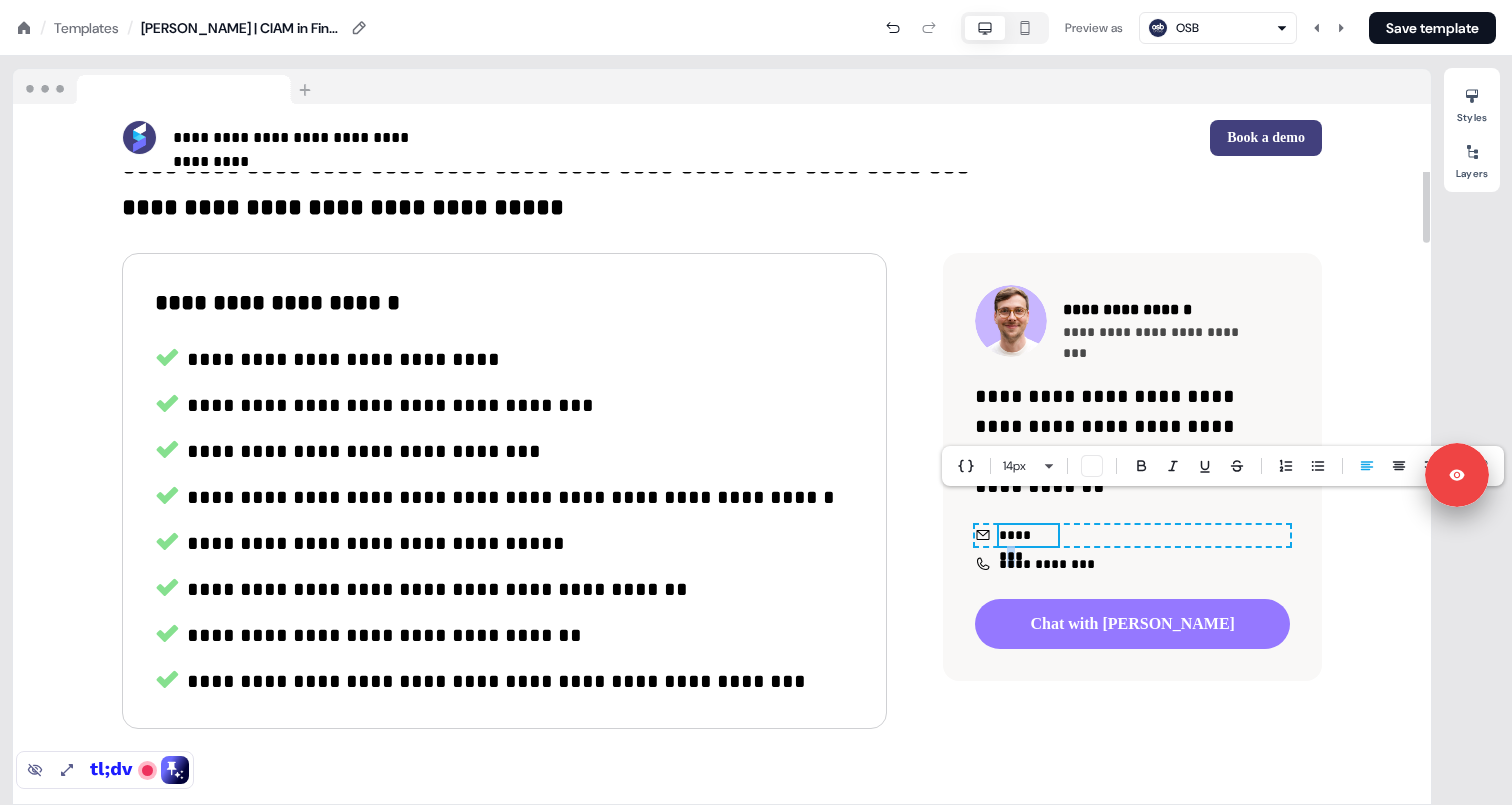 click on "********" at bounding box center (1028, 535) 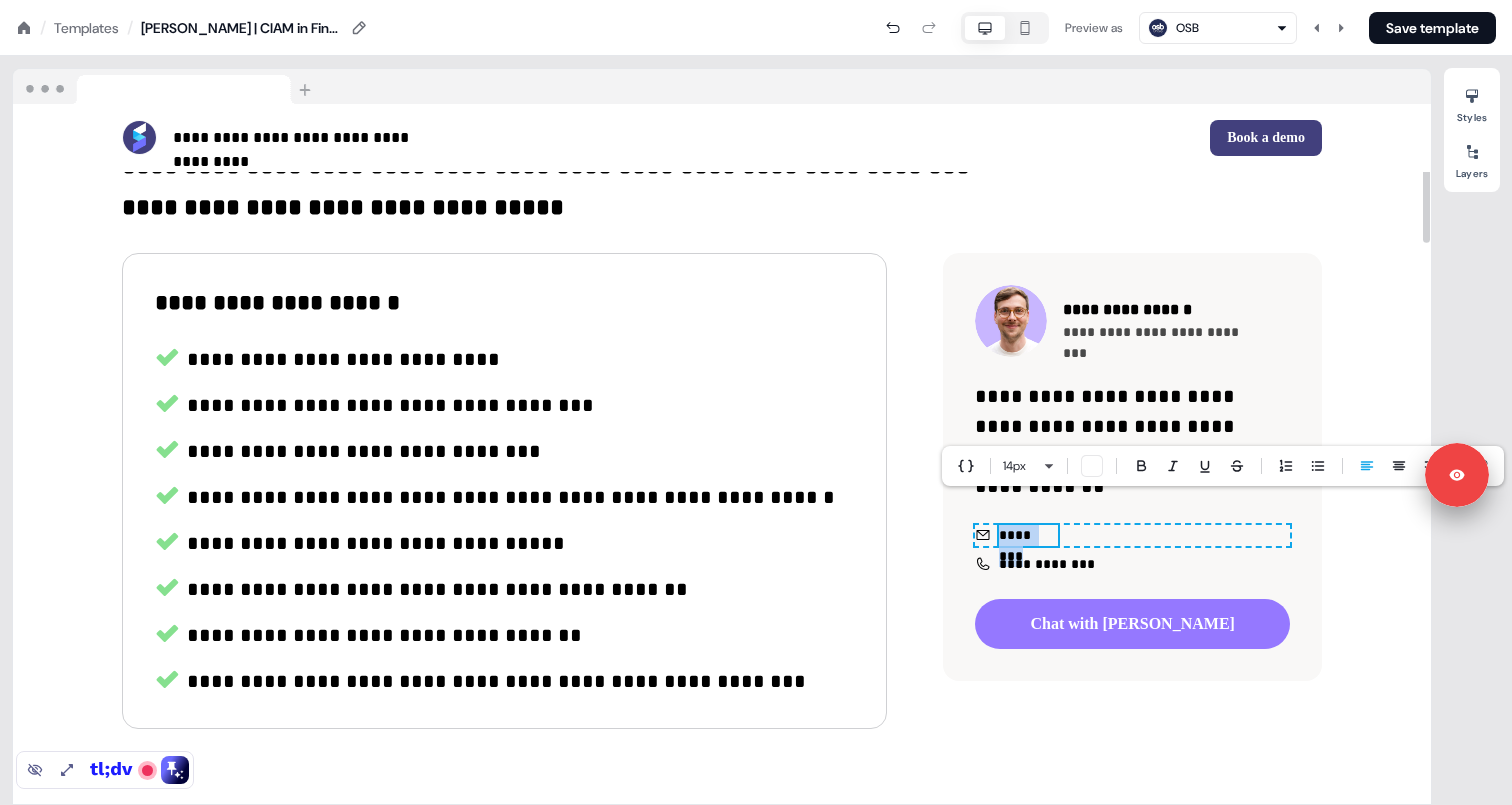 click on "********" at bounding box center [1028, 535] 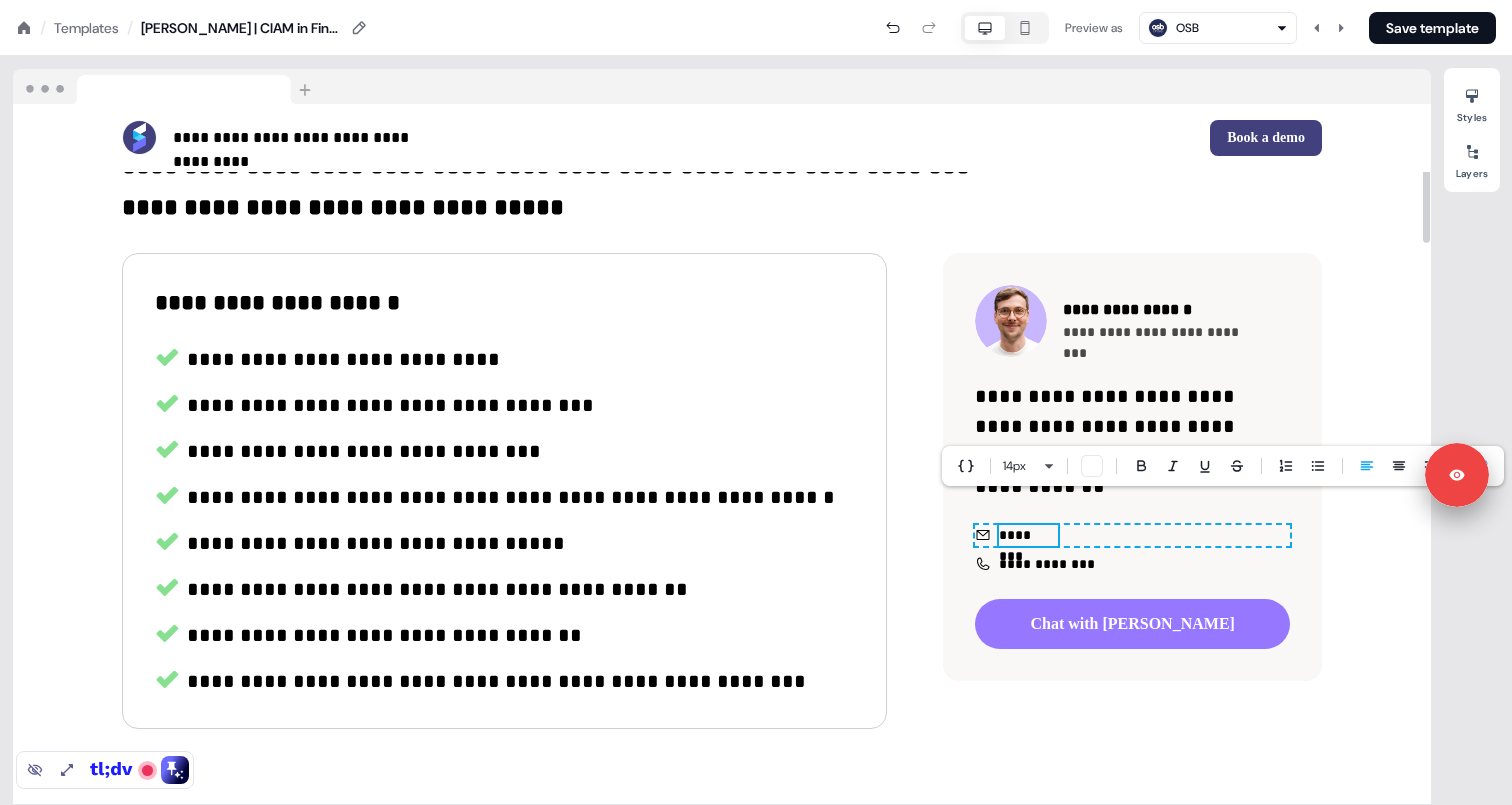 click on "********" at bounding box center (1017, 545) 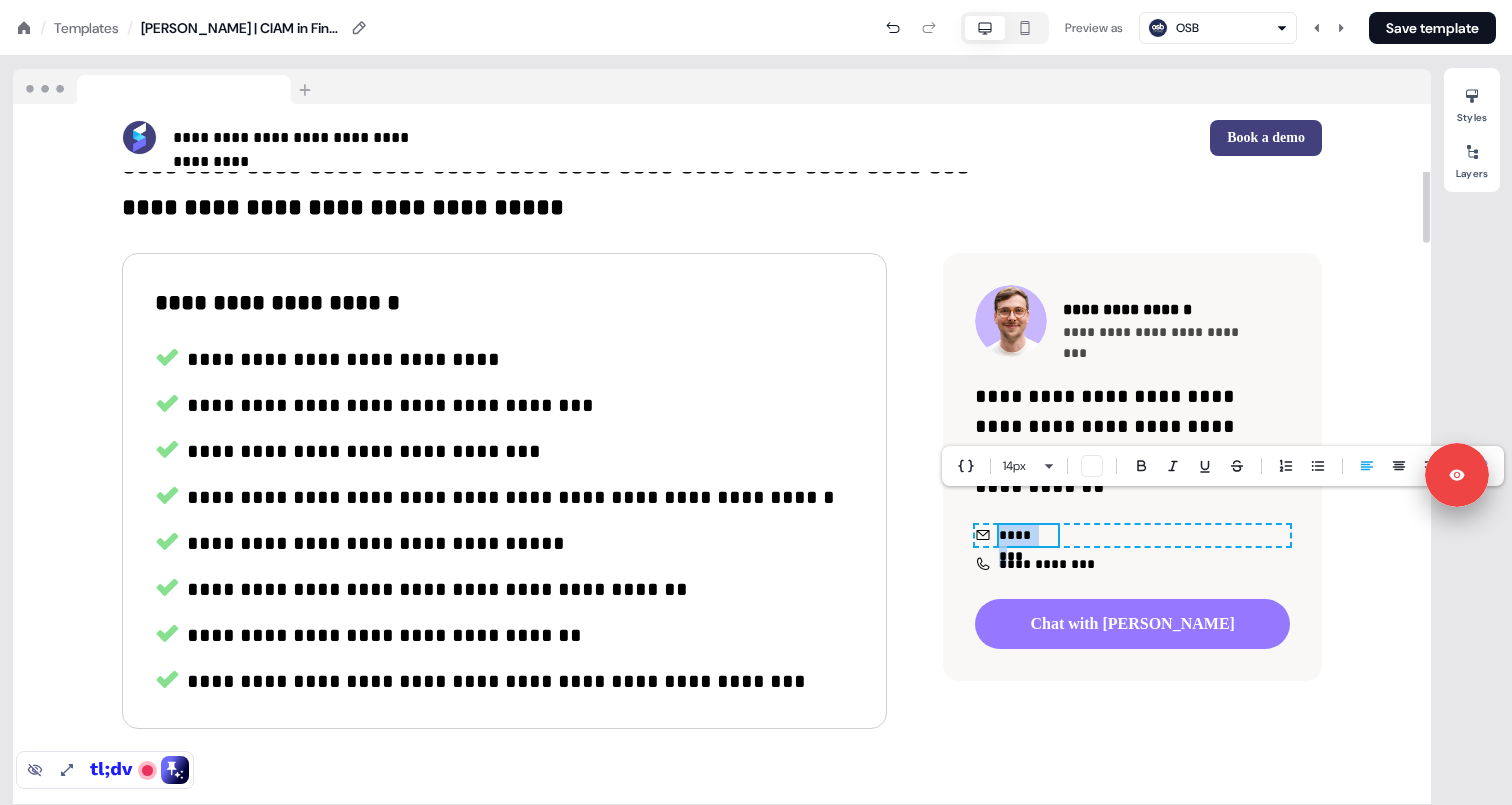 click on "********" at bounding box center [1017, 545] 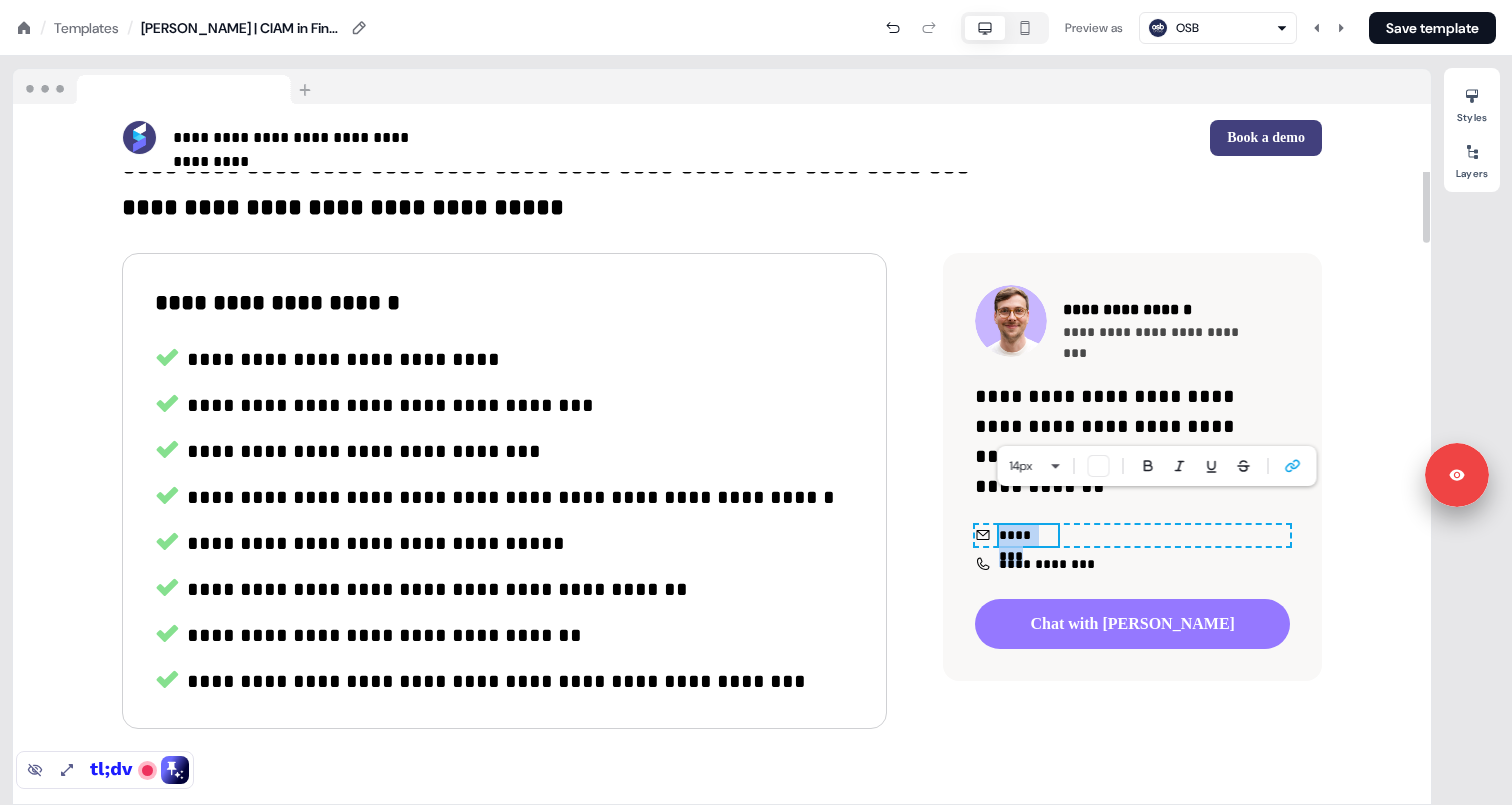 click on "********" at bounding box center [1017, 545] 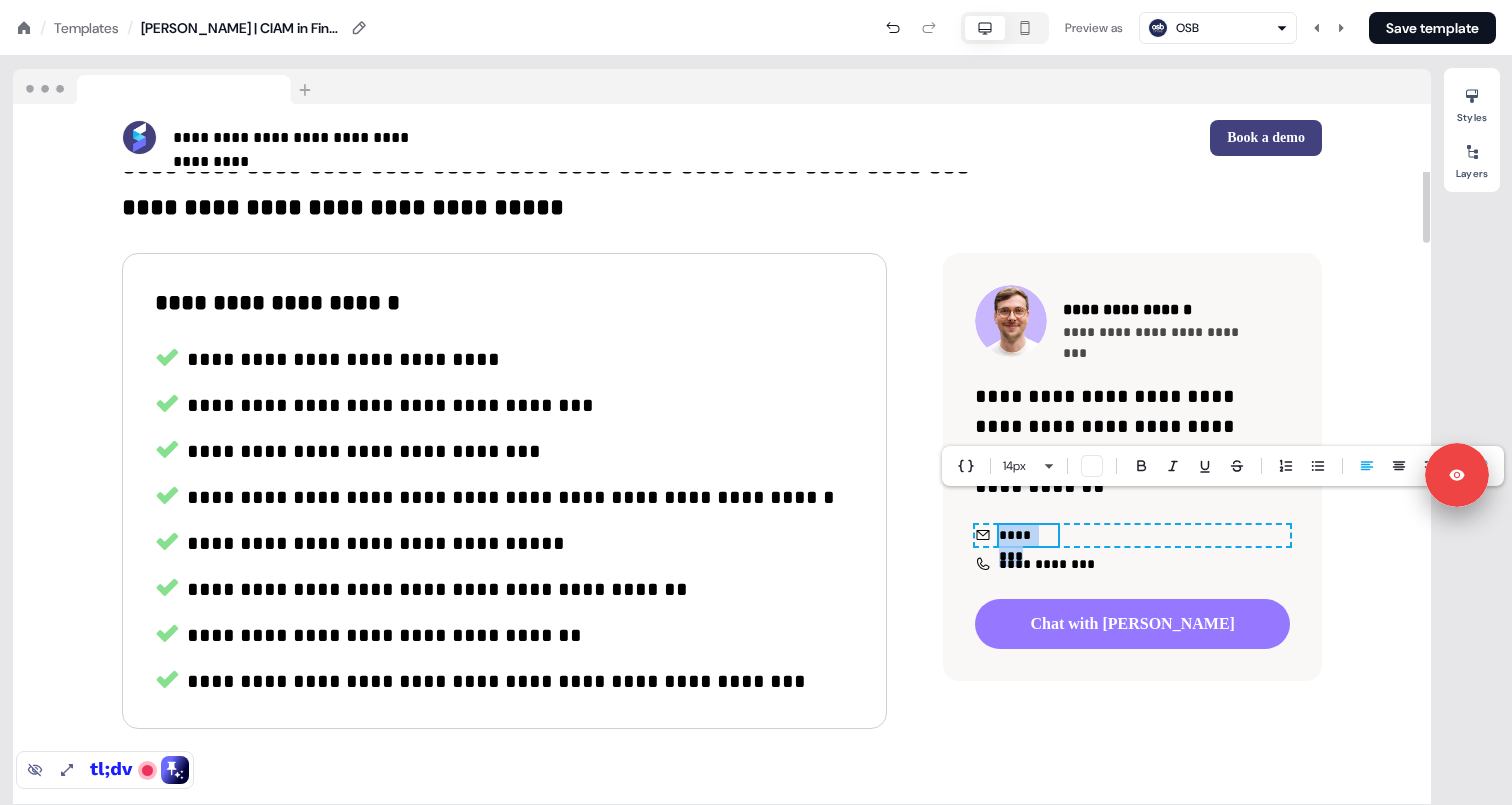 click on "********" at bounding box center [1017, 545] 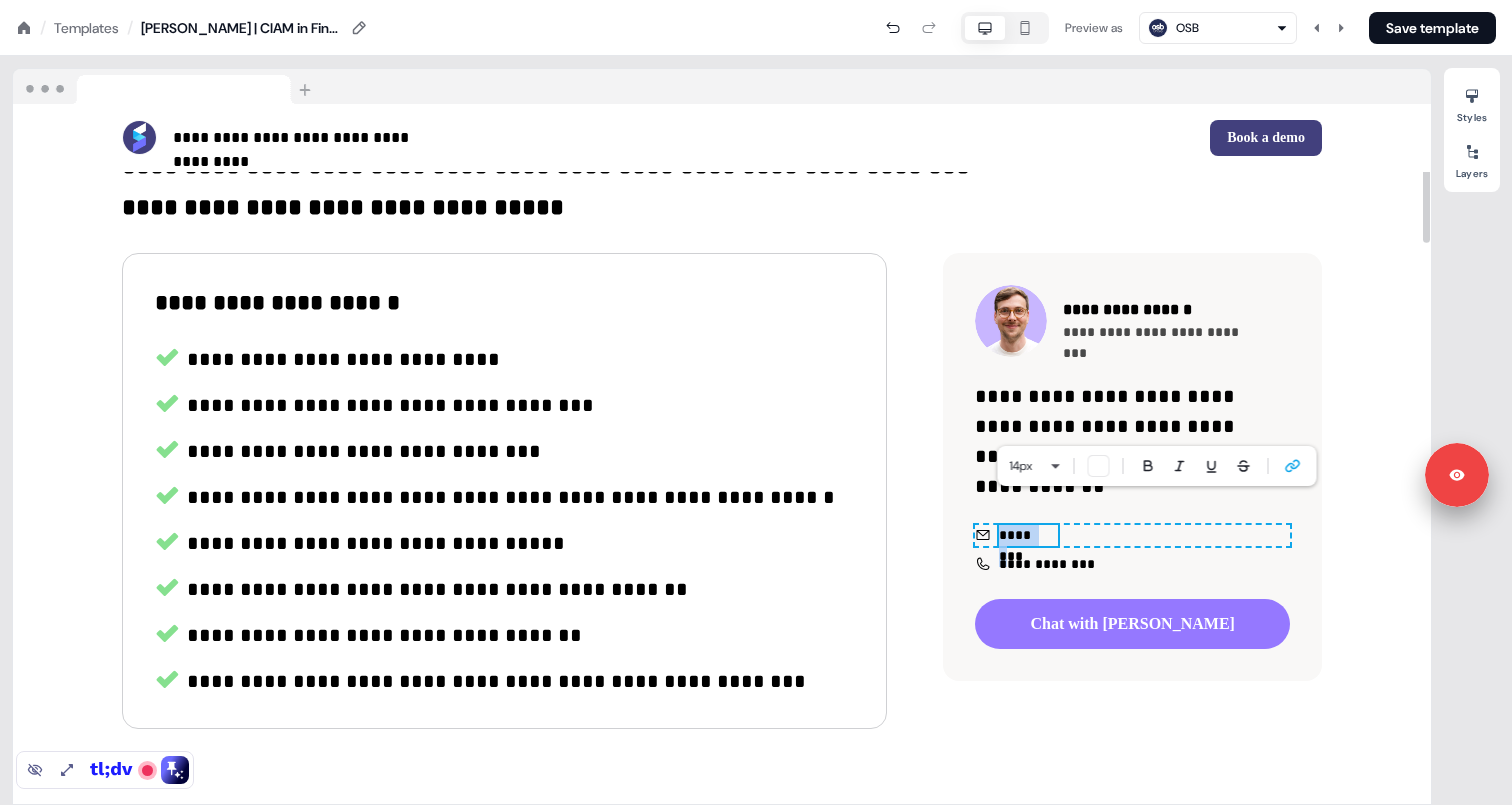 click on "********" at bounding box center [1017, 545] 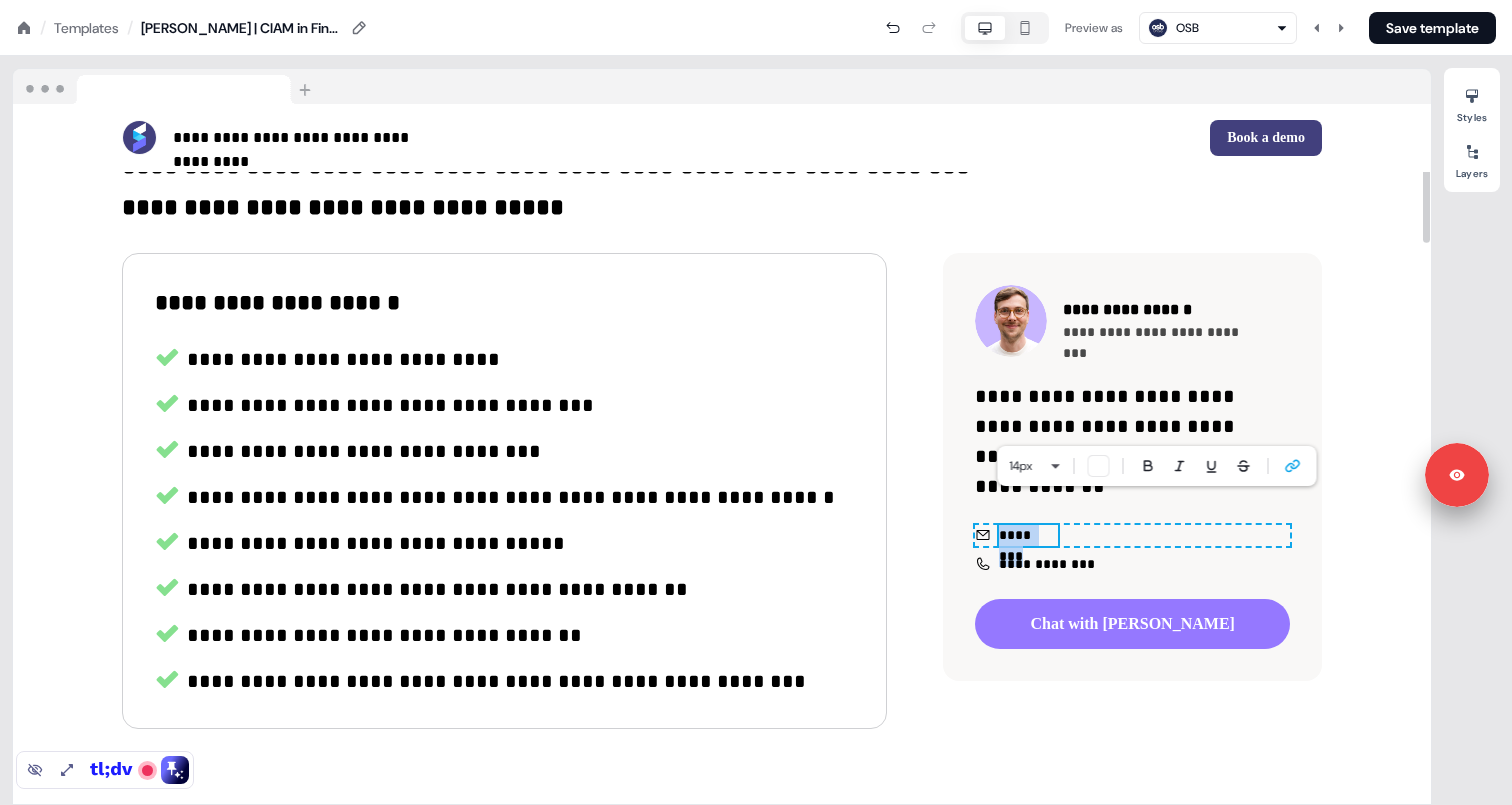 click on "********" at bounding box center (1017, 545) 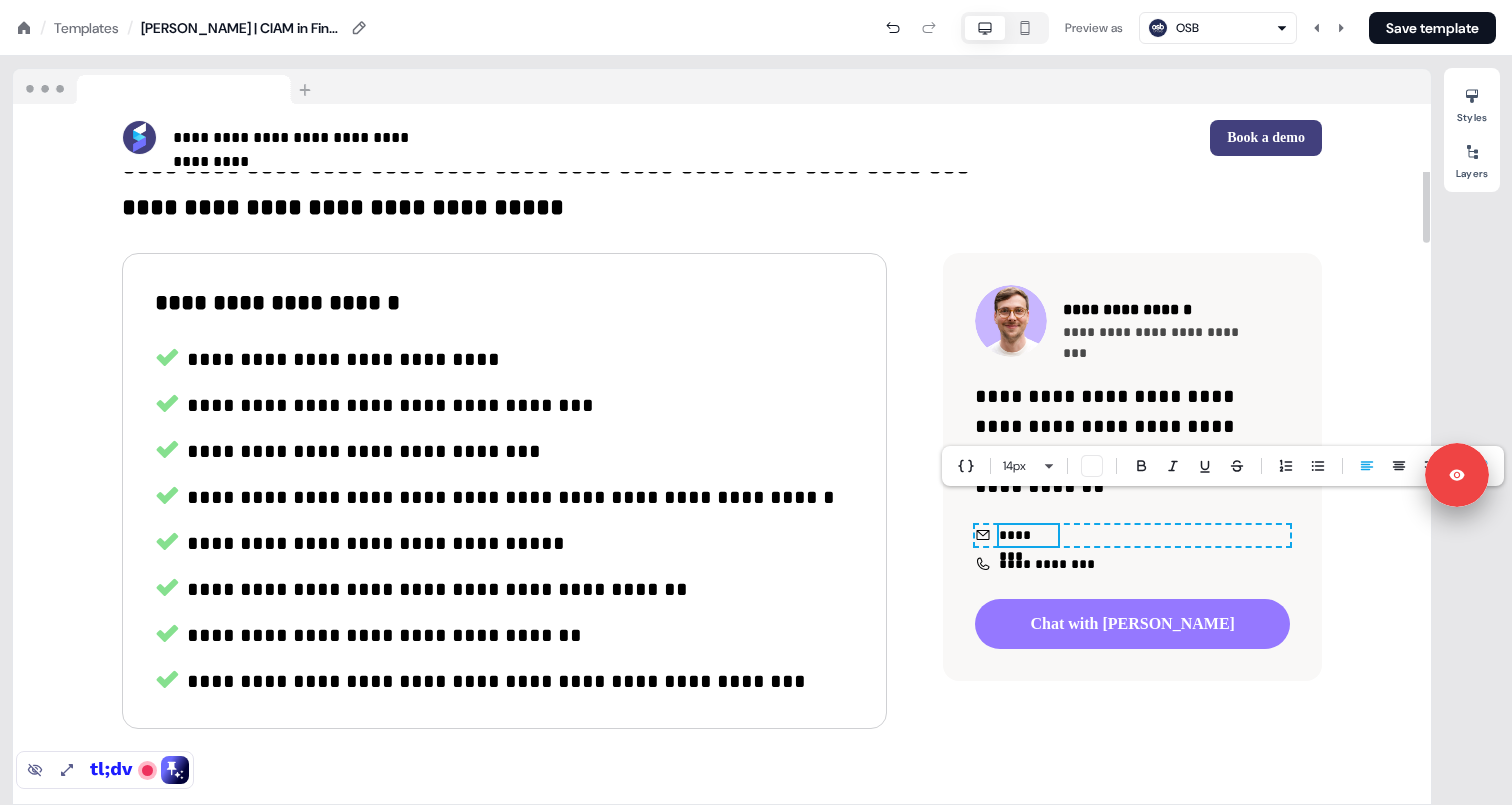 click on "********" at bounding box center (1017, 545) 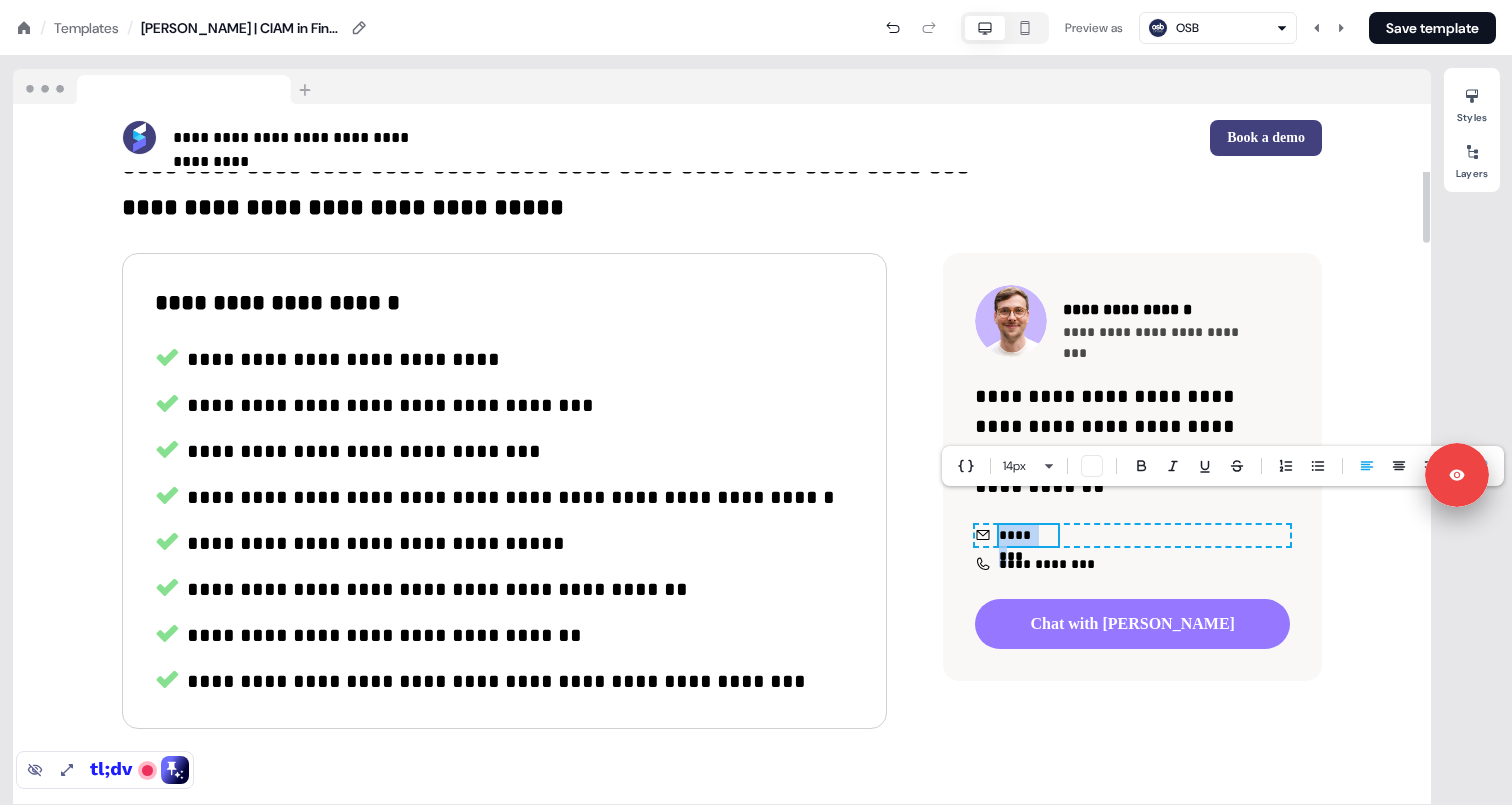 click on "********" at bounding box center (1017, 545) 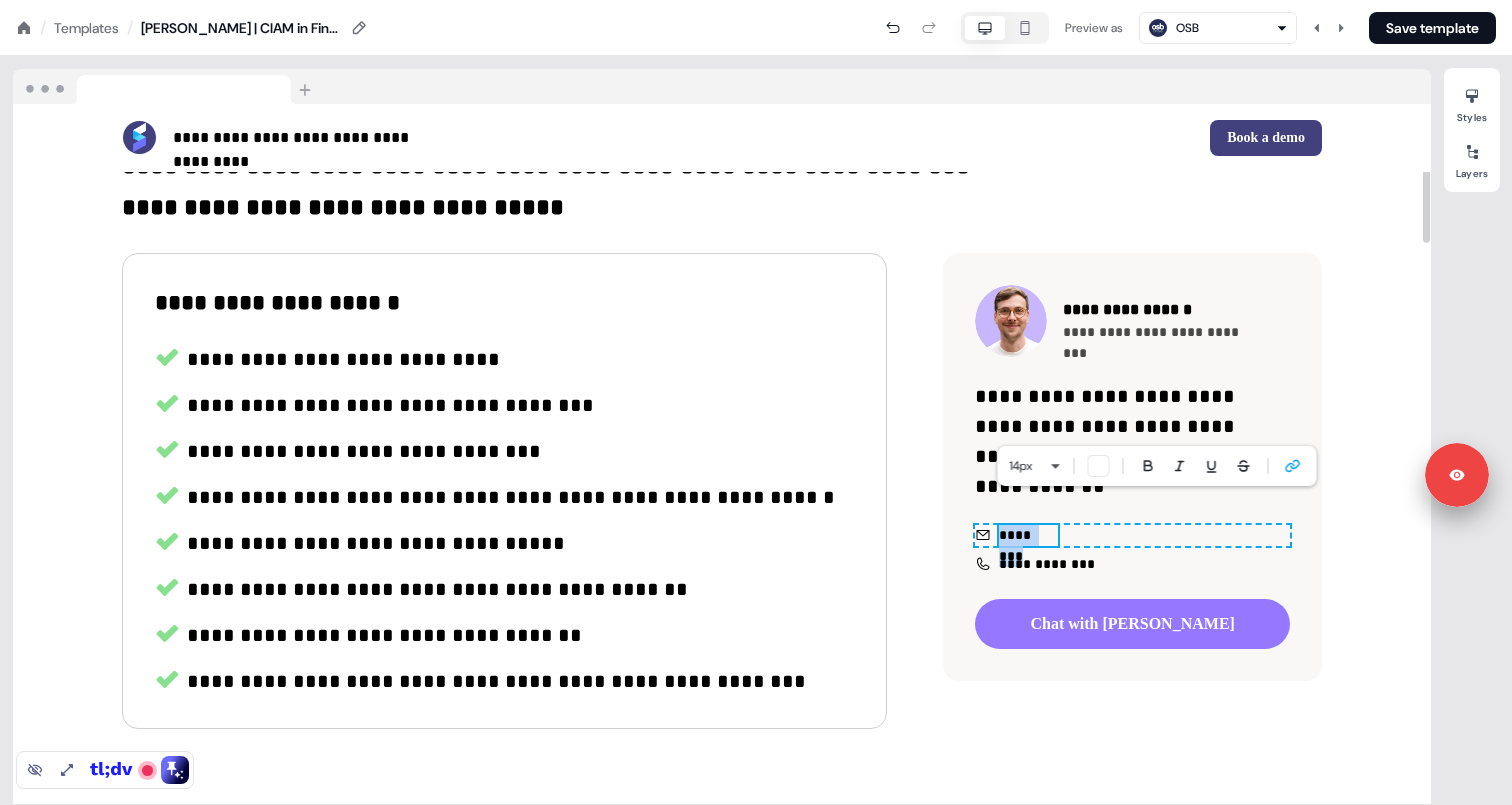 click on "********" at bounding box center [1017, 545] 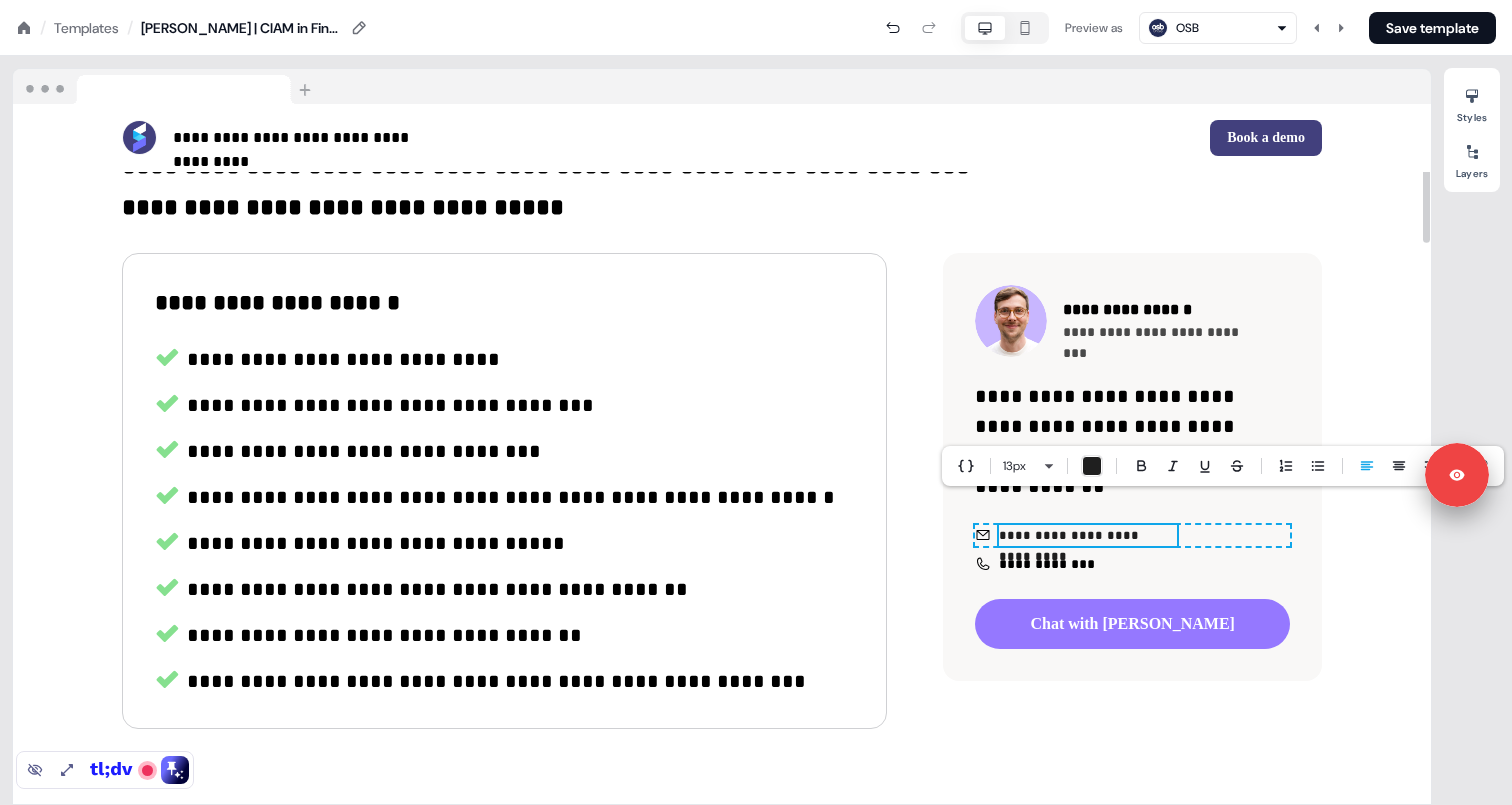 click on "**********" at bounding box center (1071, 546) 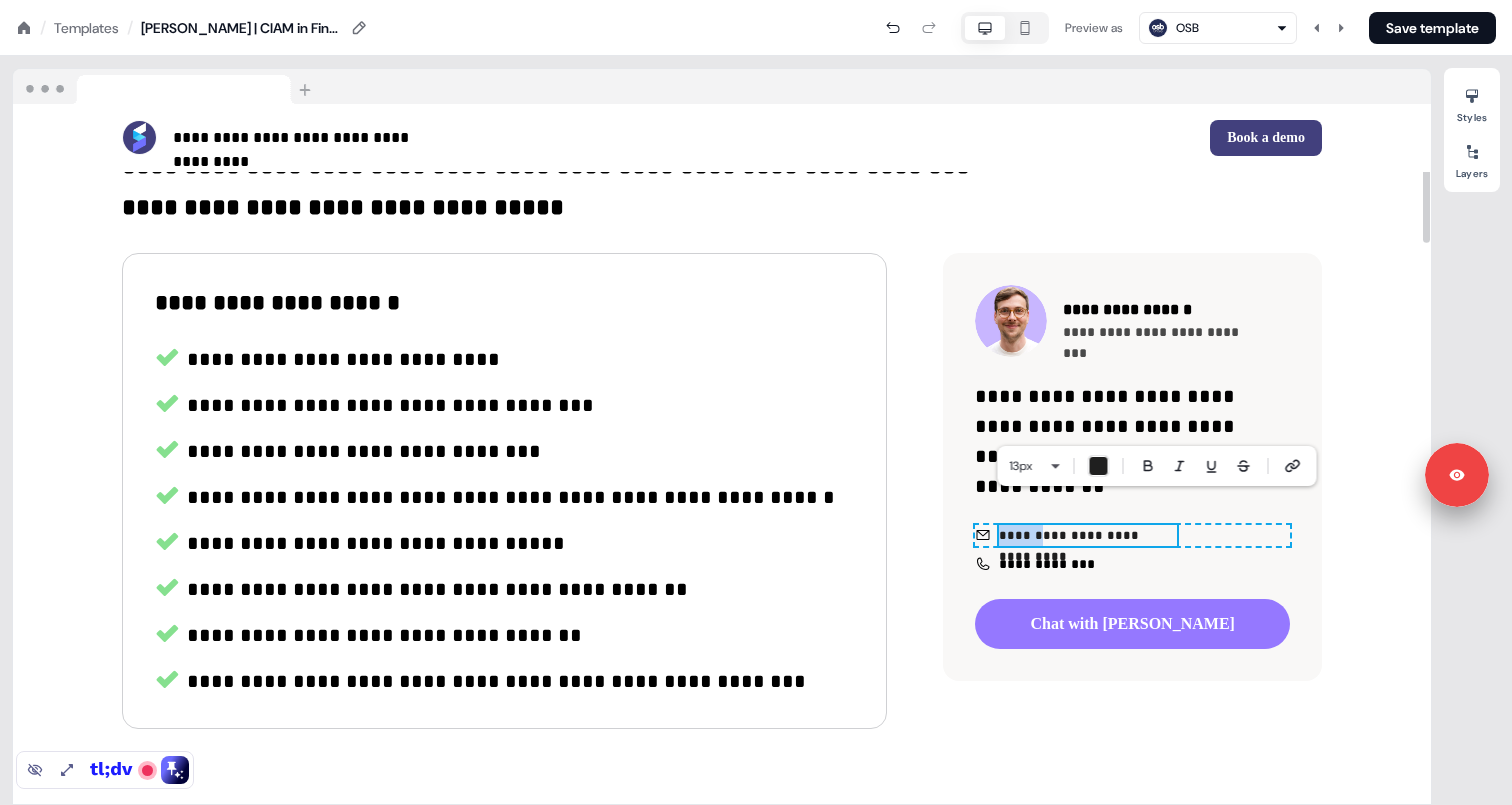 click on "**********" at bounding box center [1071, 546] 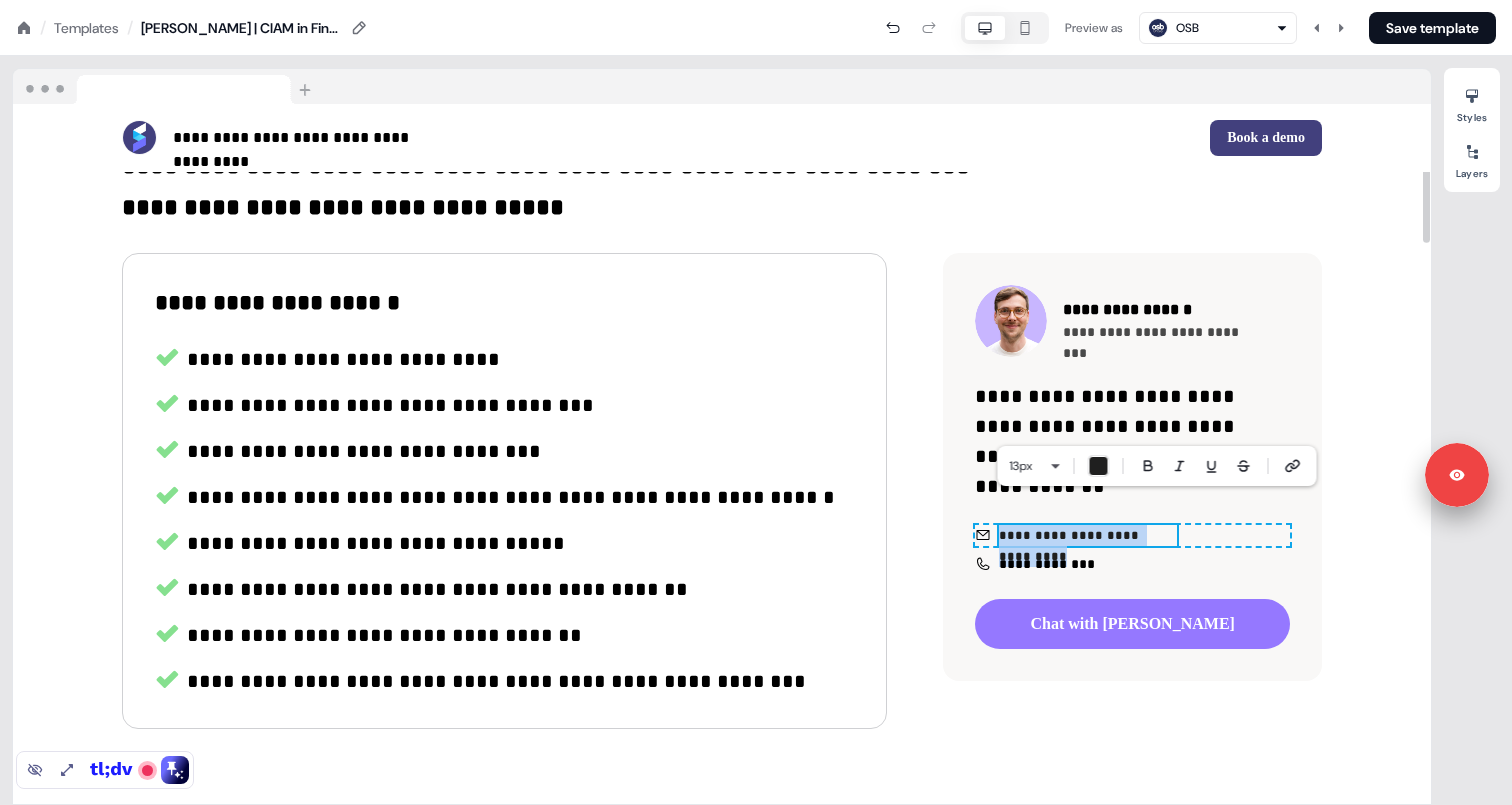 click on "**********" at bounding box center (1071, 546) 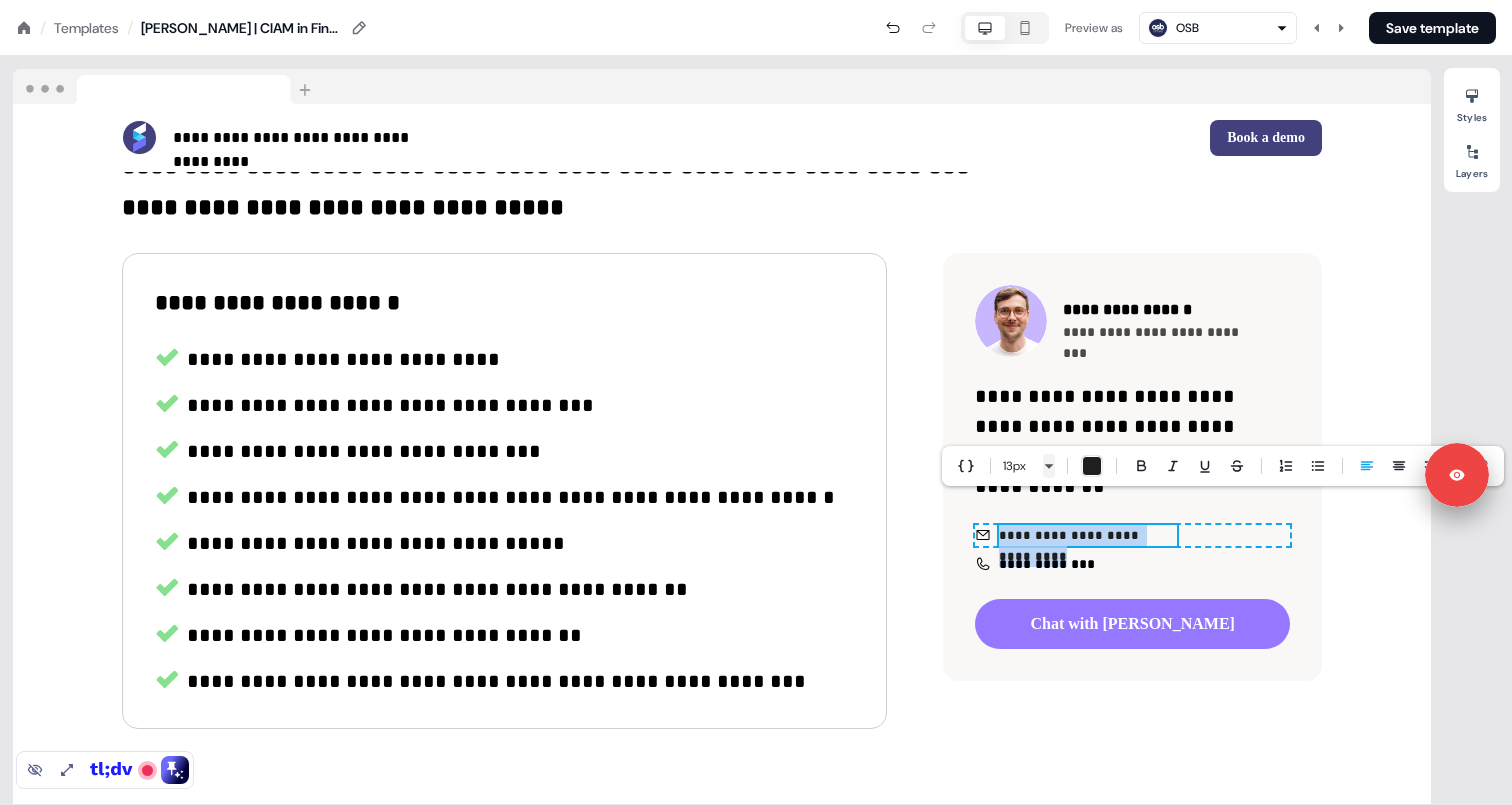 click on "**********" at bounding box center (756, 0) 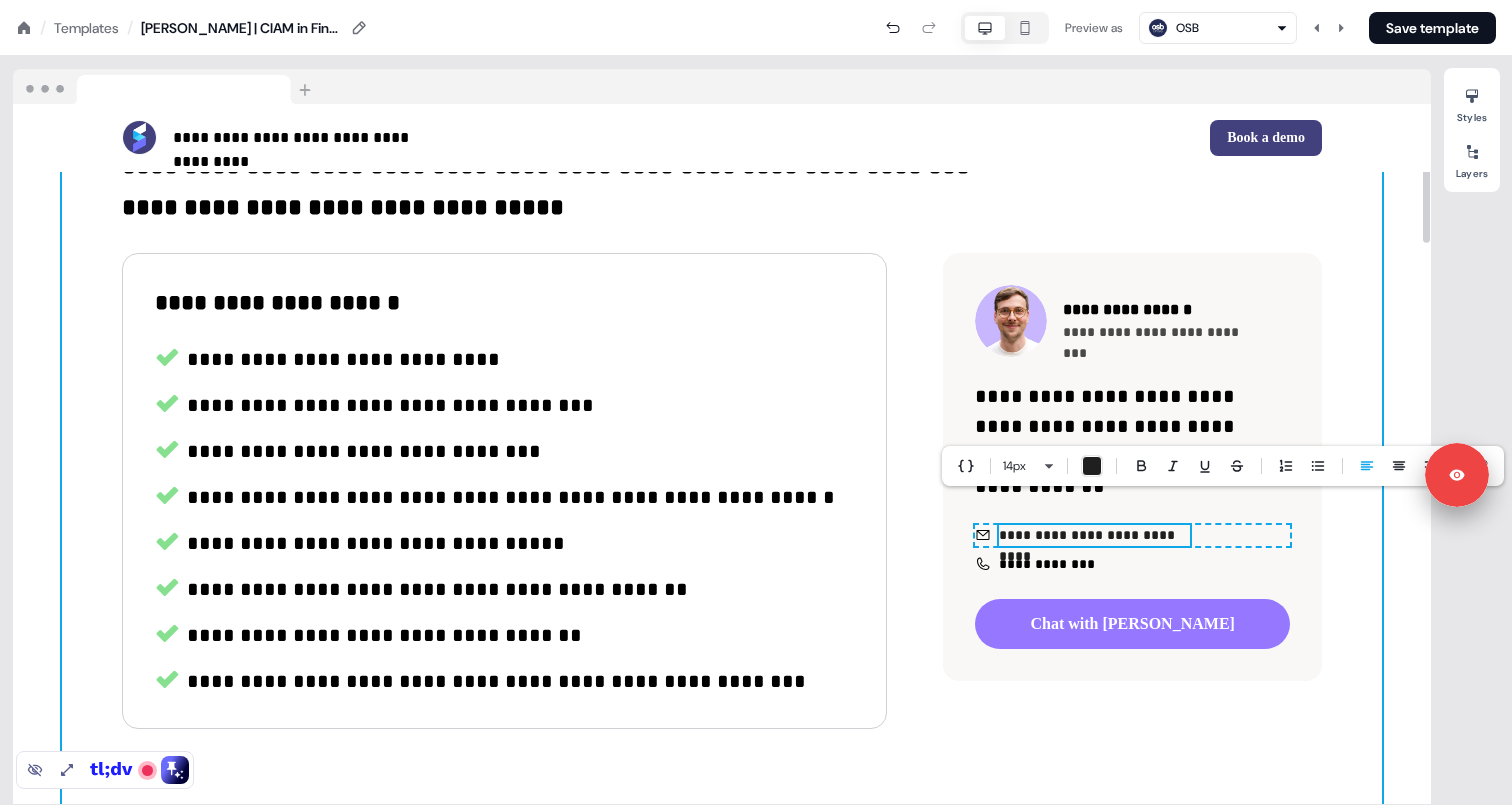 click on "**********" at bounding box center [722, 462] 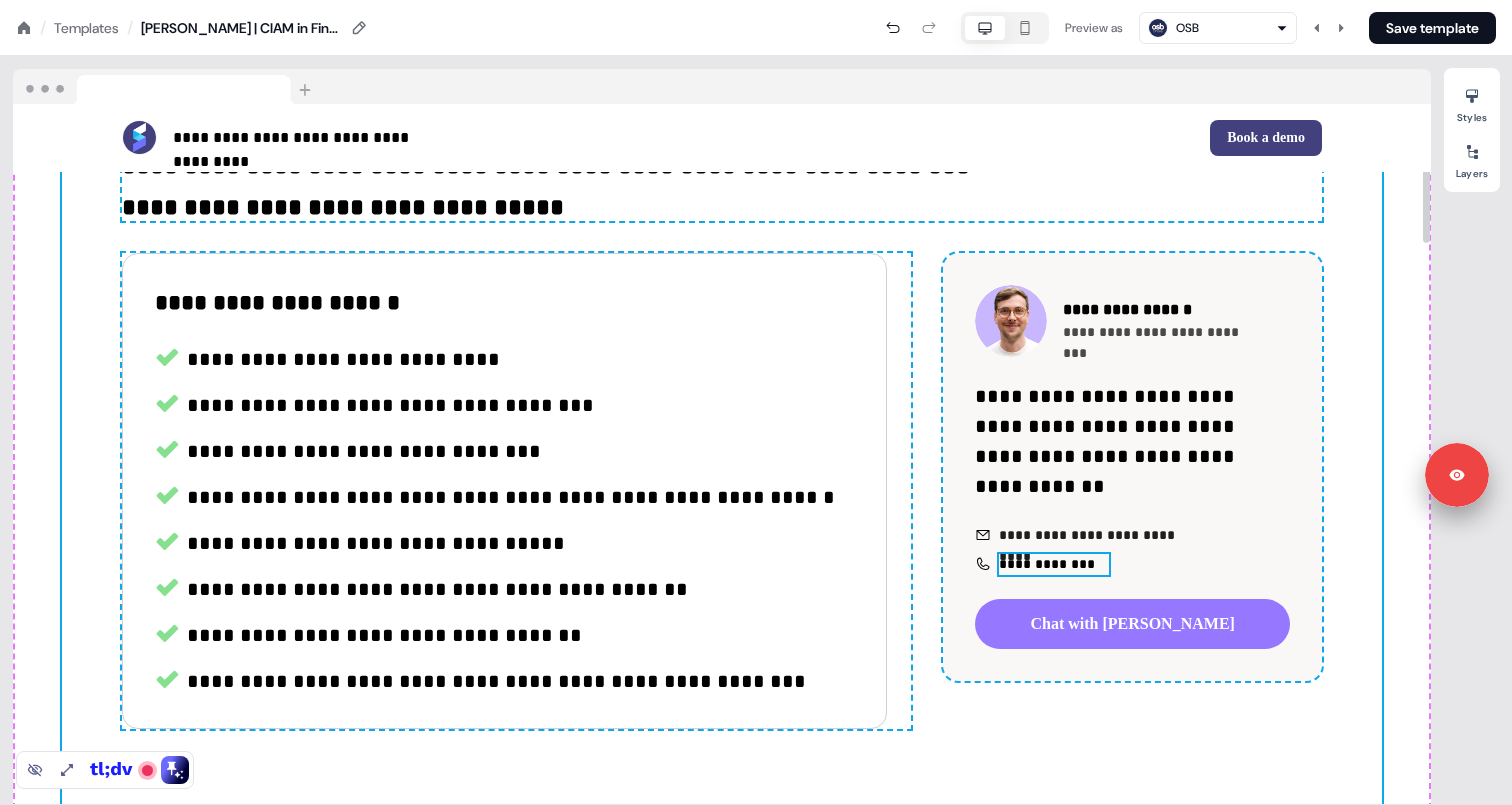 click on "**********" at bounding box center (1053, 564) 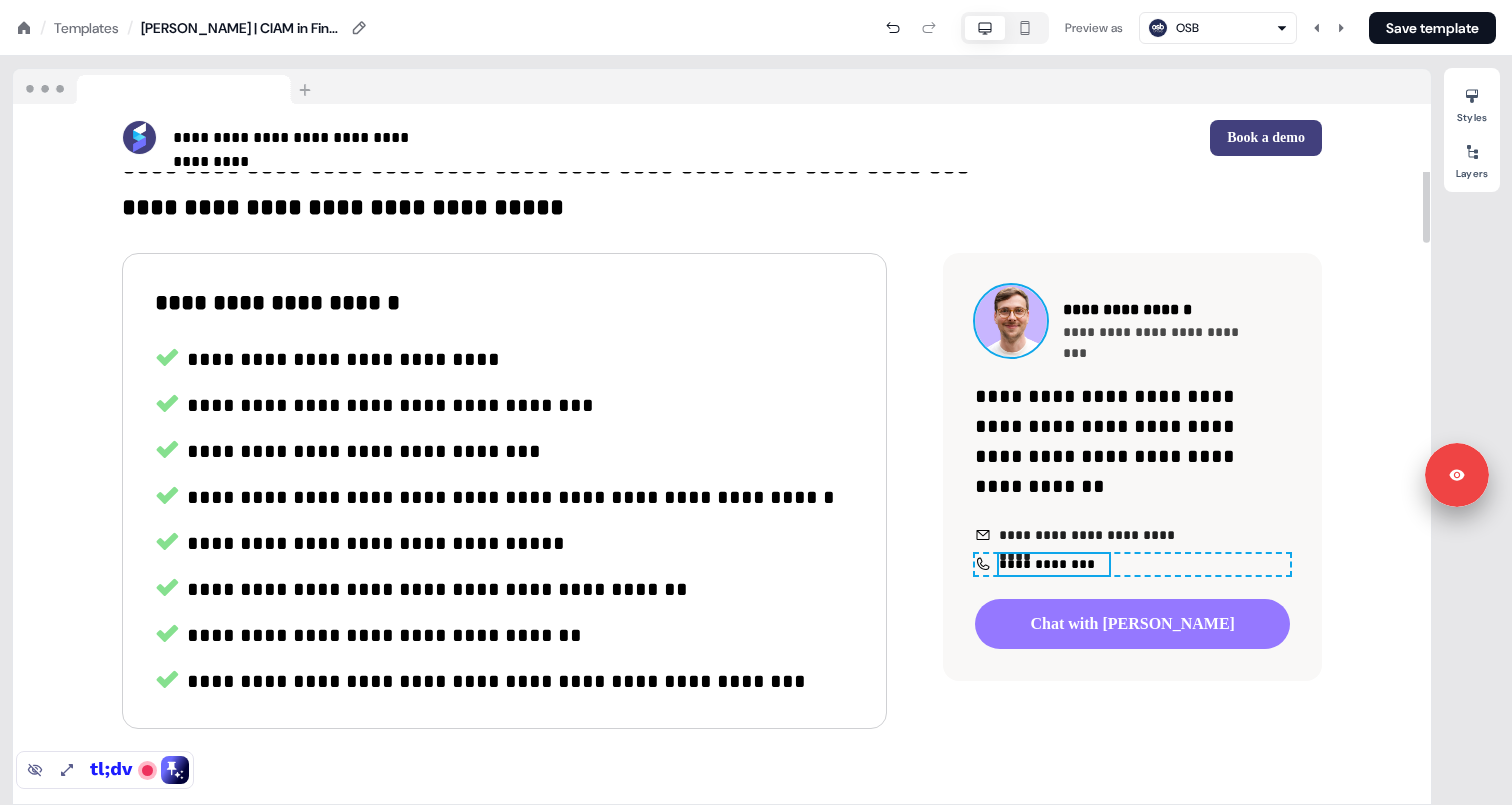 click at bounding box center [1011, 321] 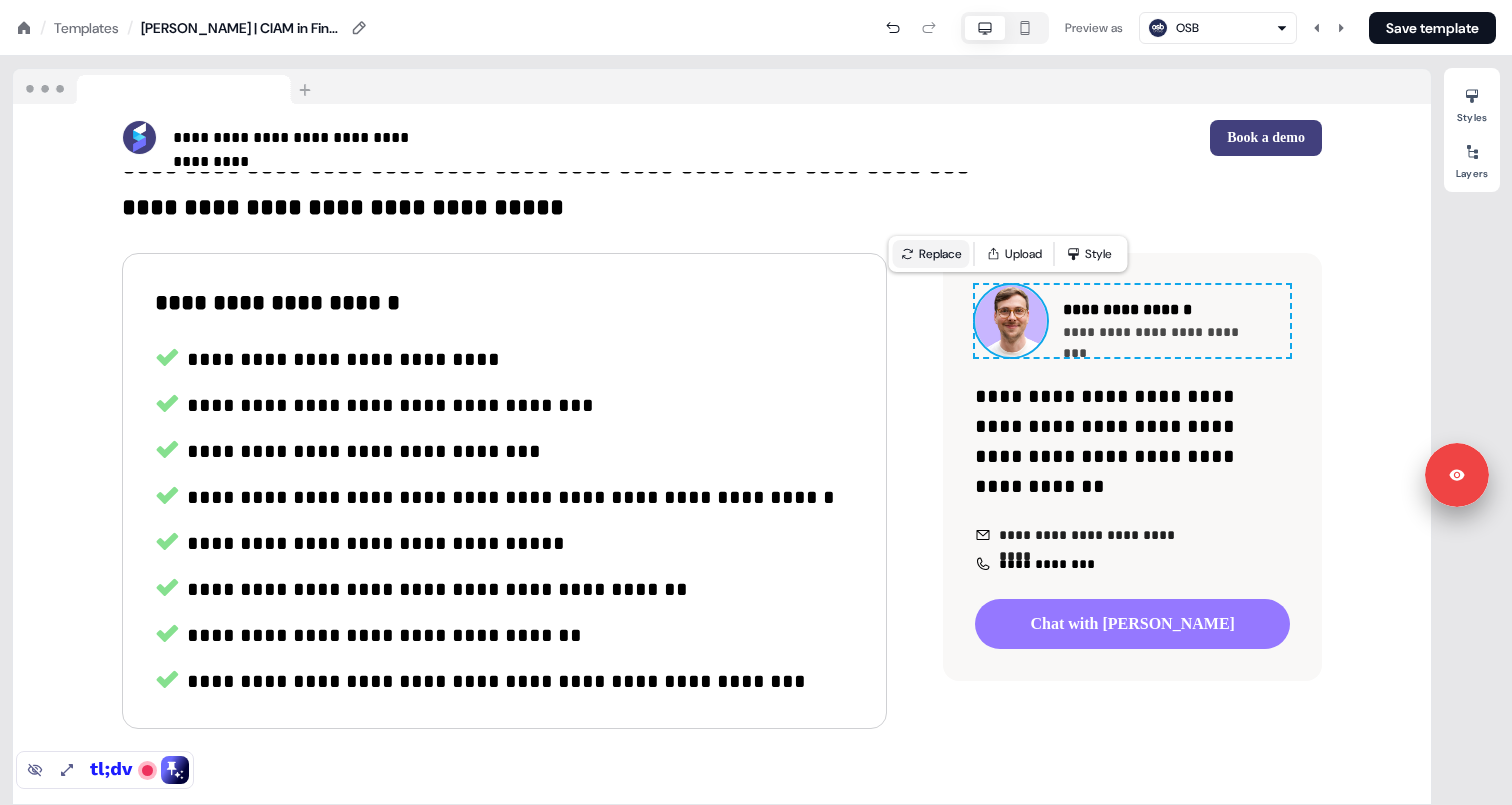 click on "Replace" at bounding box center (931, 254) 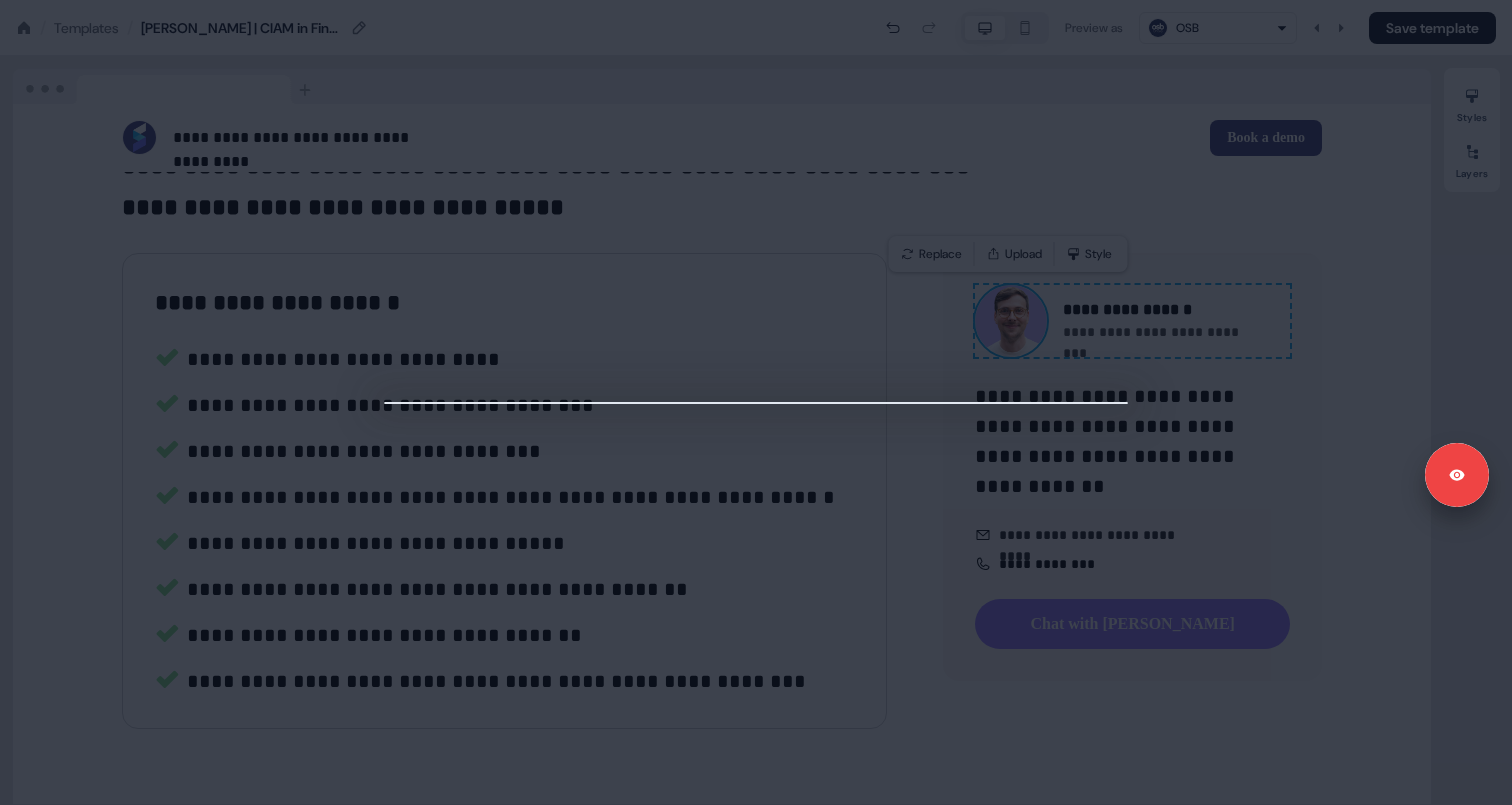 click at bounding box center (756, 402) 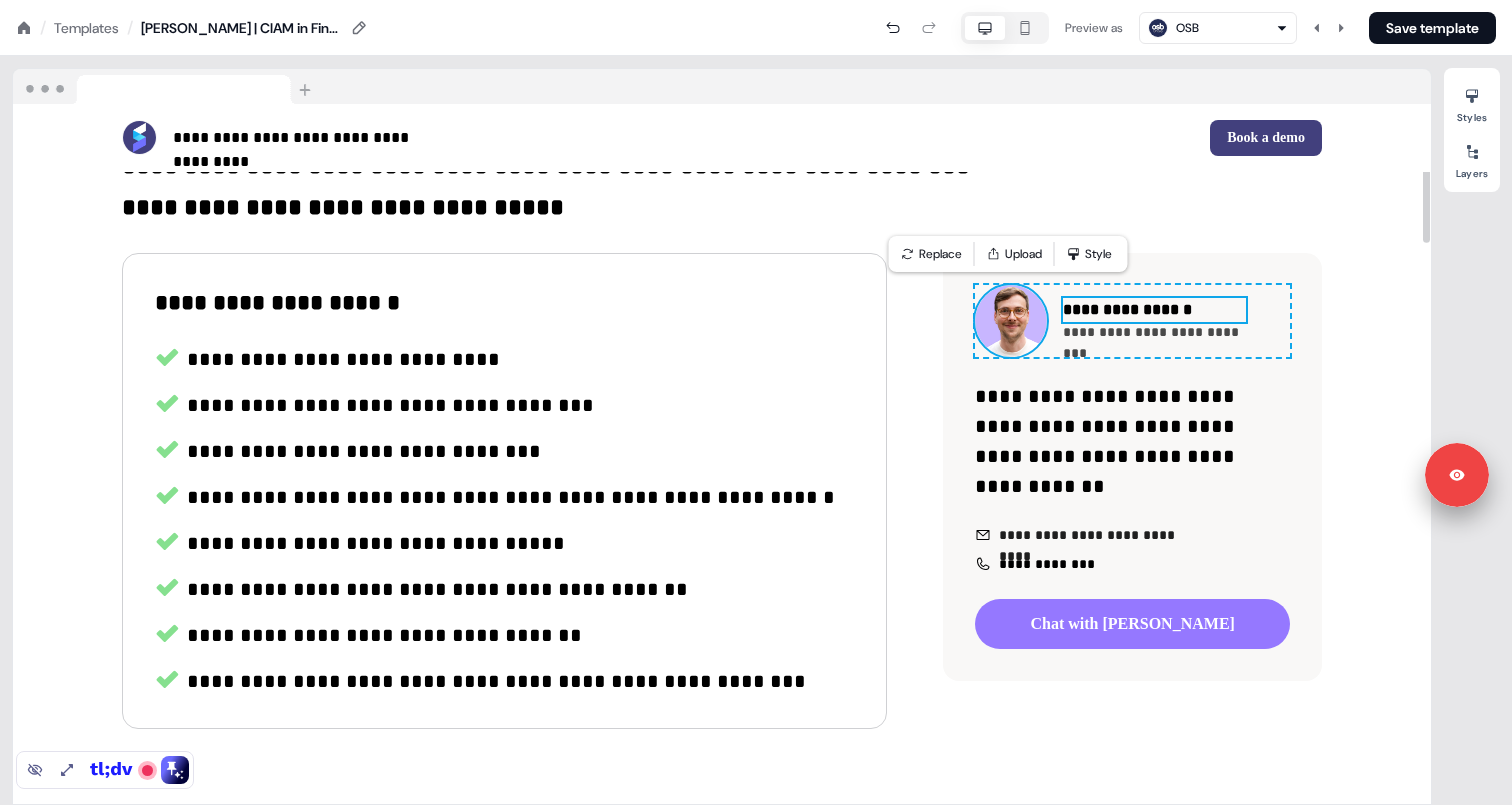 click on "**********" at bounding box center (1154, 310) 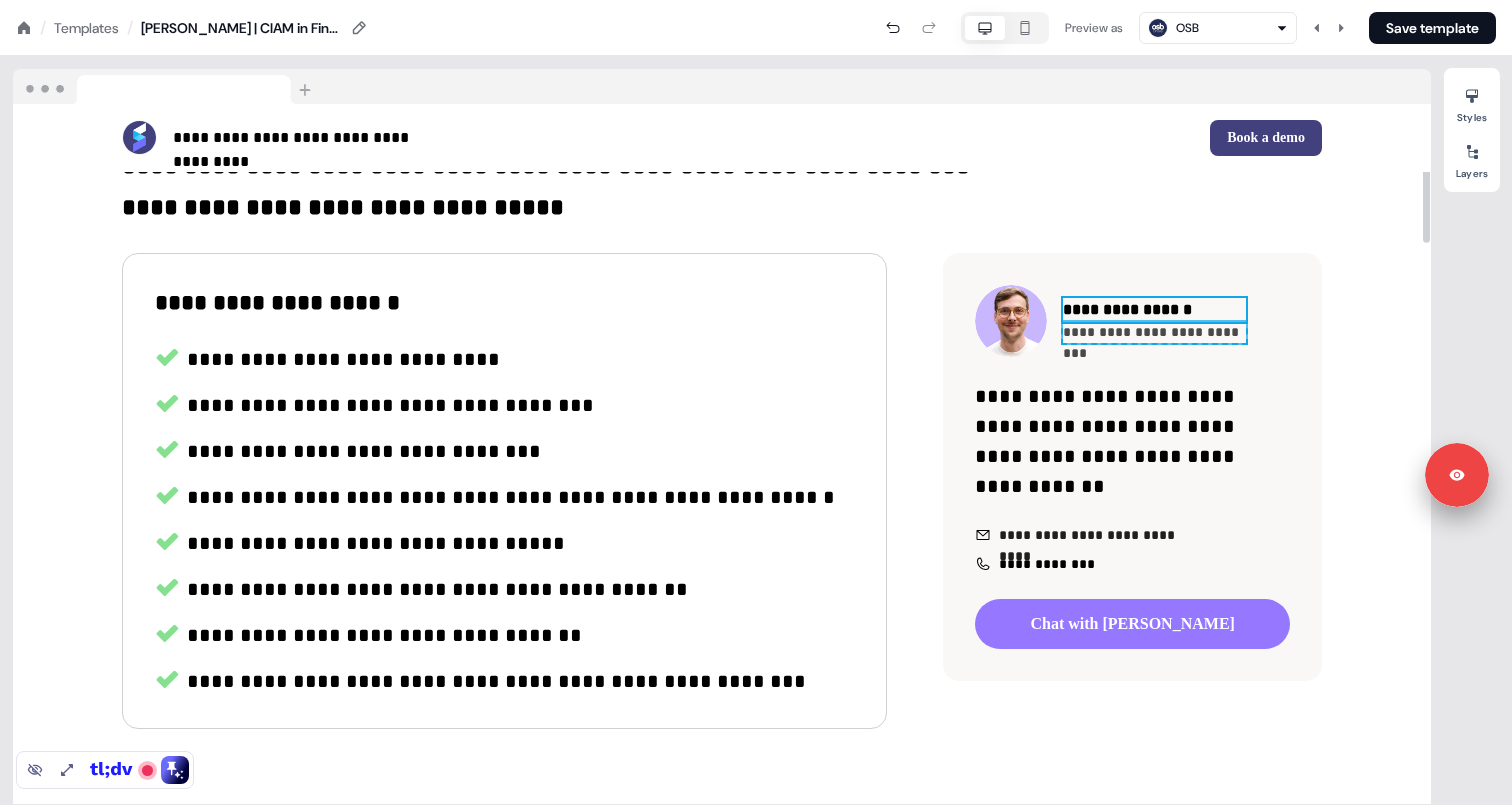 click on "**********" at bounding box center (1154, 332) 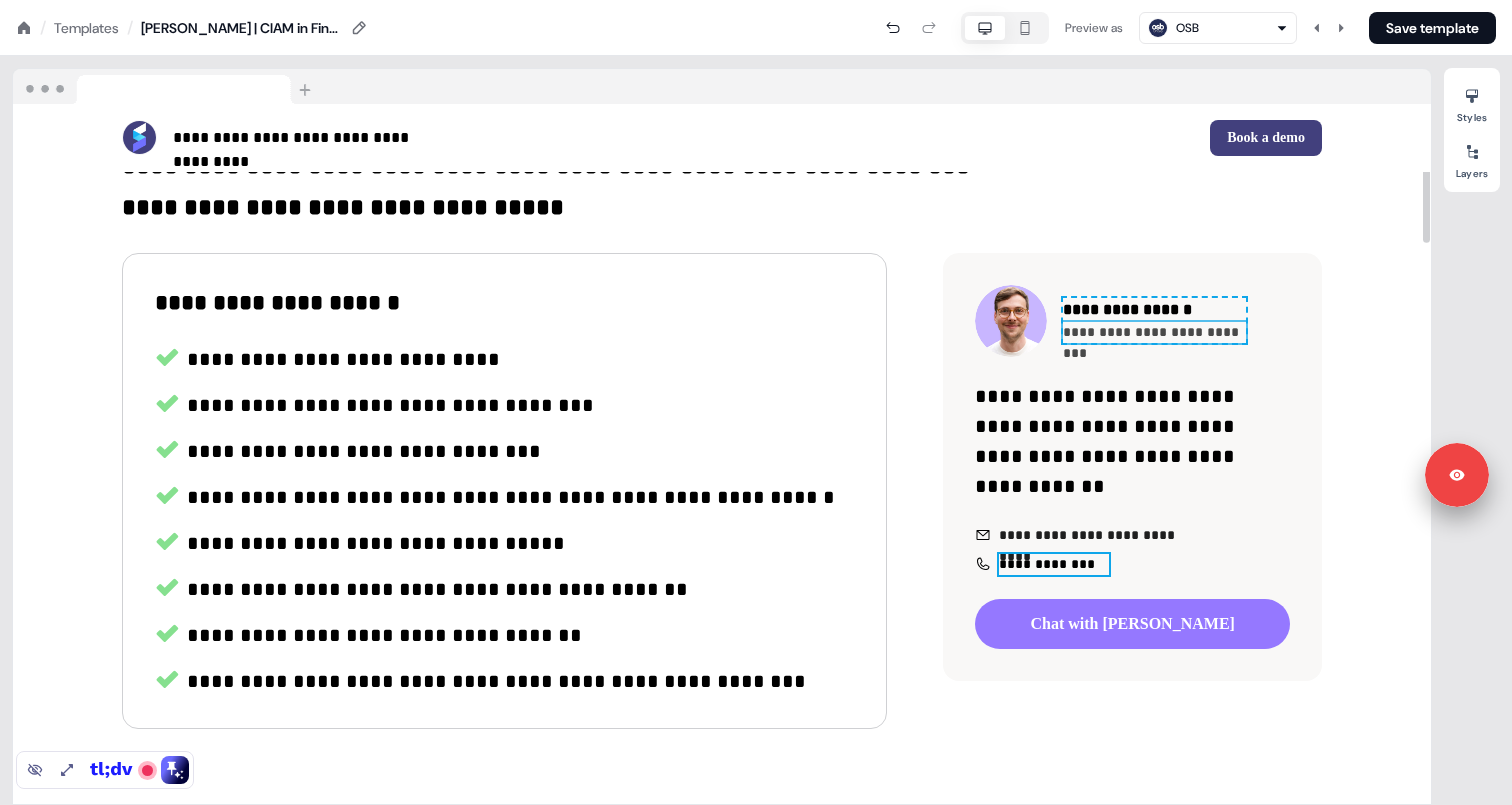 click on "**********" at bounding box center [1053, 564] 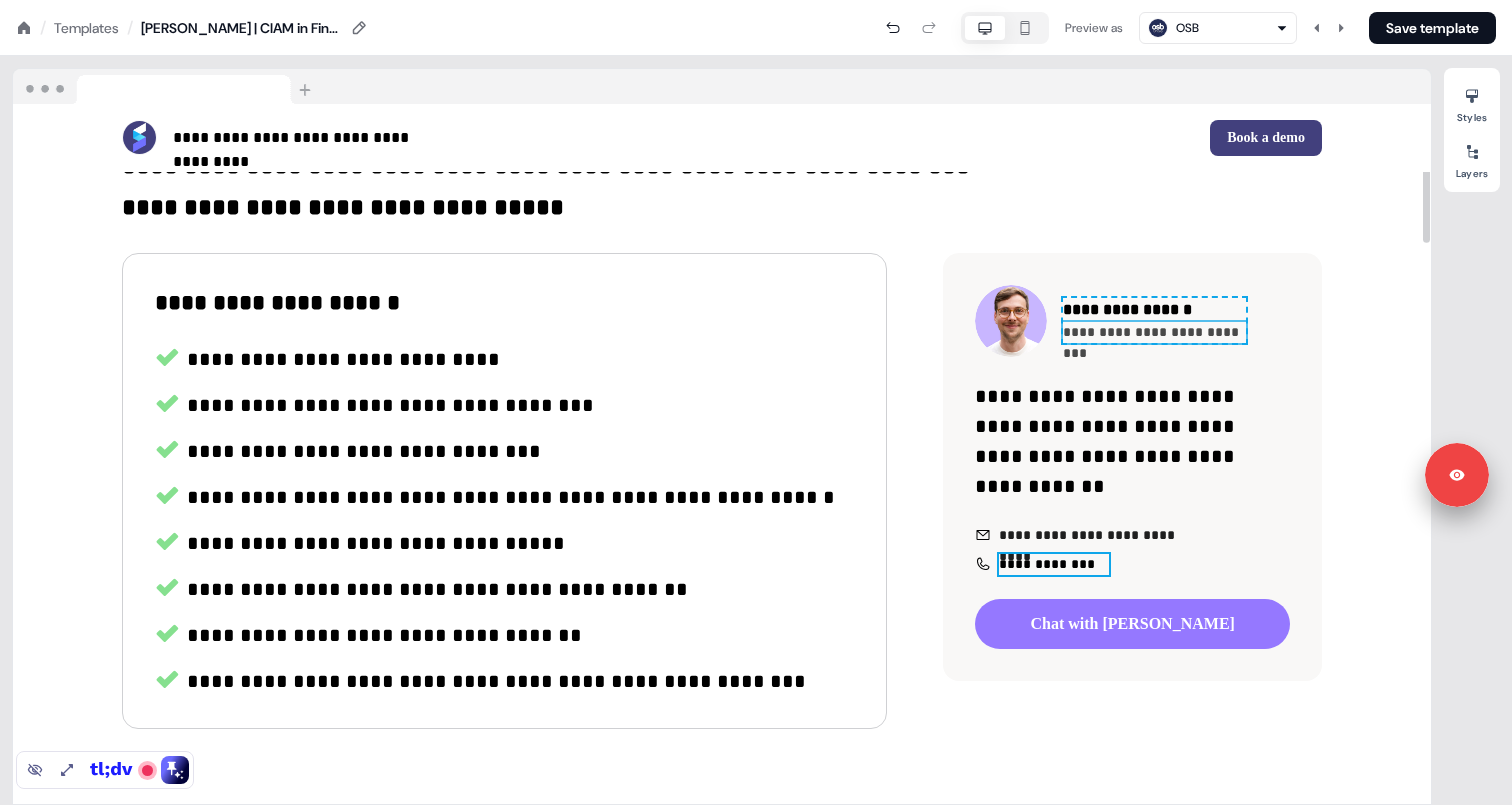 click on "**********" at bounding box center (1053, 564) 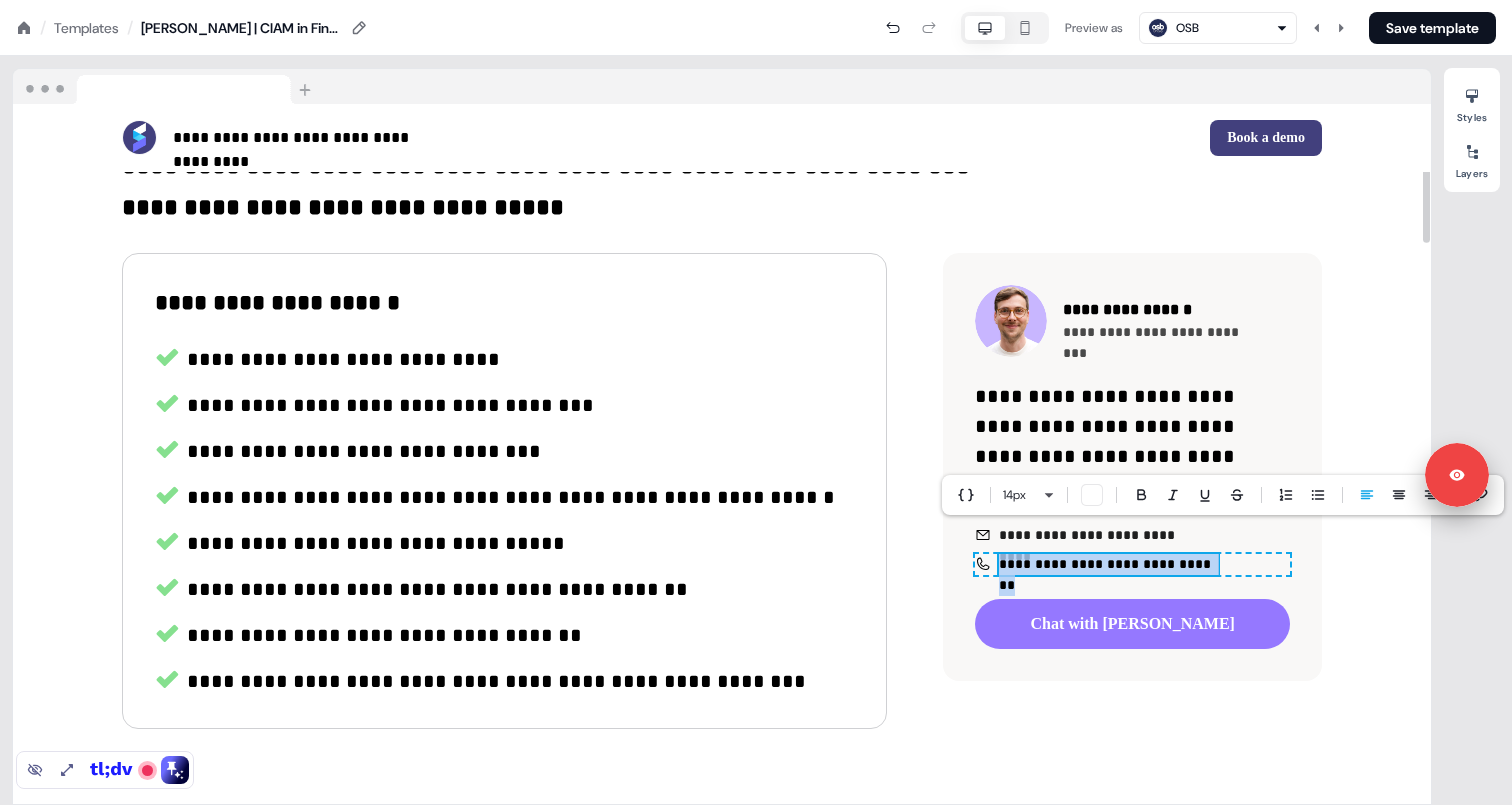 click on "**********" at bounding box center (1108, 564) 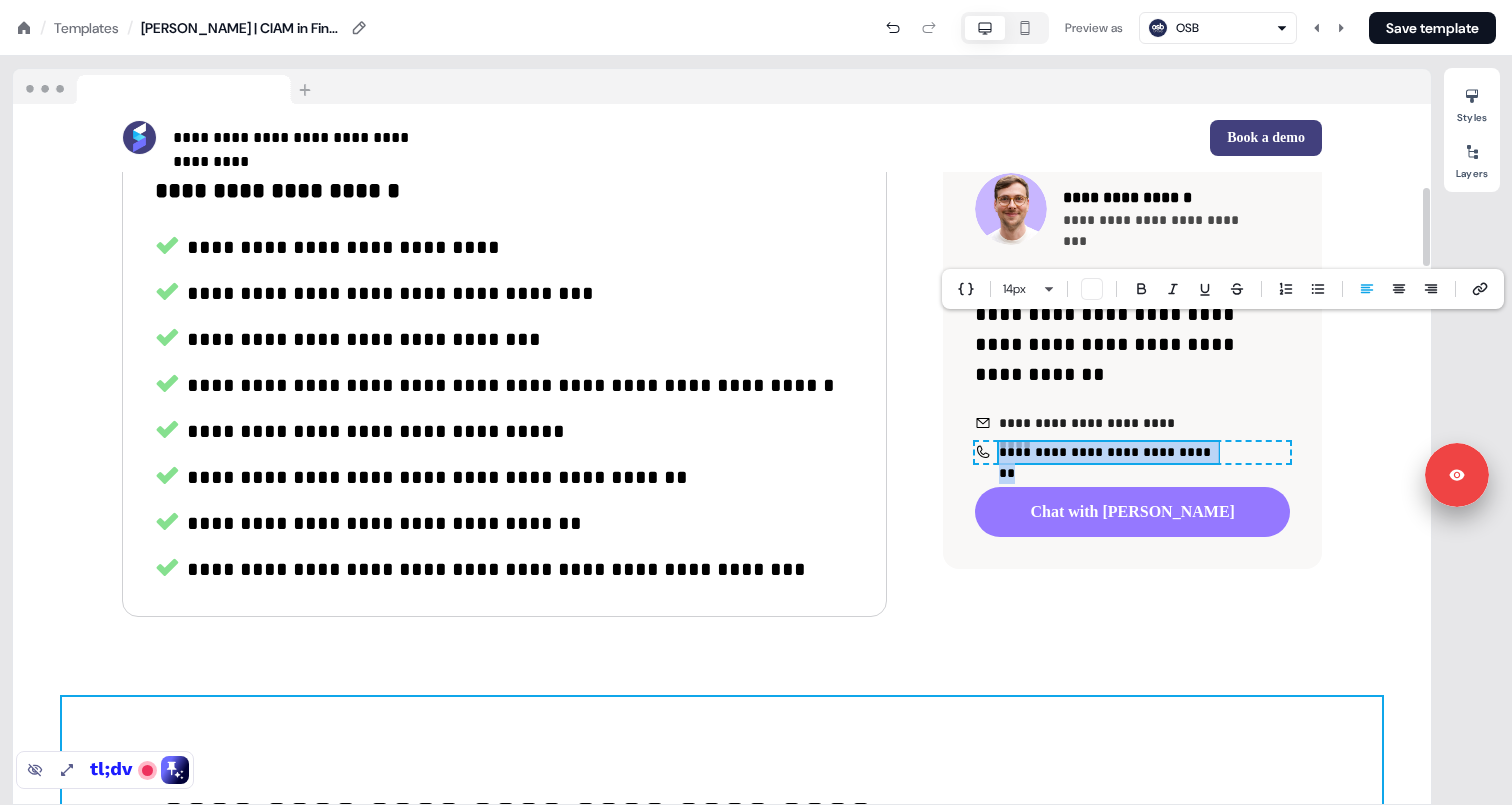 scroll, scrollTop: 630, scrollLeft: 0, axis: vertical 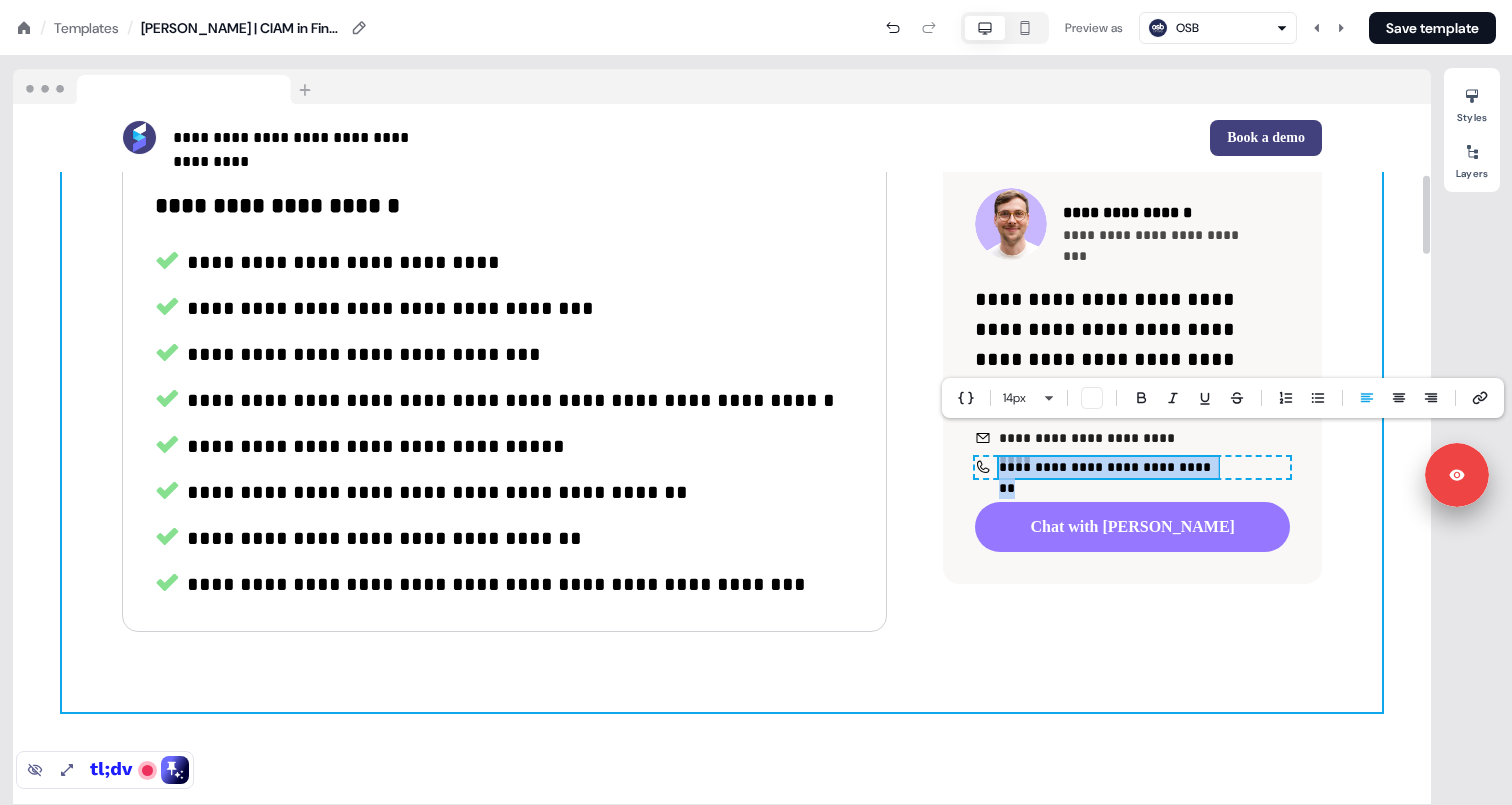 click on "**********" at bounding box center (722, 365) 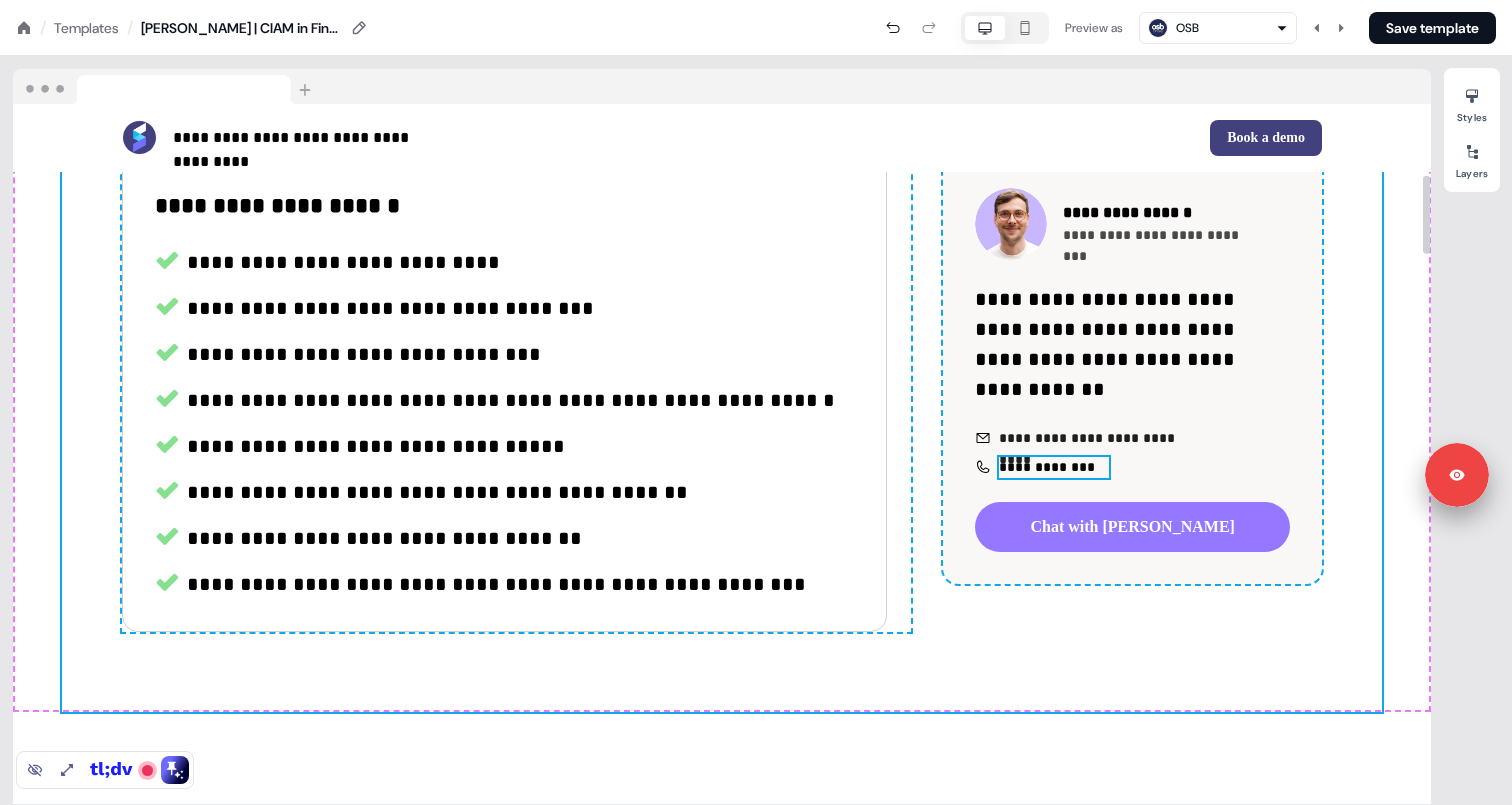 click on "**********" at bounding box center (1053, 467) 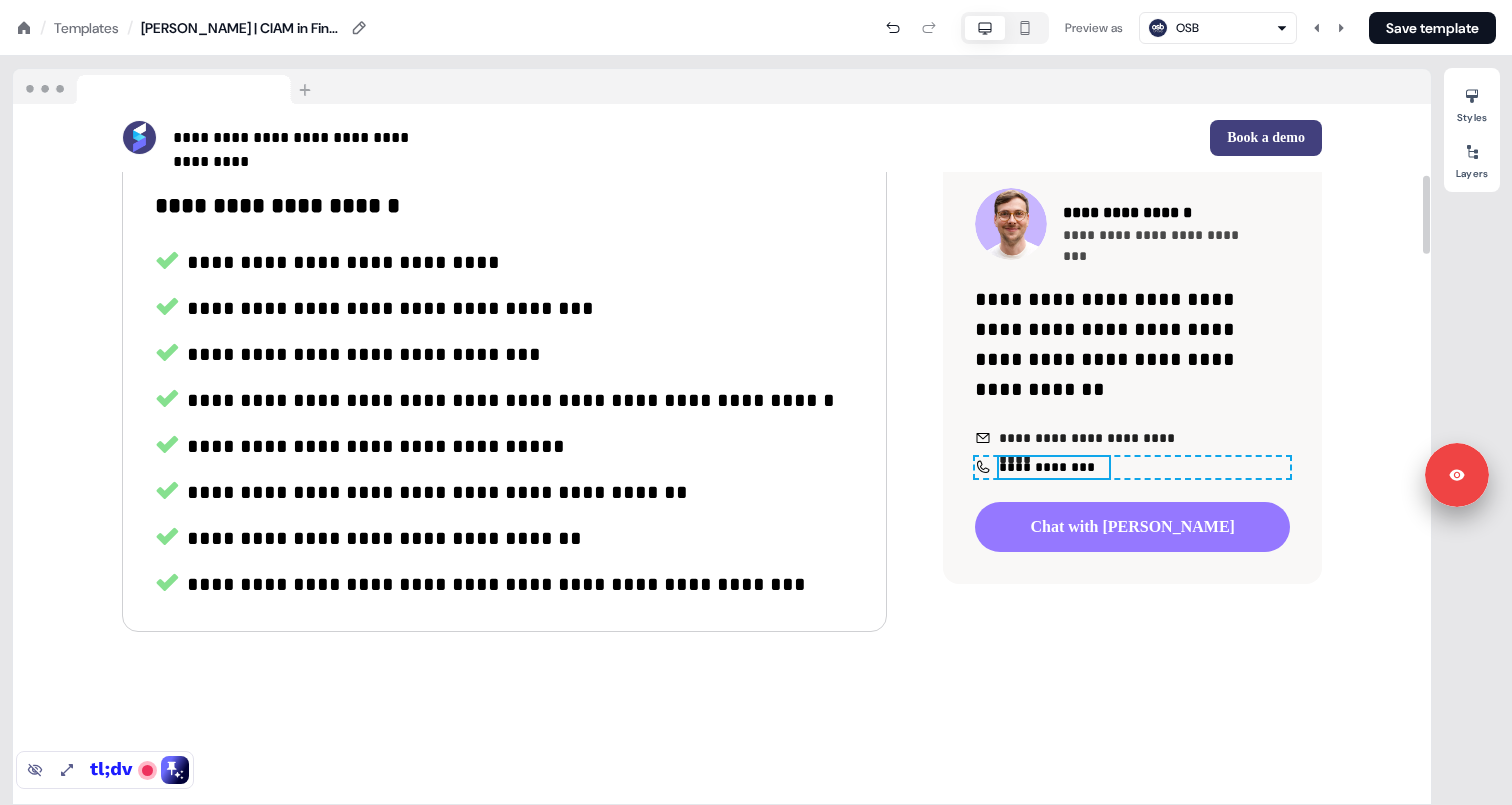 click on "**********" at bounding box center (1053, 467) 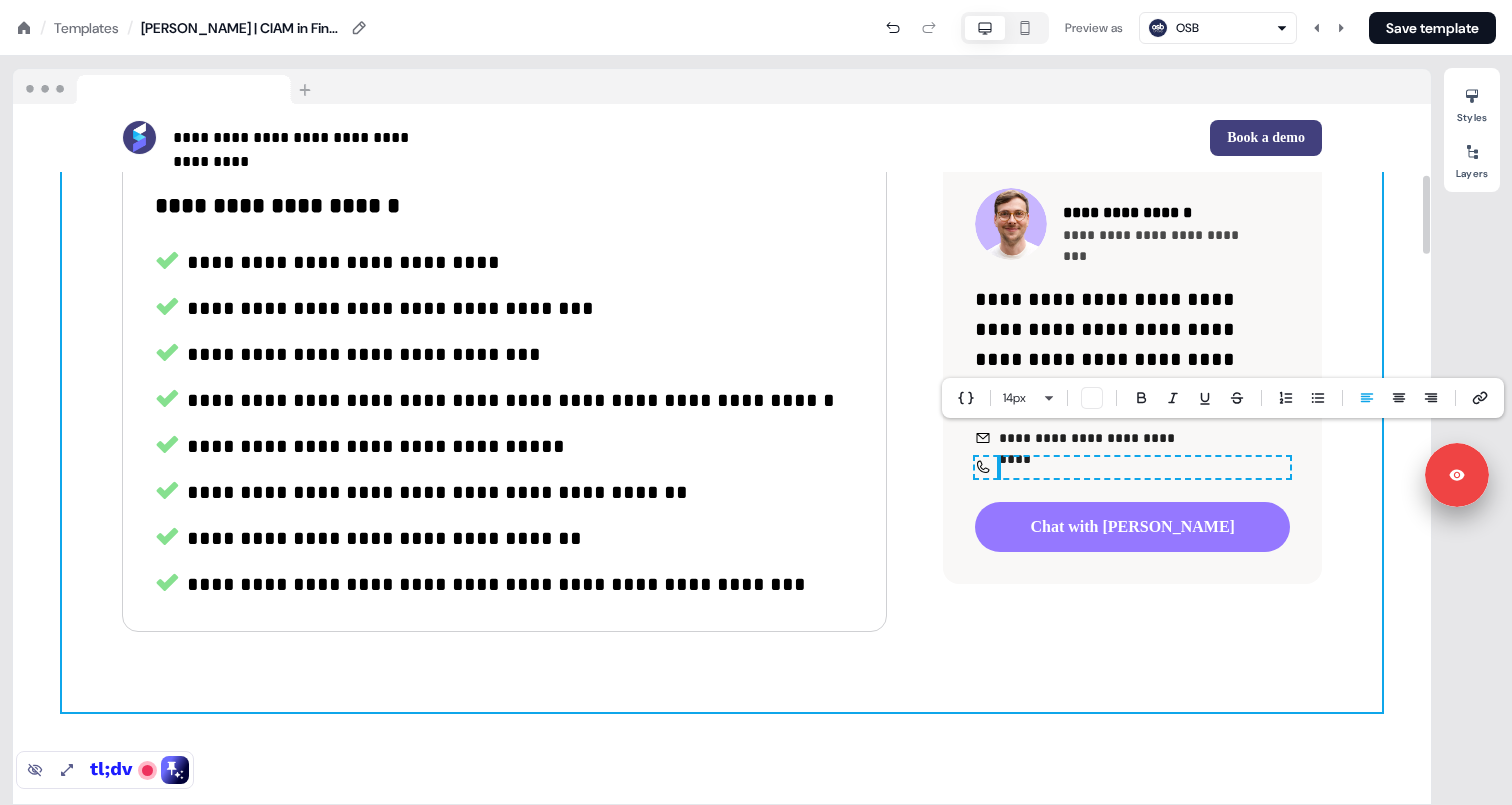 type 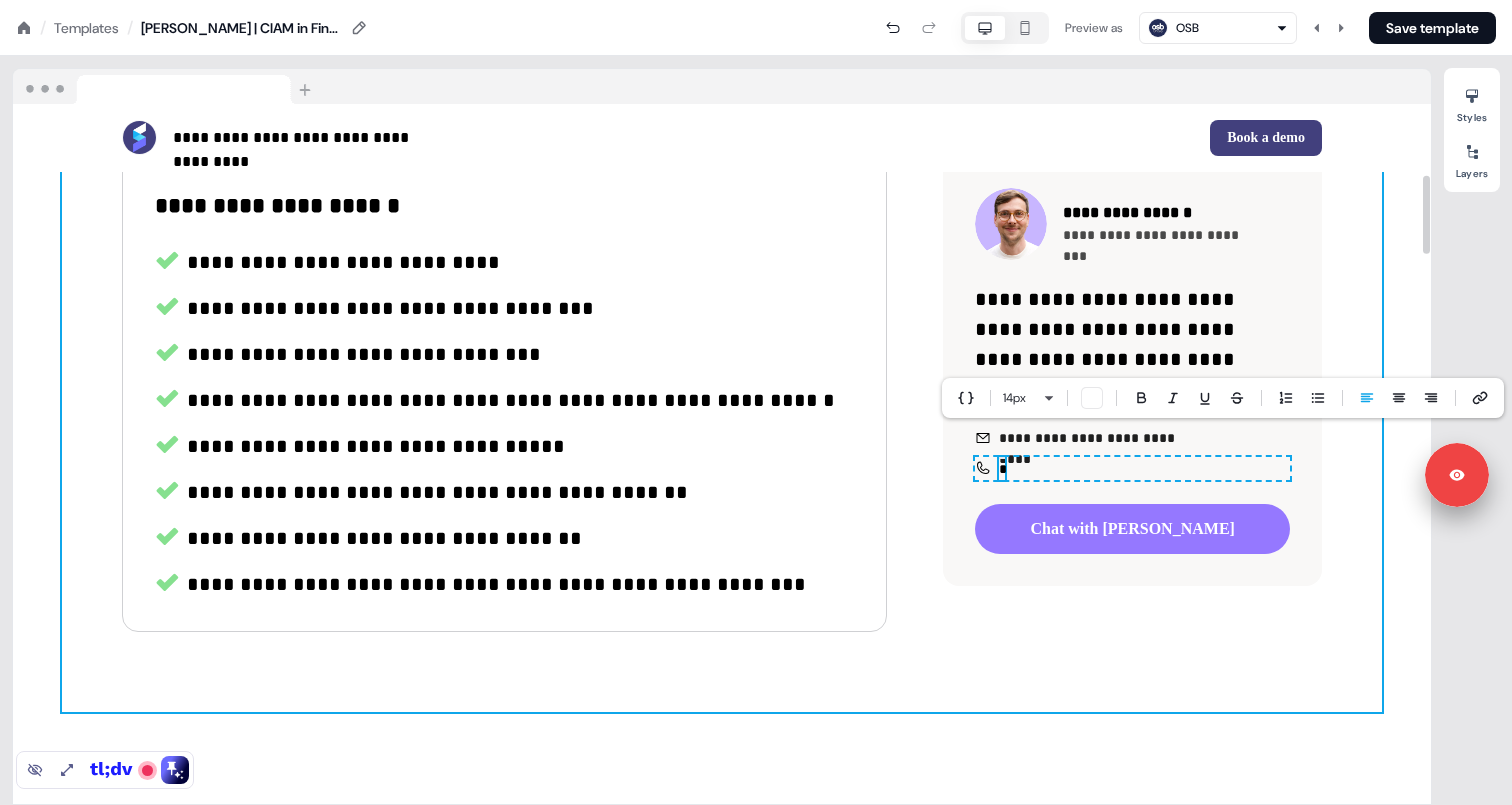 click on "**********" at bounding box center (722, 365) 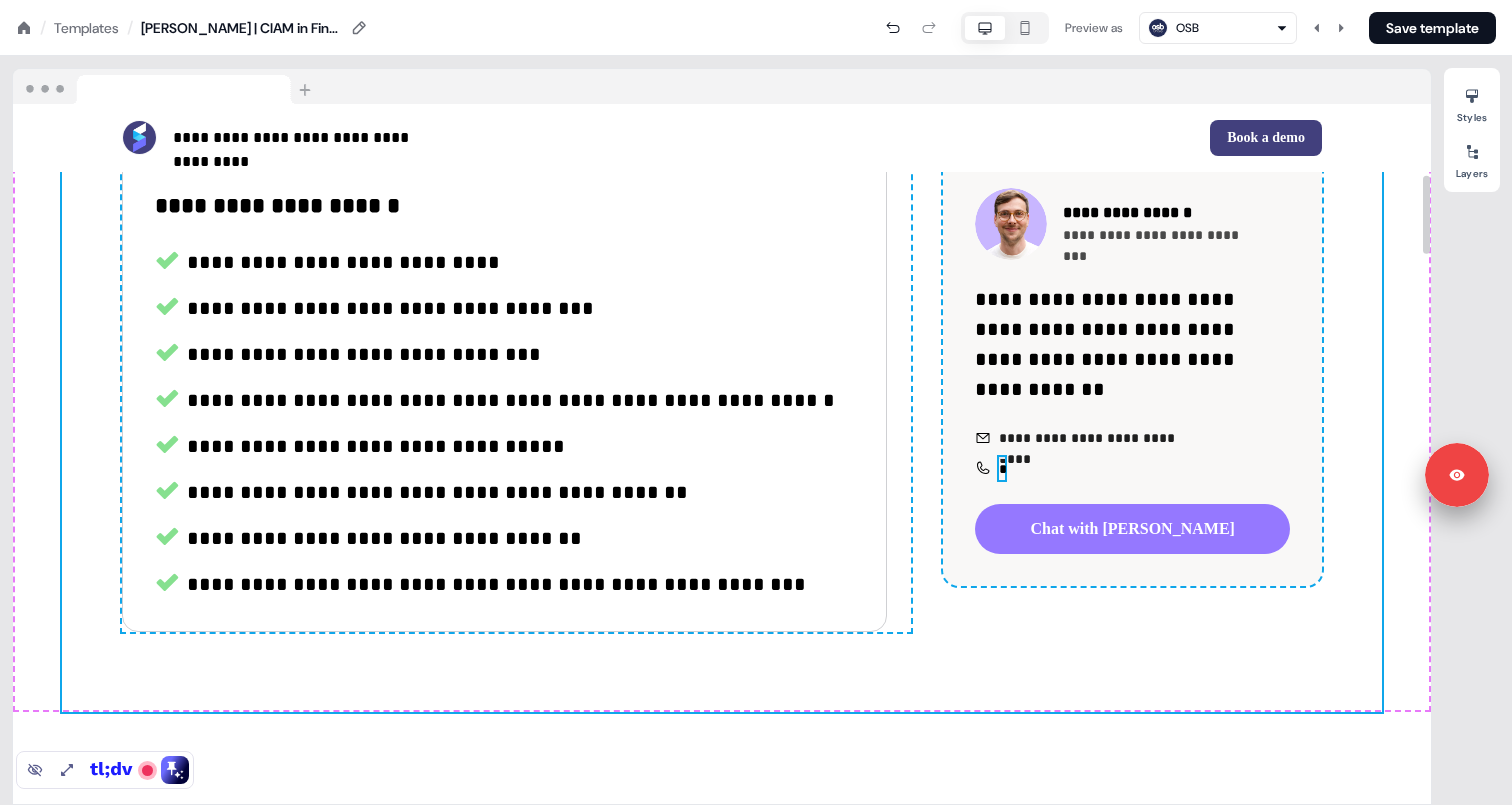 click on "*" at bounding box center [1002, 469] 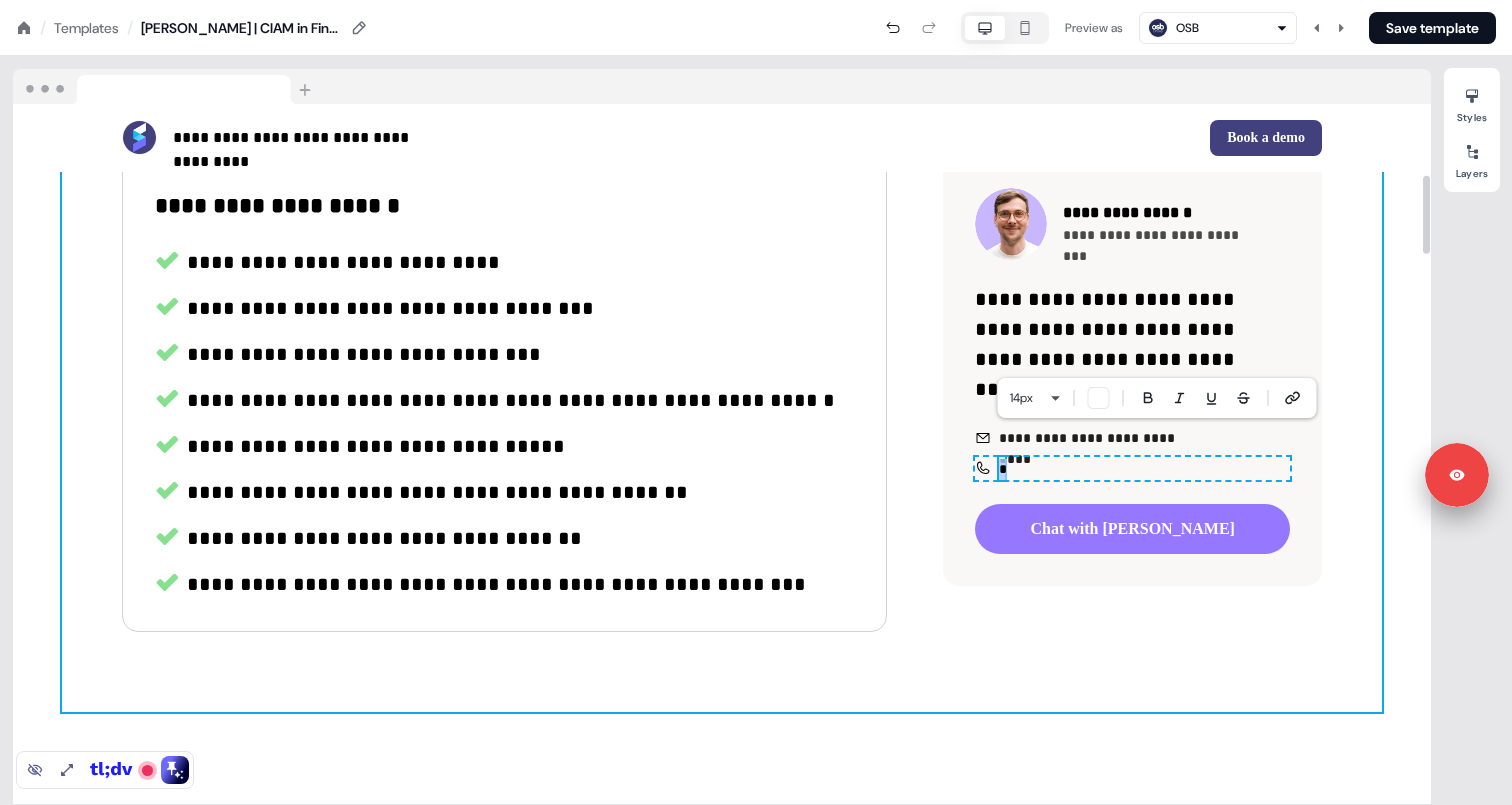 click on "**********" at bounding box center (722, 365) 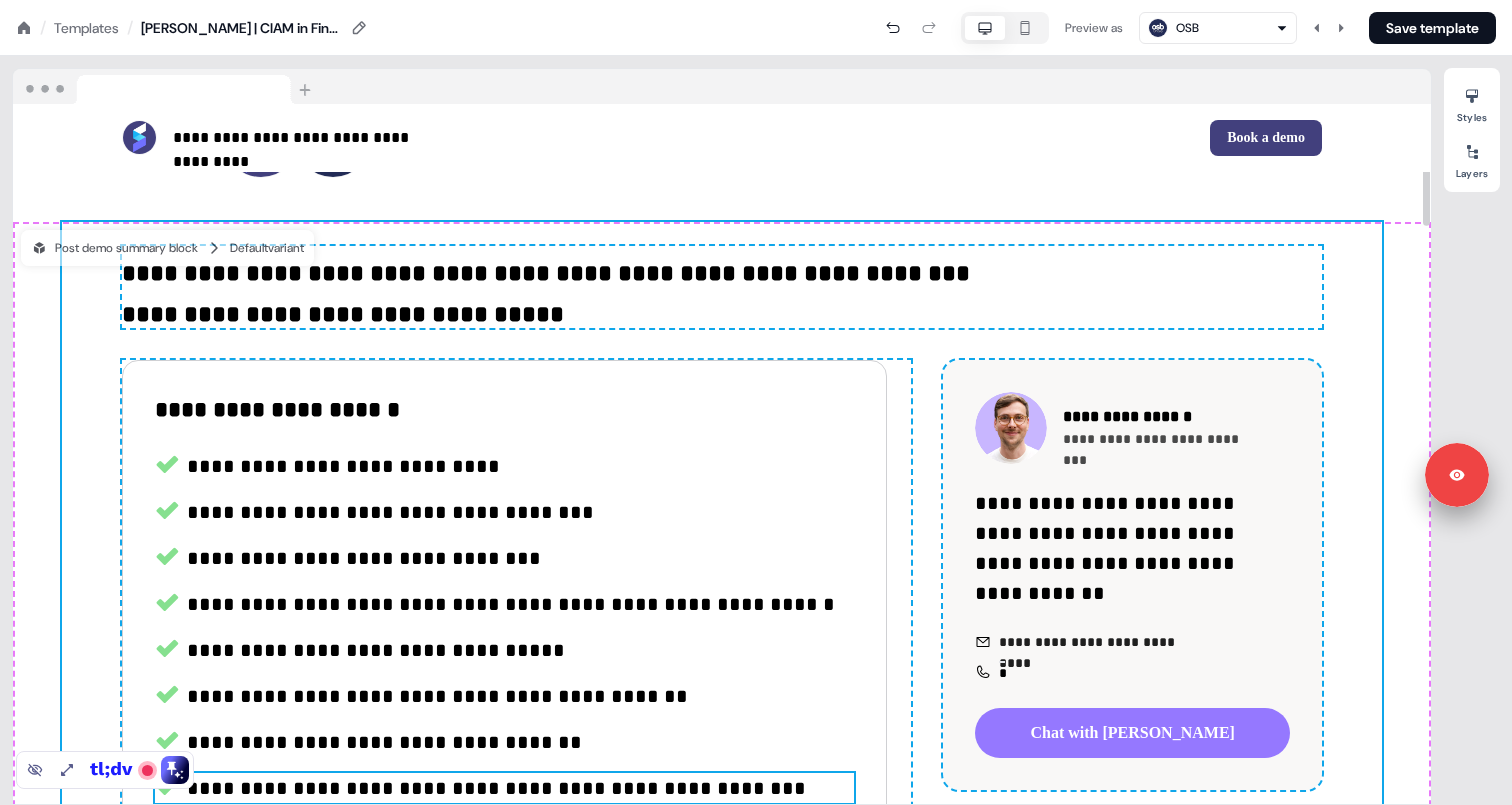 scroll, scrollTop: 351, scrollLeft: 0, axis: vertical 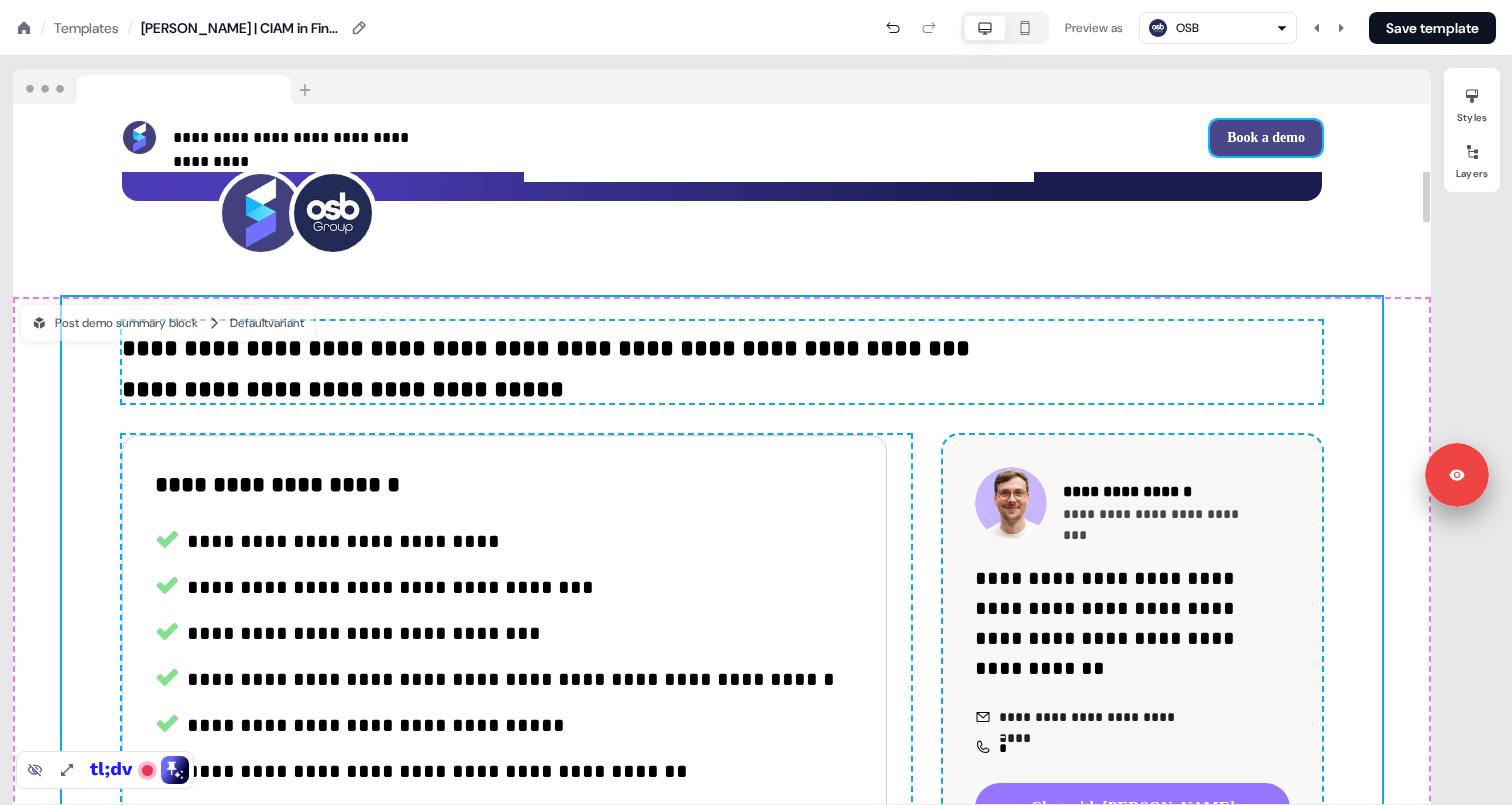 click on "Book a demo" at bounding box center (1266, 138) 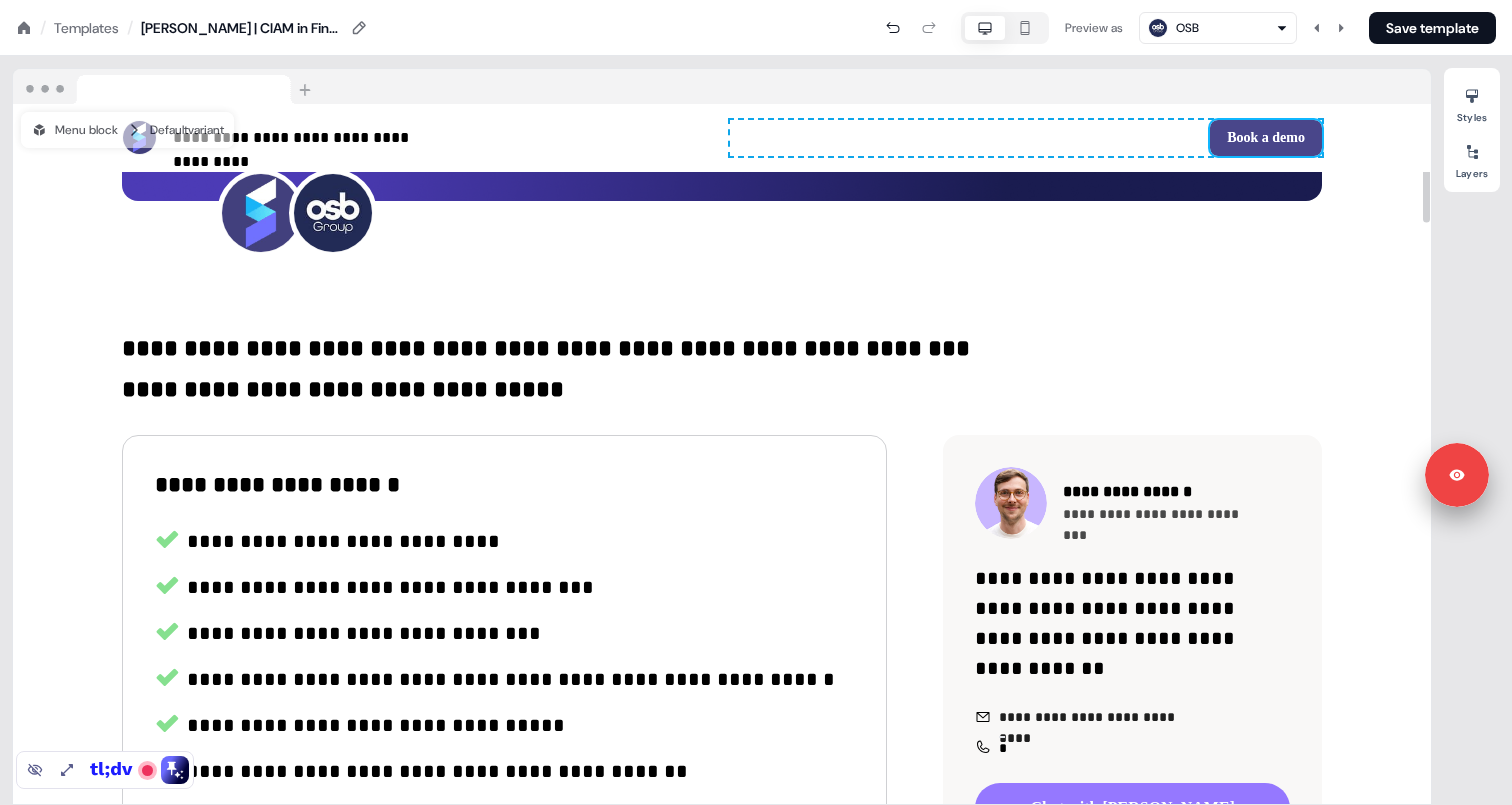 click on "Book a demo" at bounding box center (1266, 138) 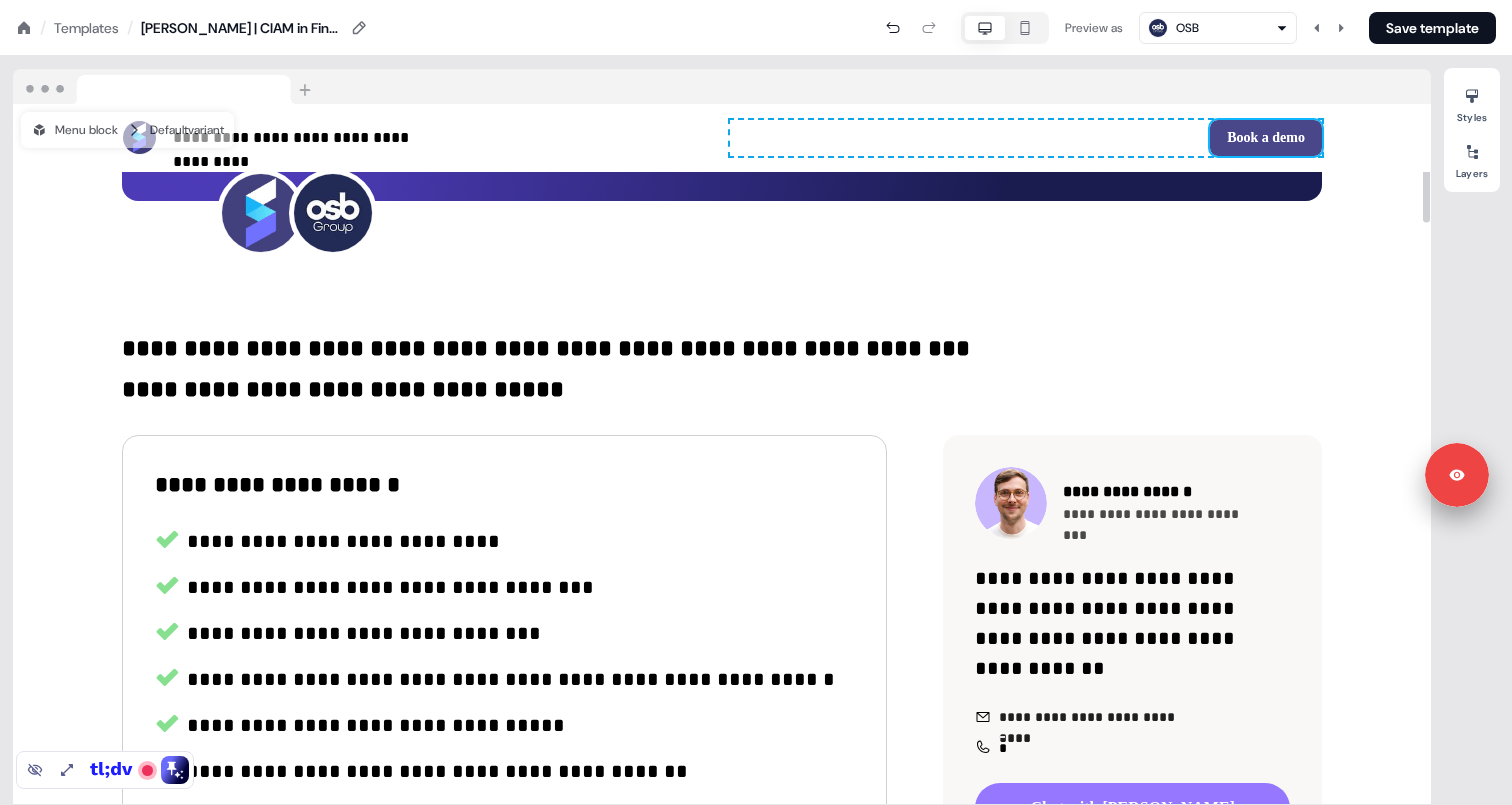 click on "Book a demo" at bounding box center [1266, 138] 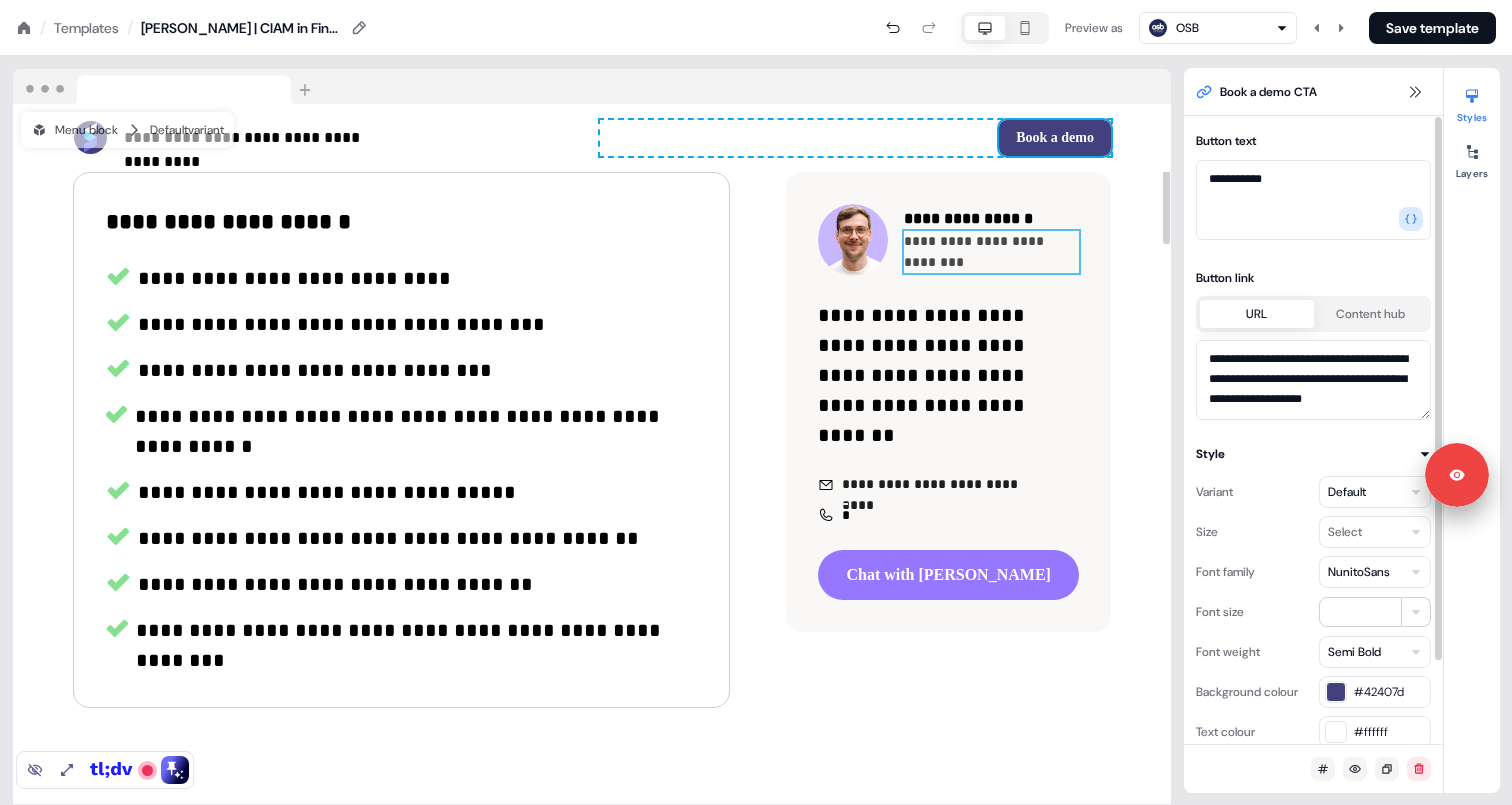 scroll, scrollTop: 762, scrollLeft: 0, axis: vertical 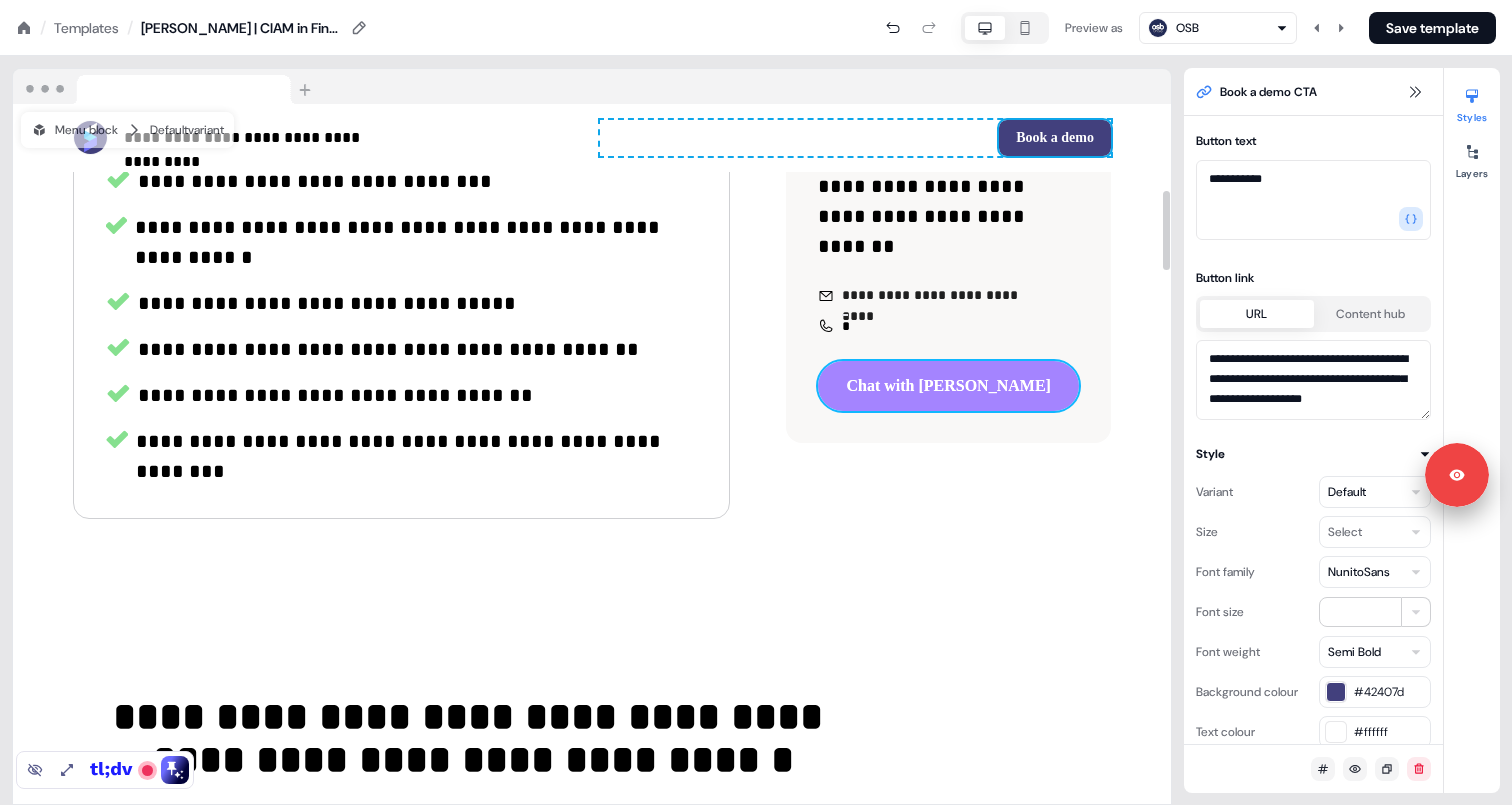 click on "Chat with [PERSON_NAME]" at bounding box center (948, 386) 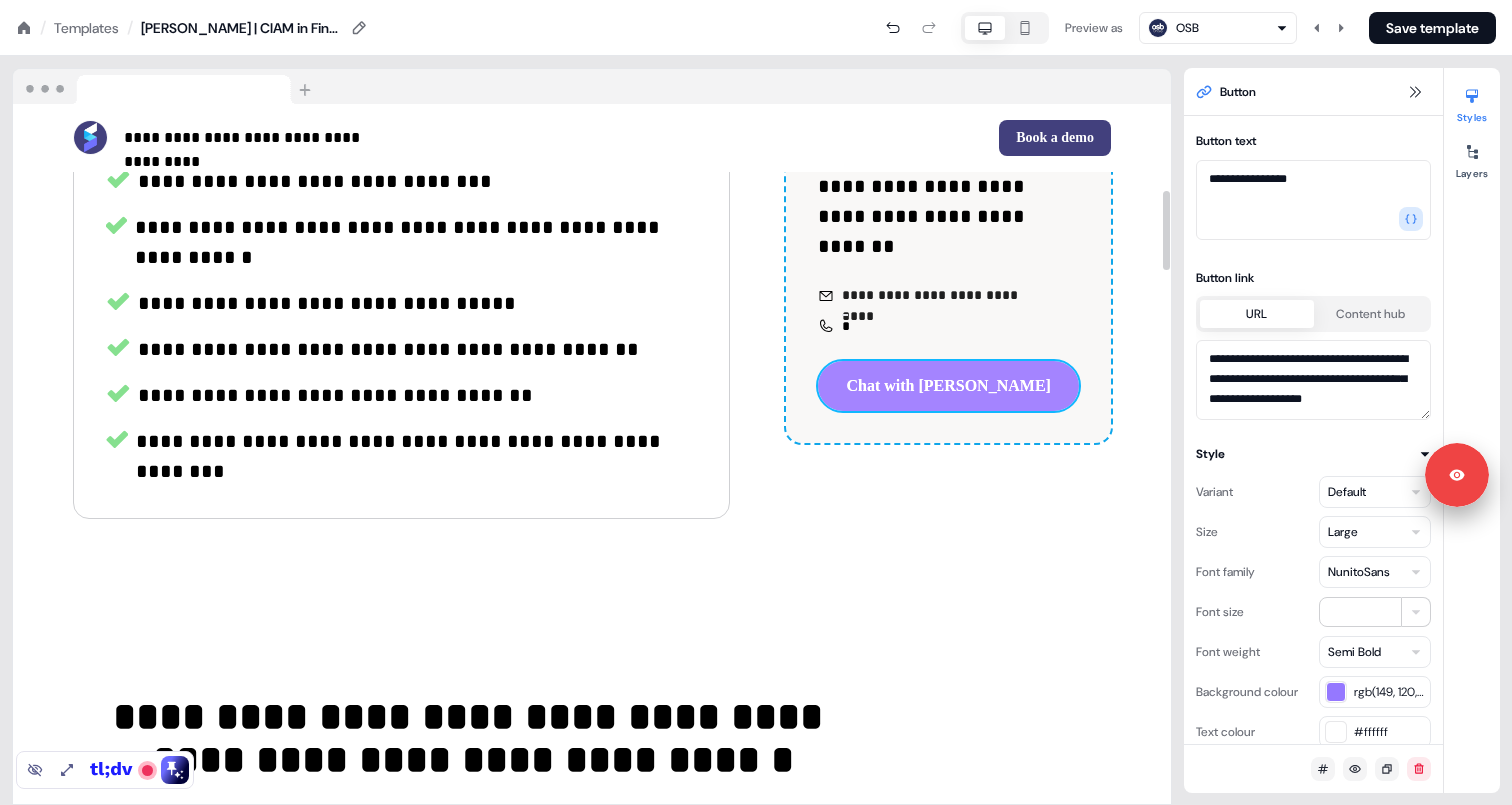 click on "Chat with [PERSON_NAME]" at bounding box center [948, 386] 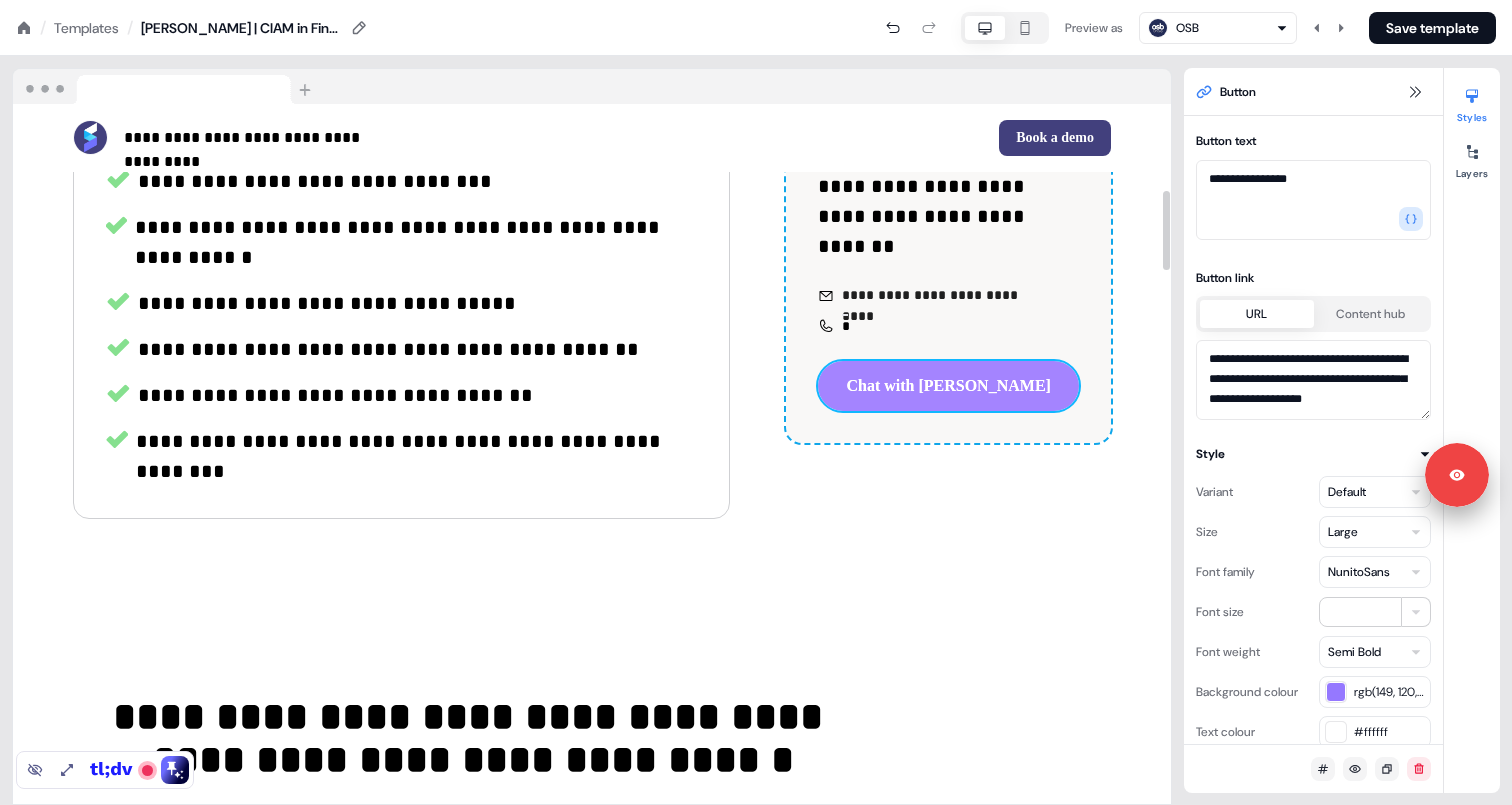 click on "Chat with [PERSON_NAME]" at bounding box center [948, 386] 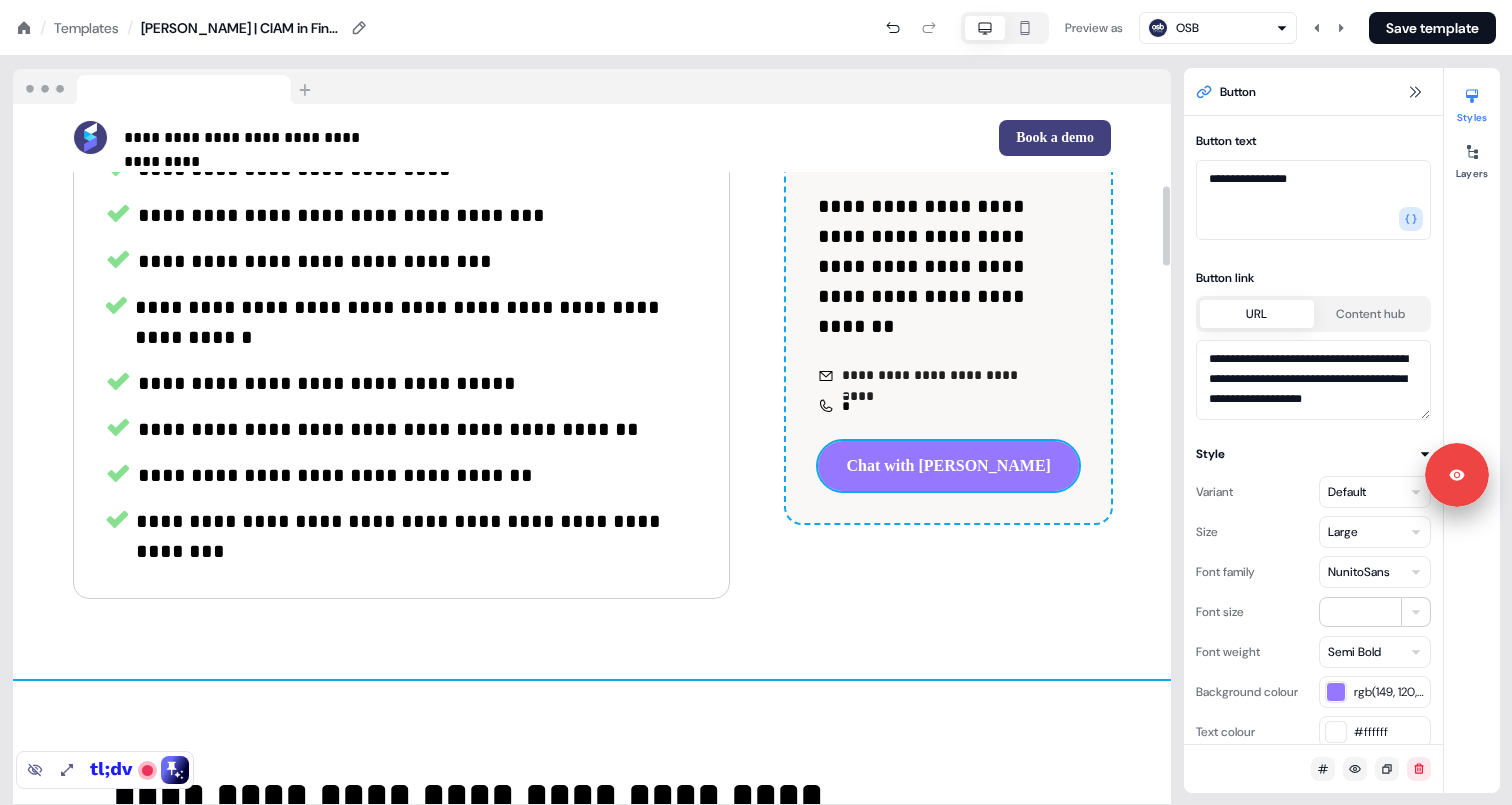 scroll, scrollTop: 681, scrollLeft: 0, axis: vertical 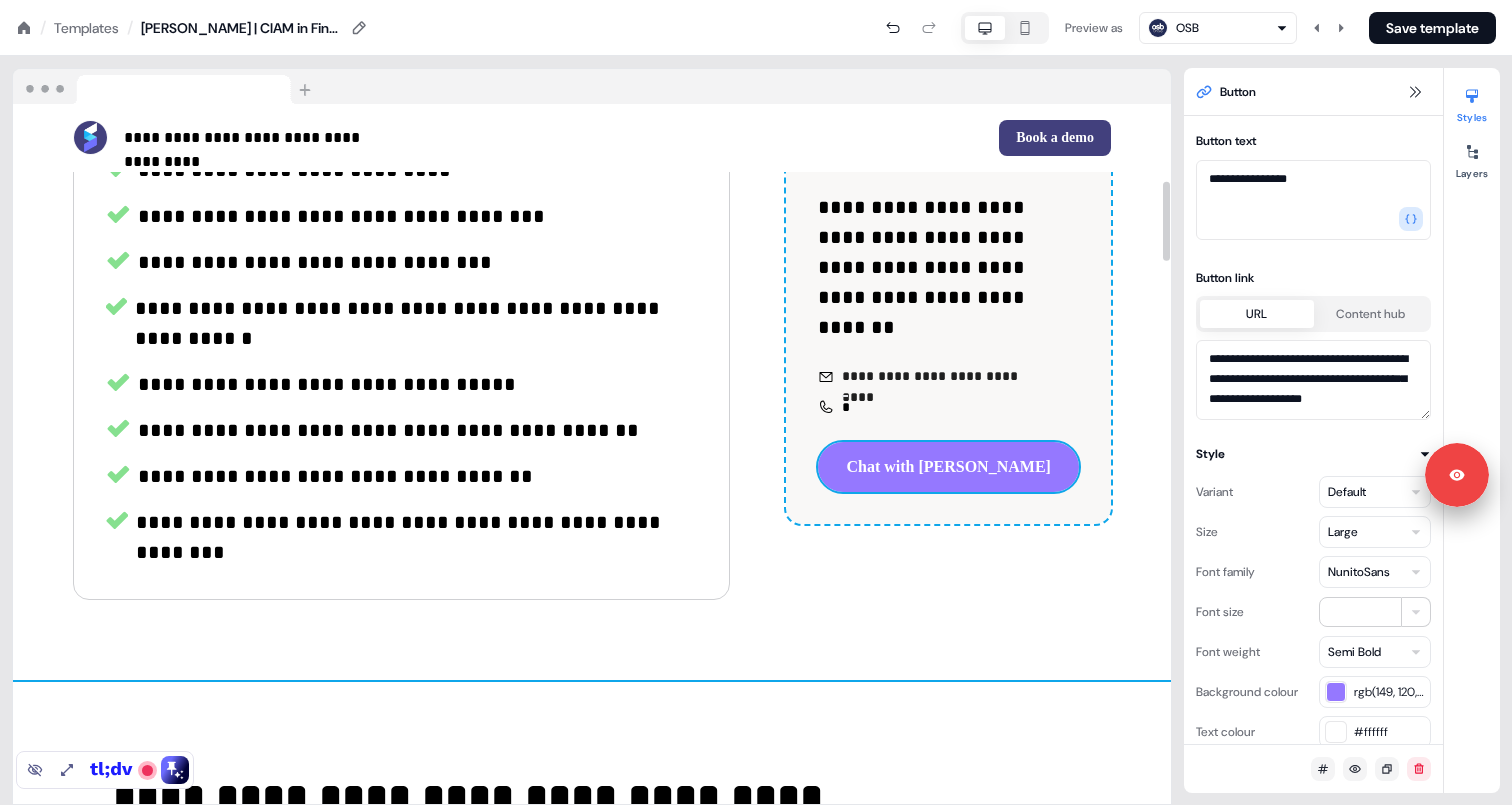 click on "**********" at bounding box center [592, 303] 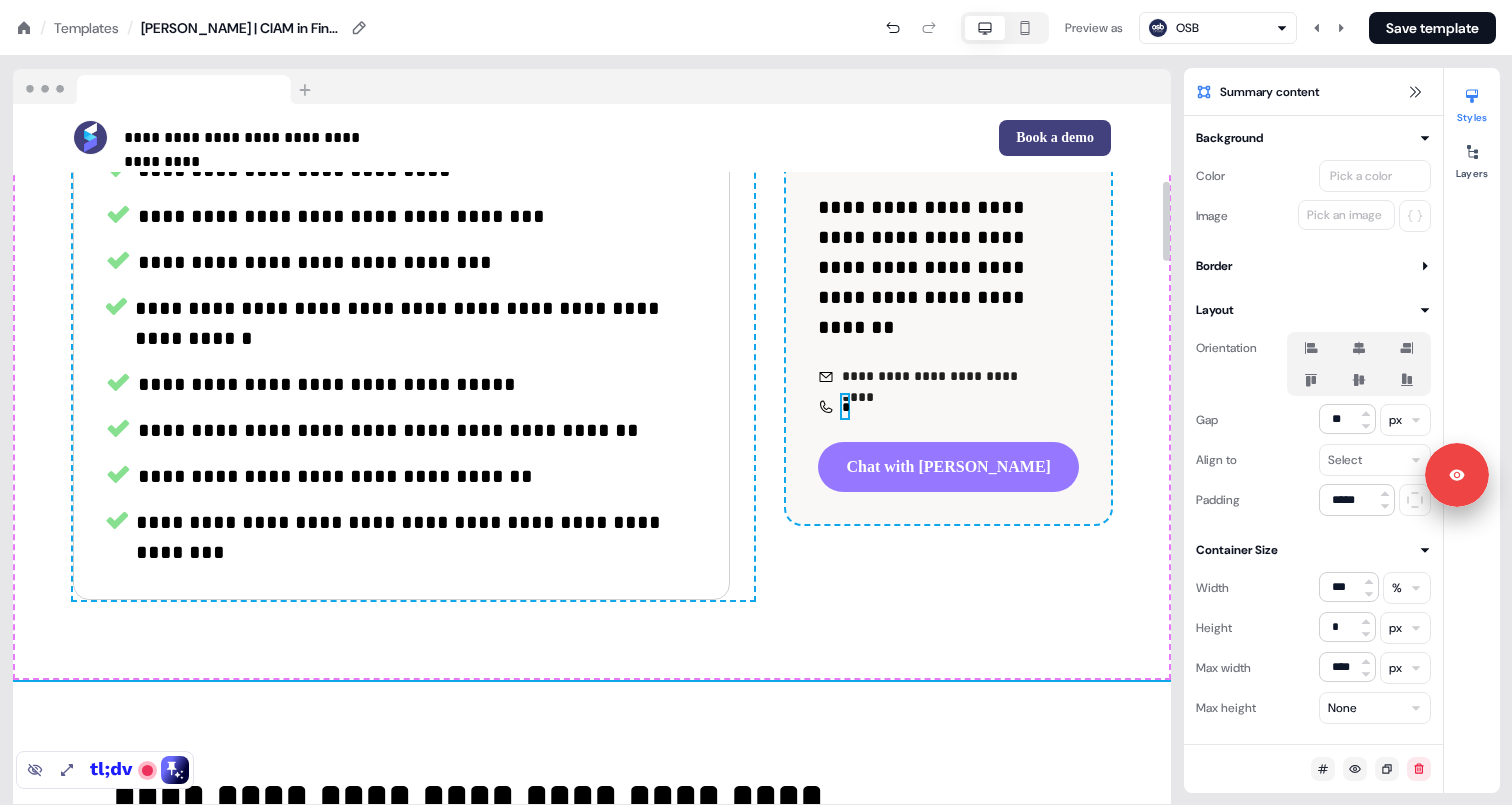 click on "*" at bounding box center (845, 407) 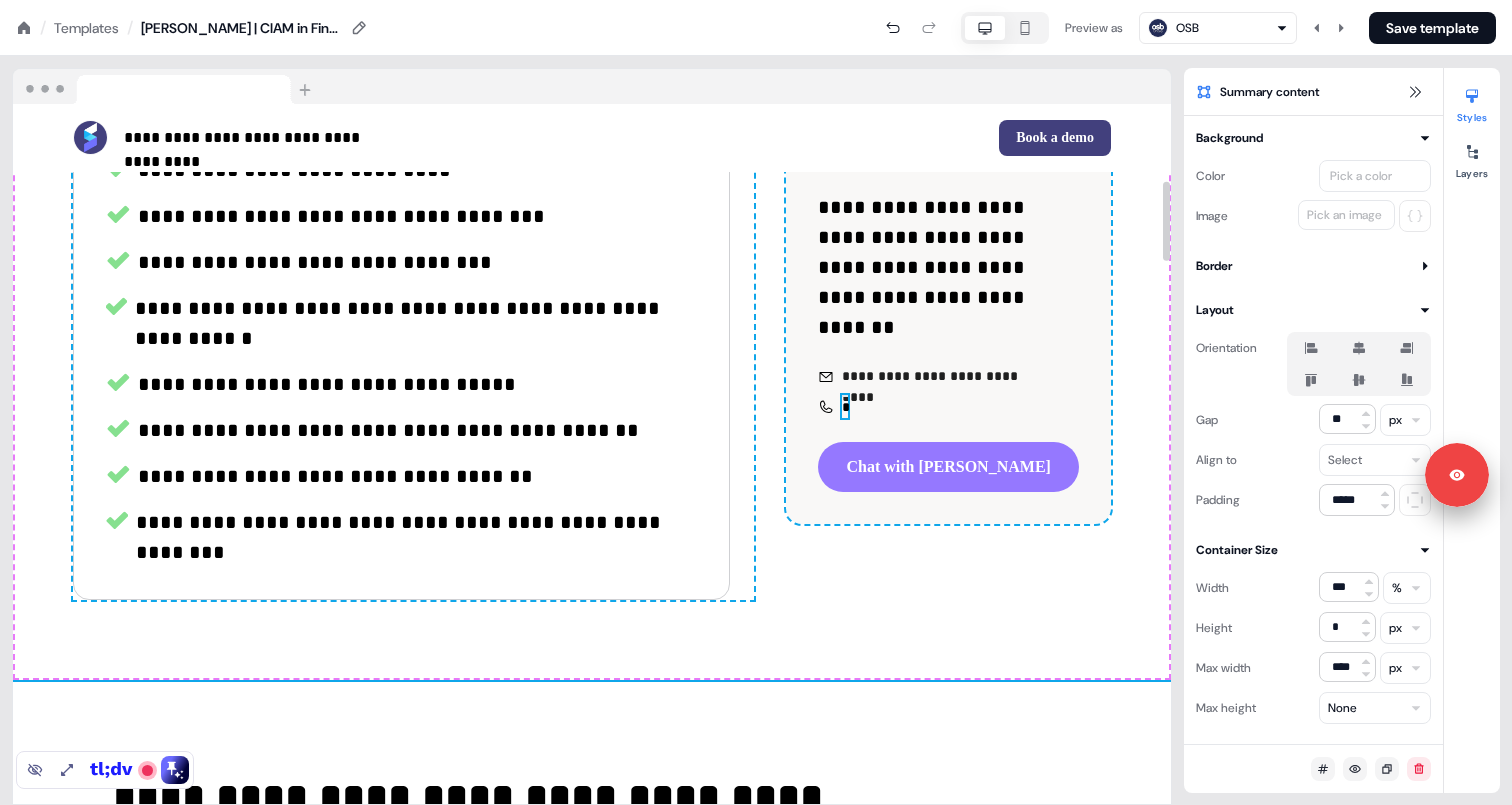 click on "*" at bounding box center (845, 407) 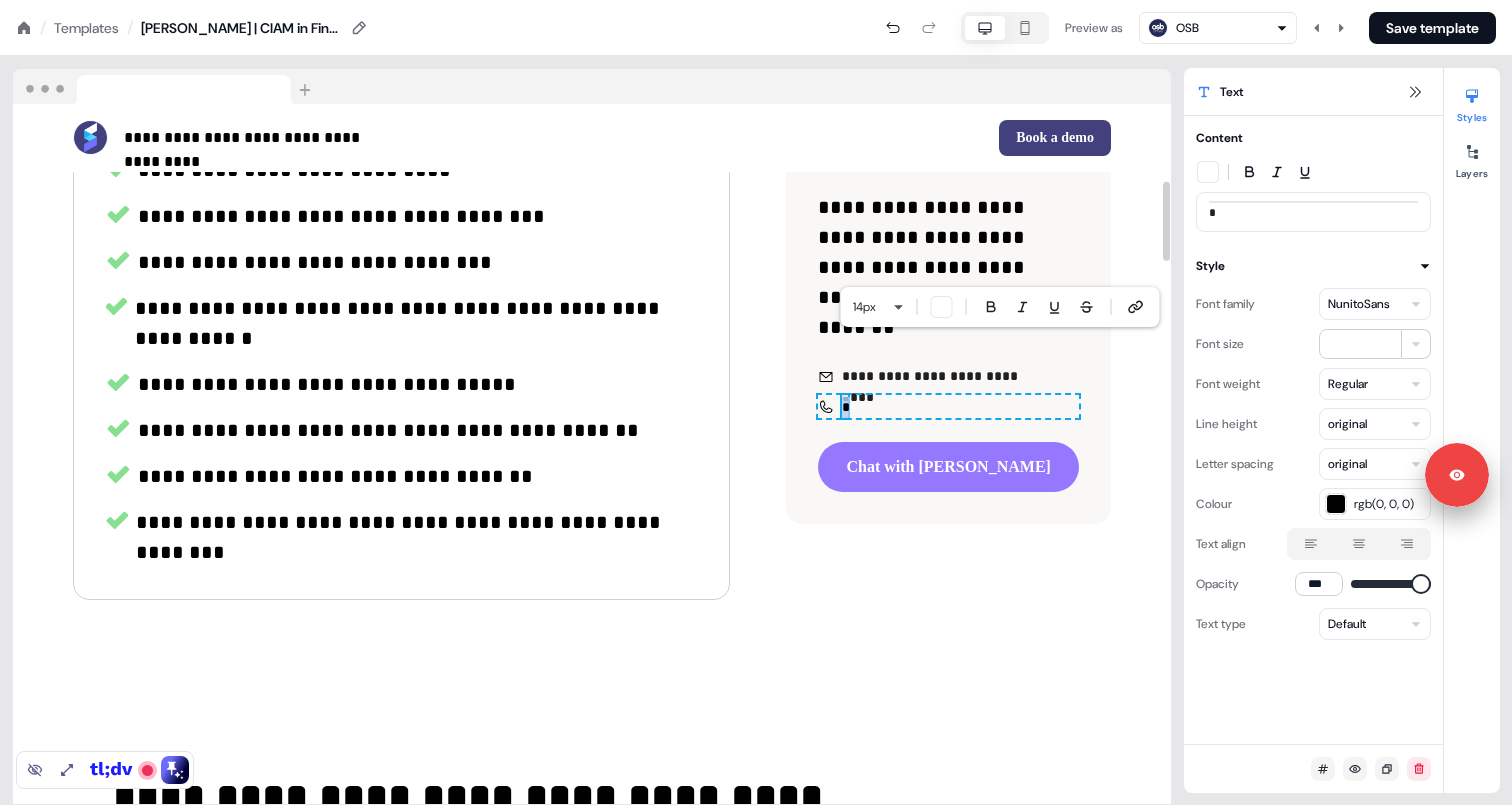 click on "*" at bounding box center (845, 407) 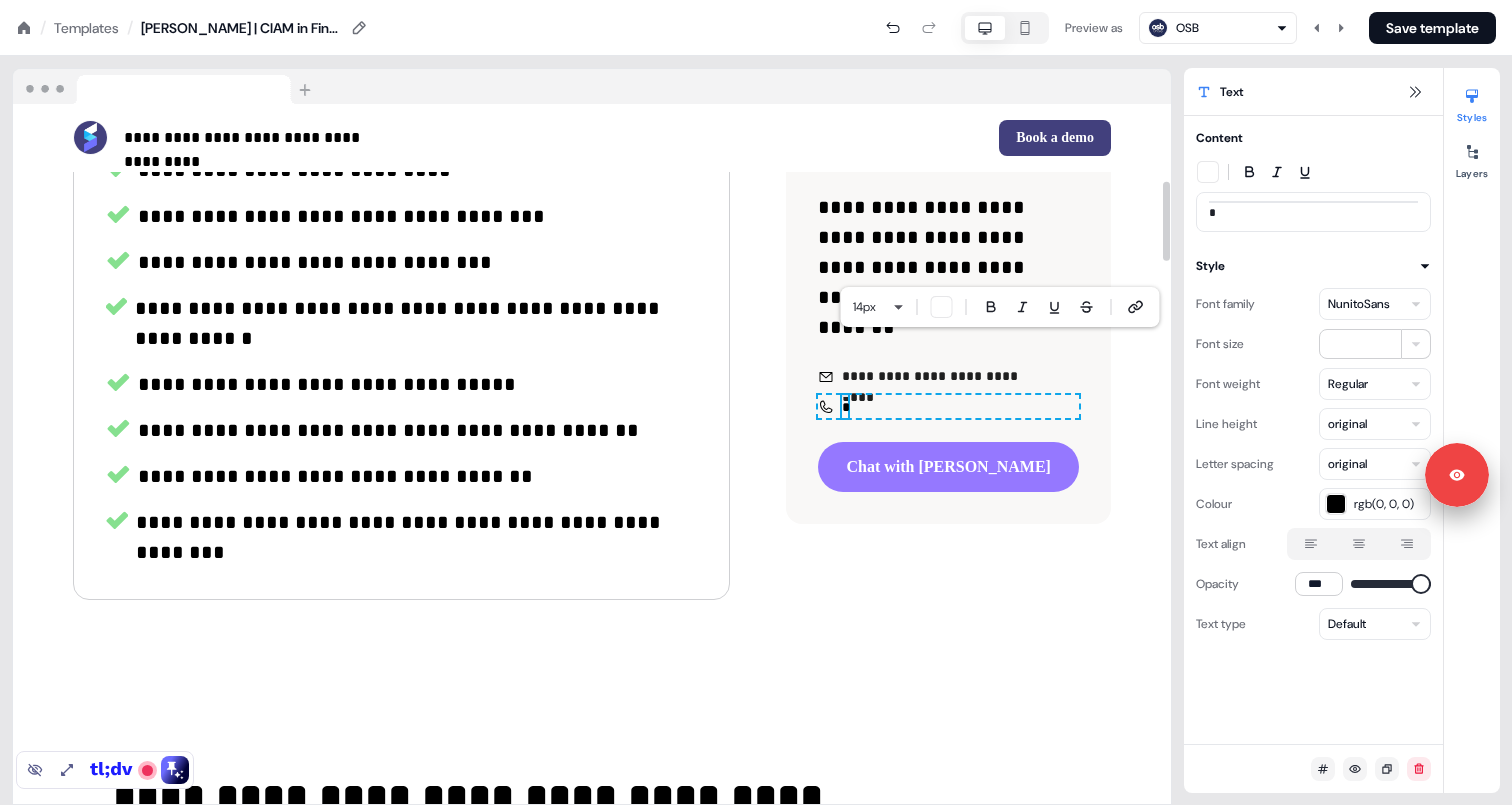 click on "*" at bounding box center [845, 407] 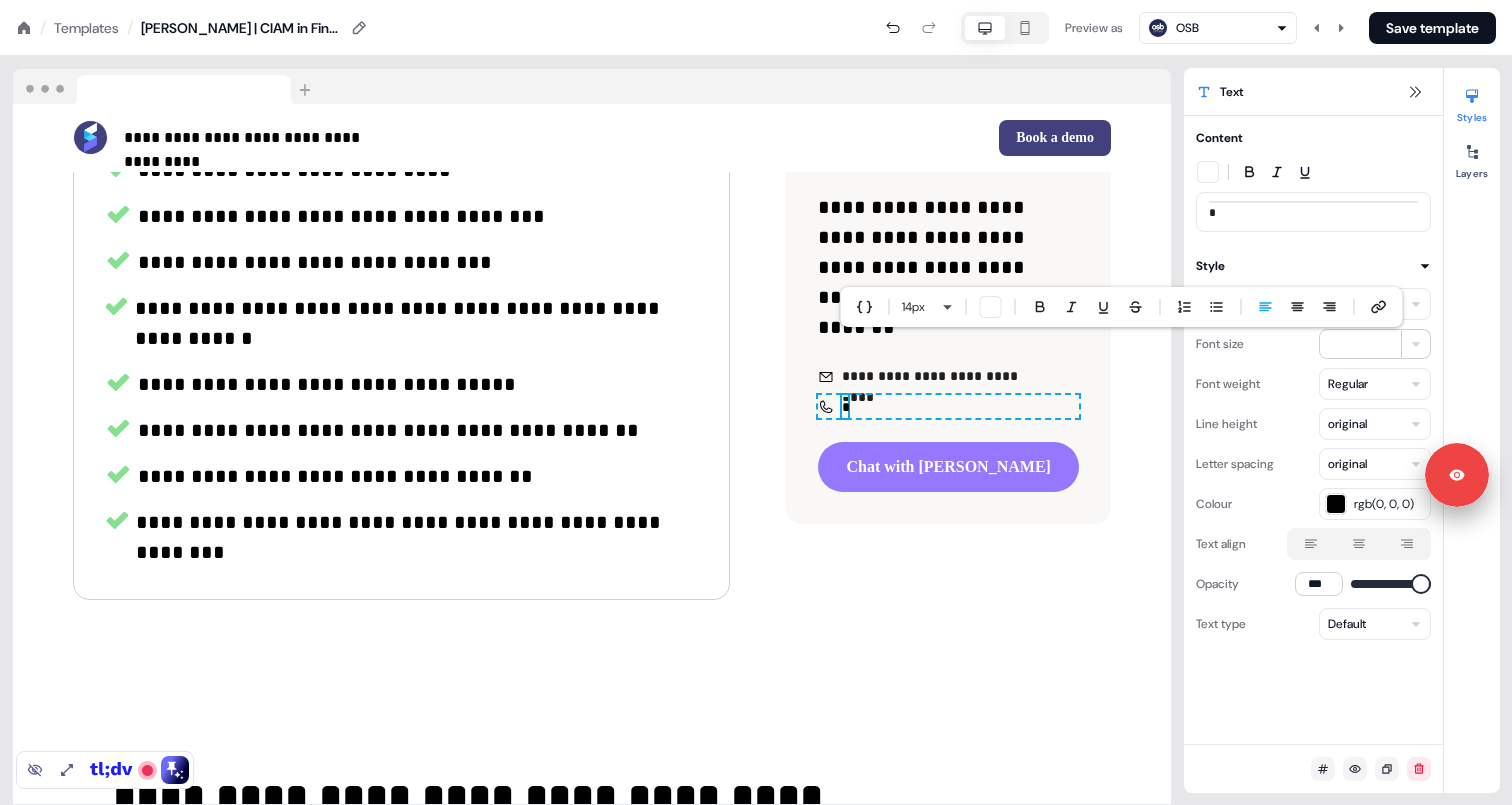 click on "*" at bounding box center (1313, 212) 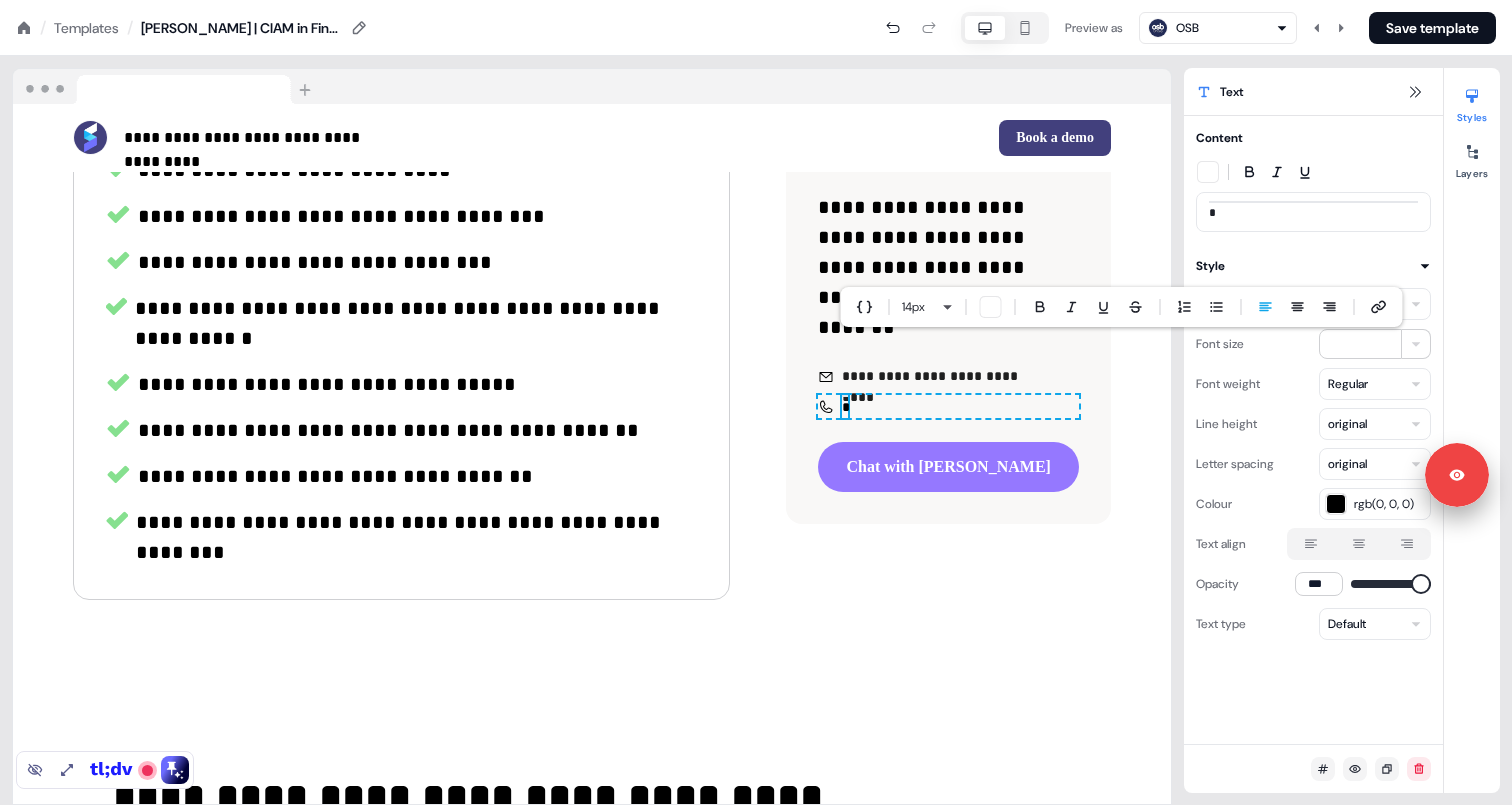 click on "*" at bounding box center (1313, 212) 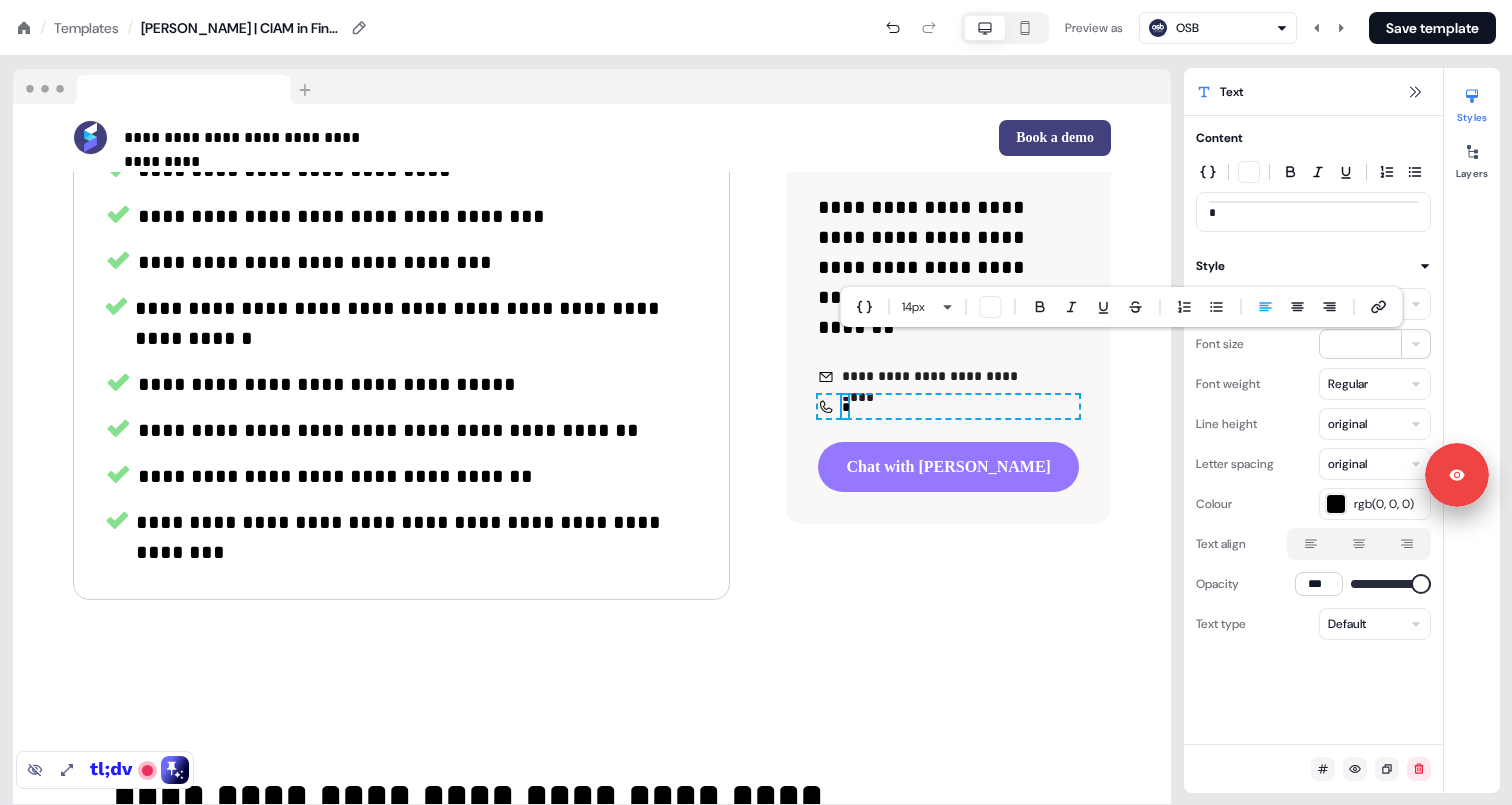 type 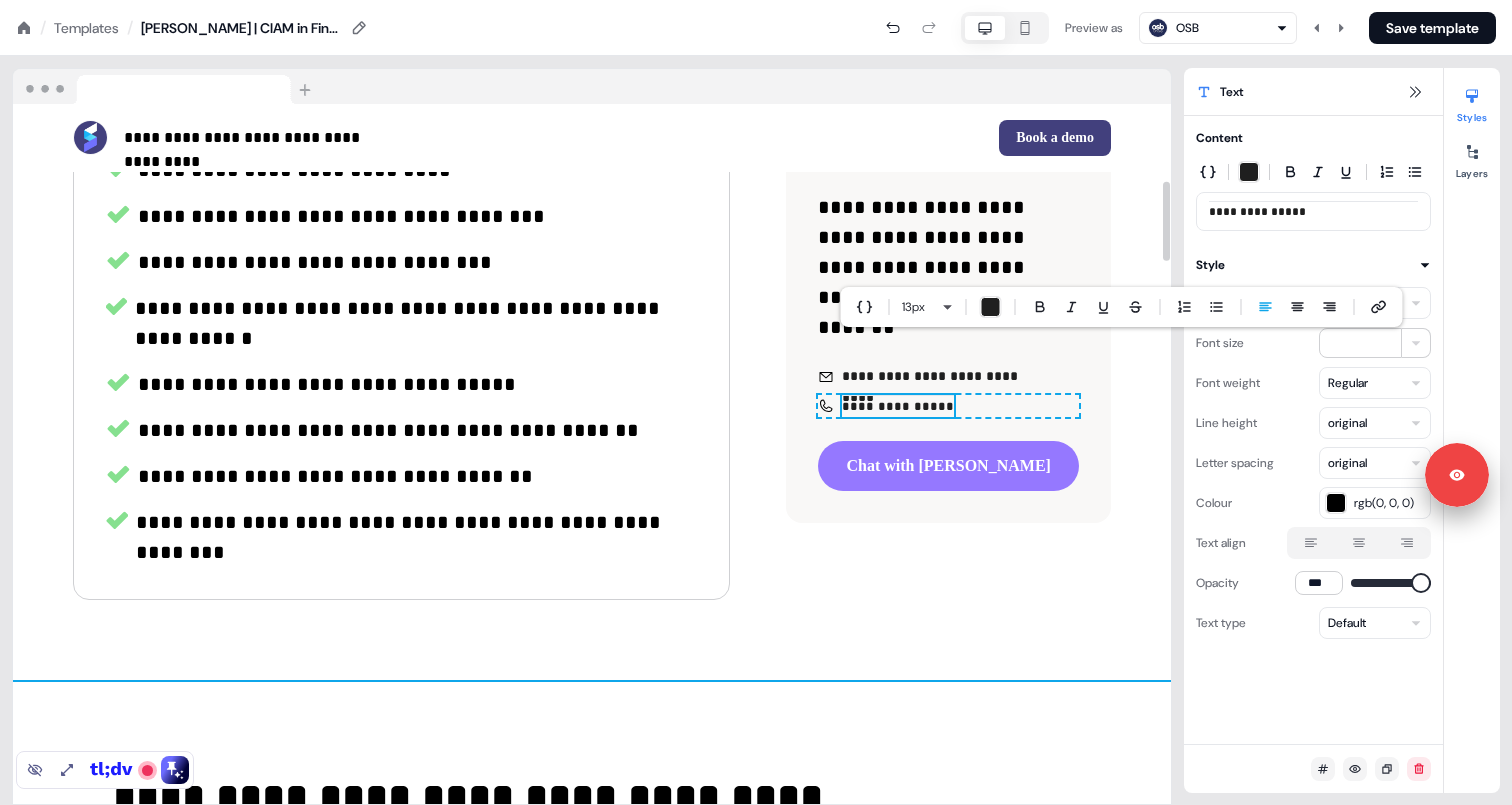 click on "**********" at bounding box center [592, 303] 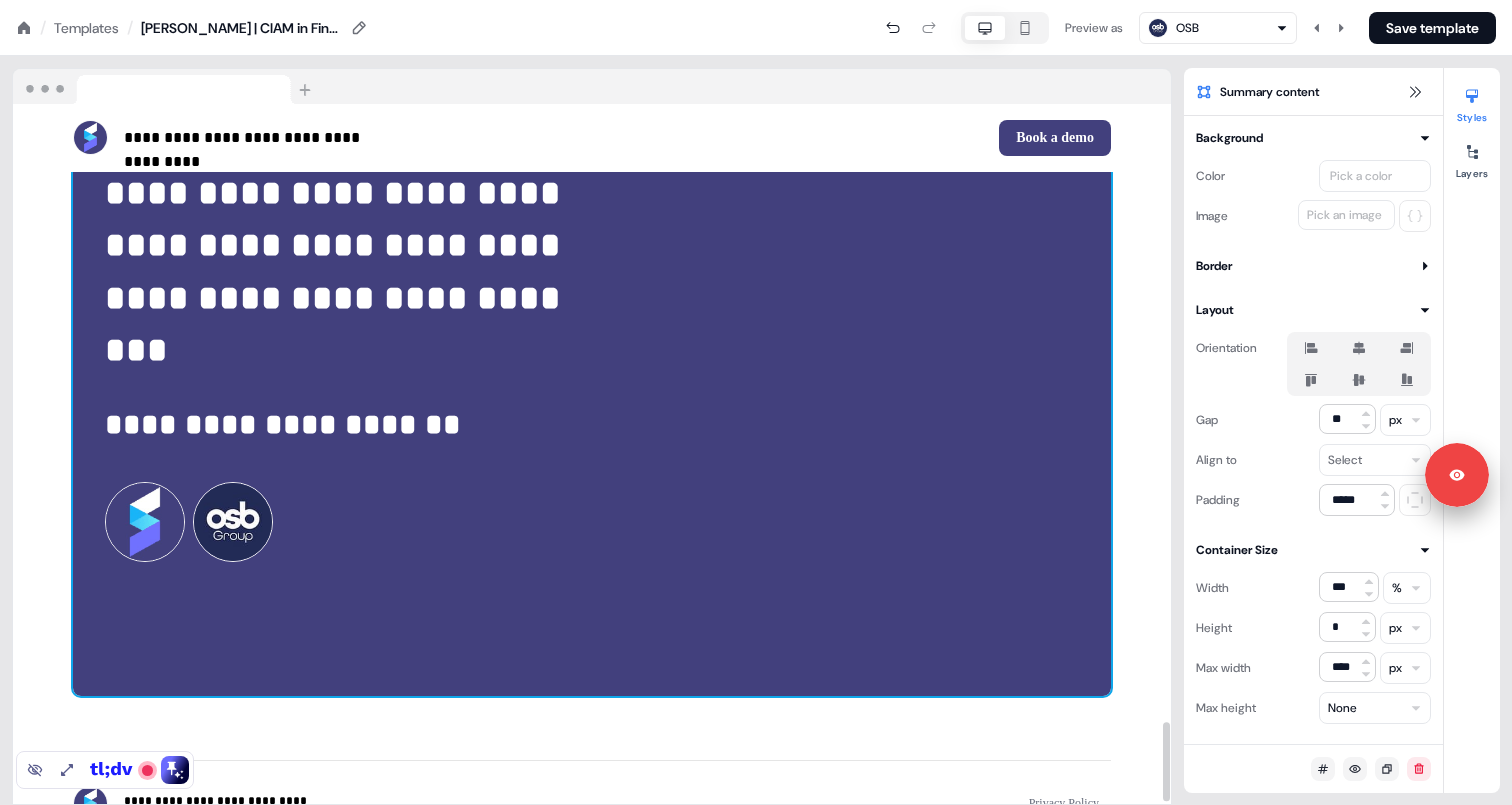 scroll, scrollTop: 5427, scrollLeft: 0, axis: vertical 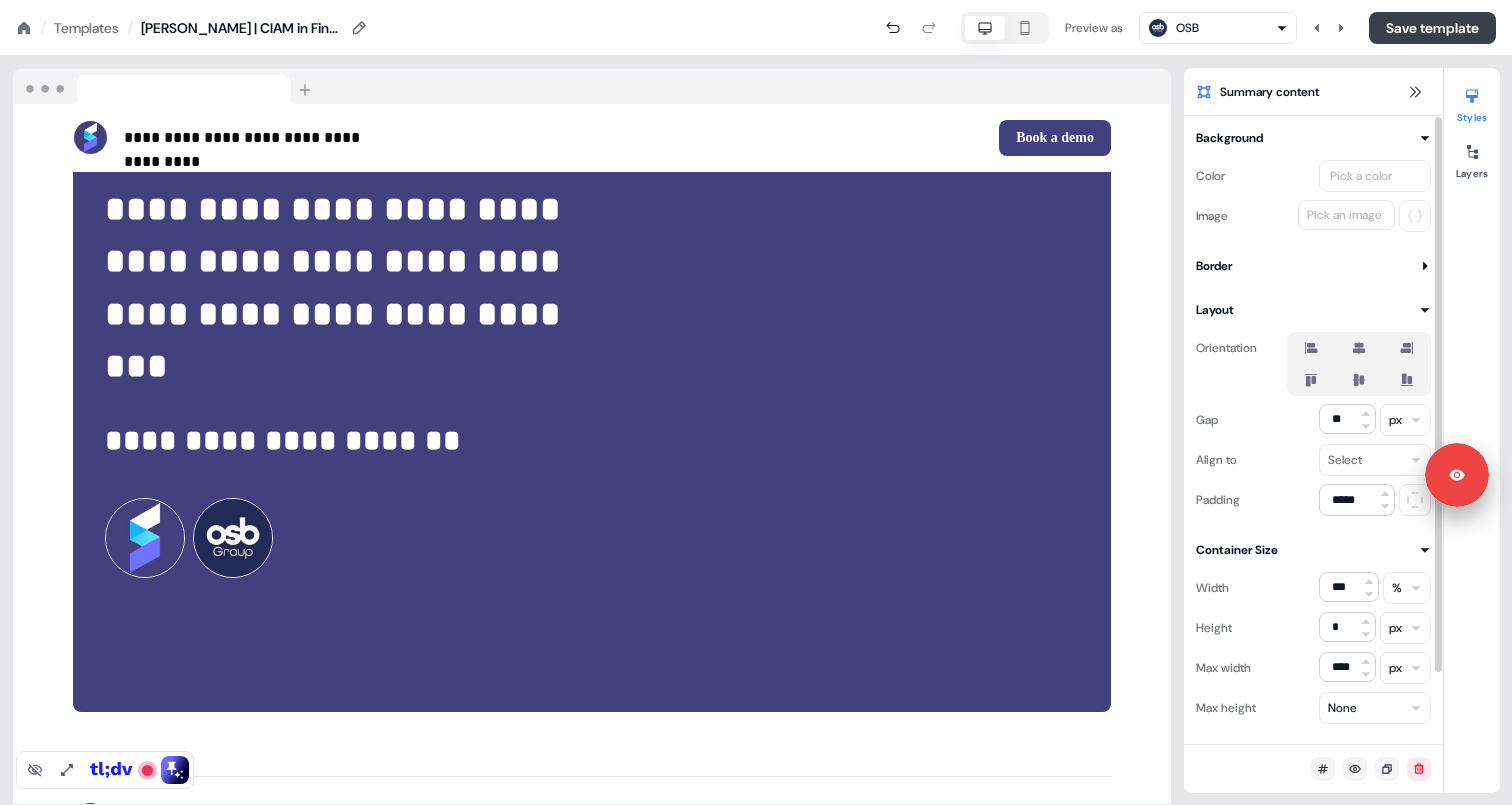 click on "Save template" at bounding box center (1432, 28) 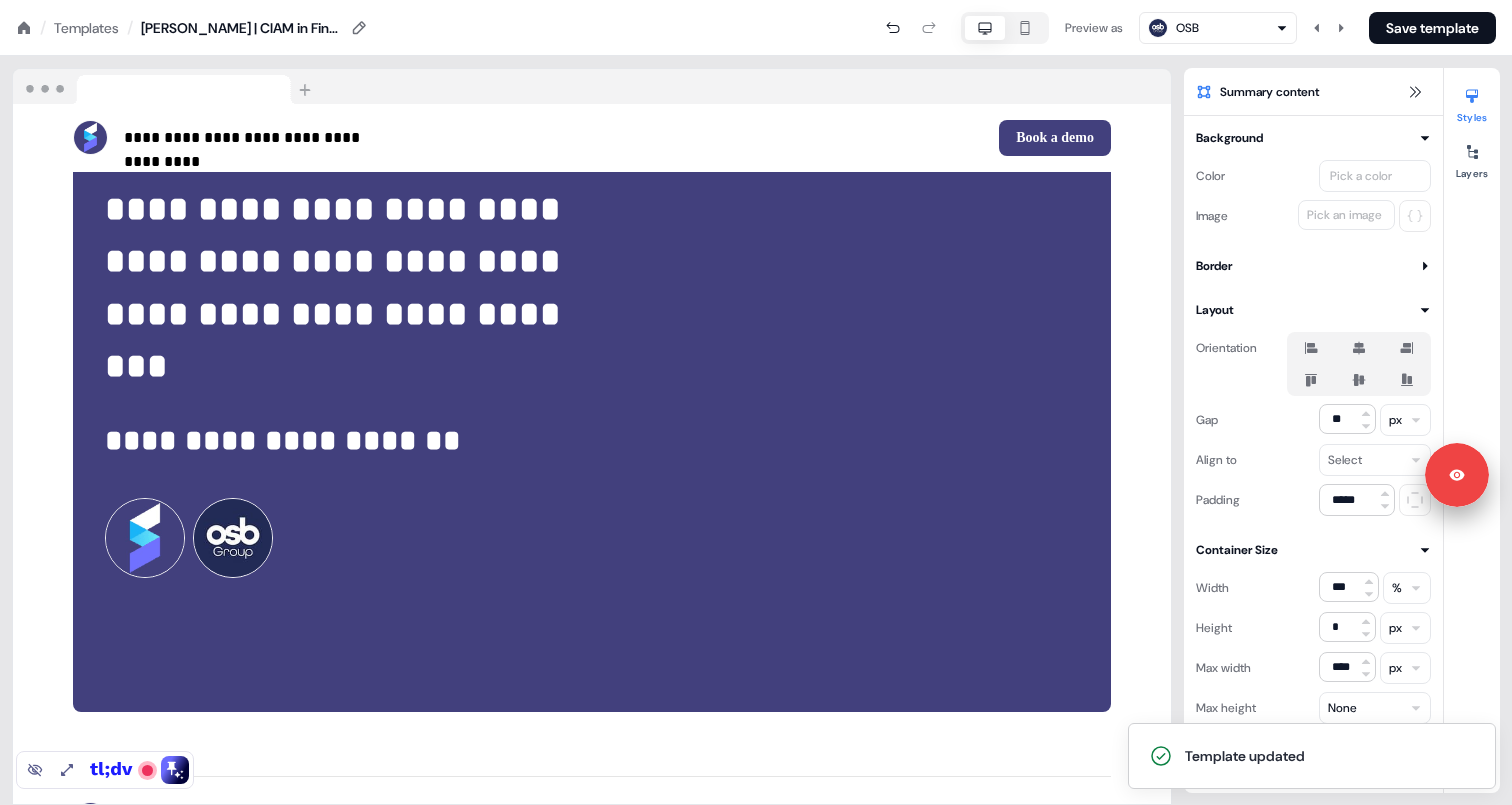 click on "Templates" at bounding box center (86, 28) 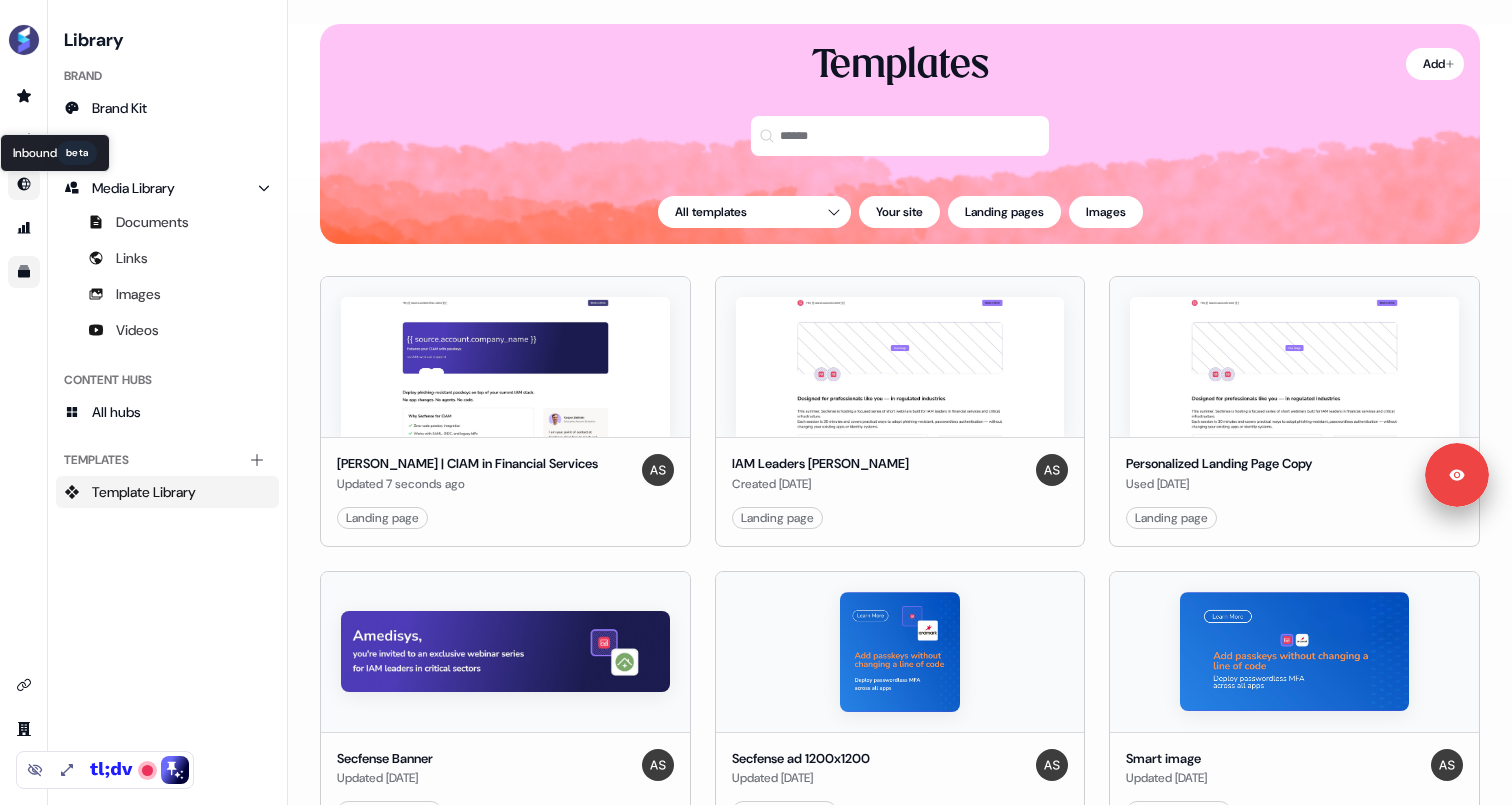 click on "Inbound" at bounding box center (35, 153) 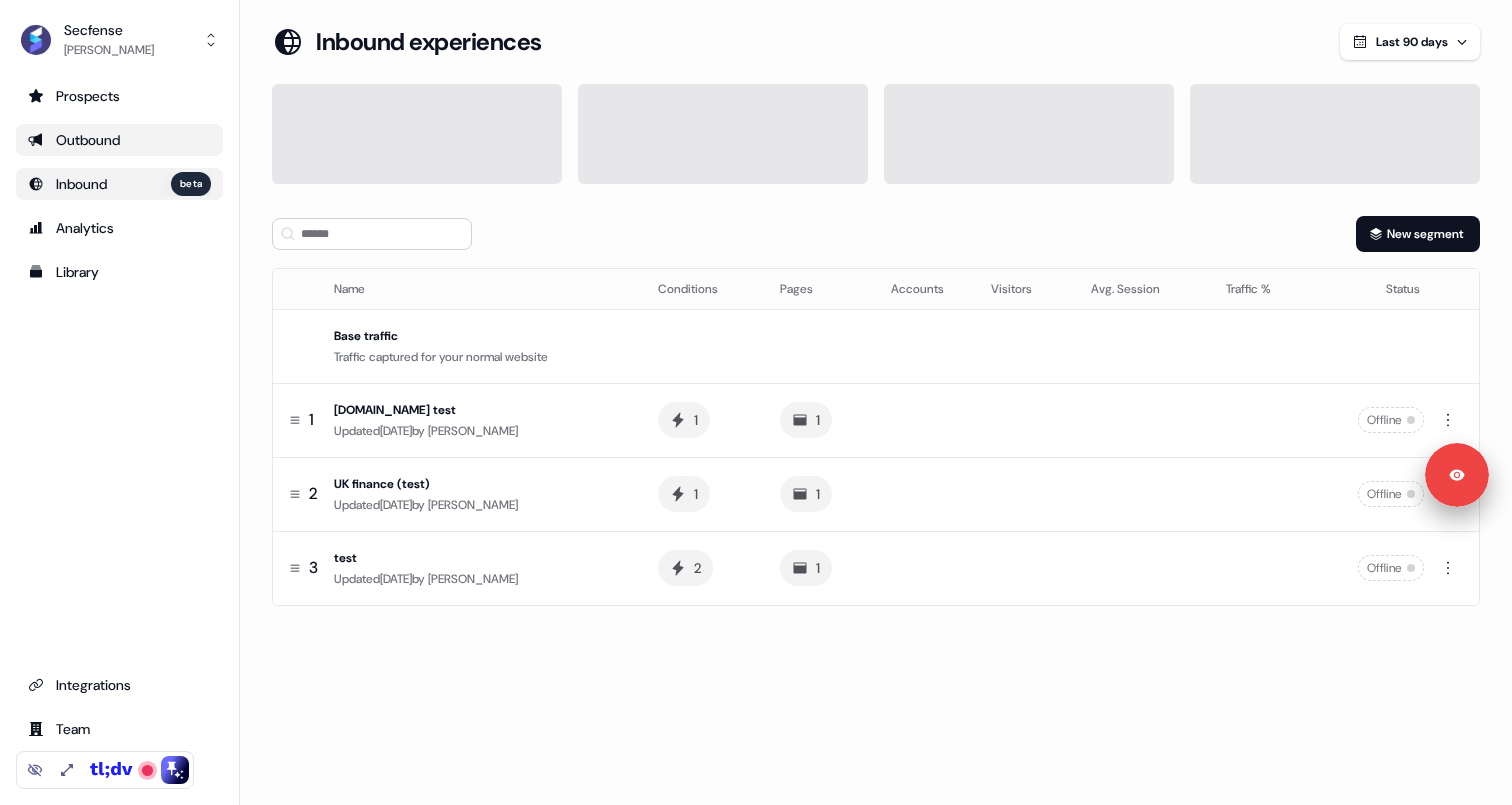 click on "Outbound" at bounding box center [119, 140] 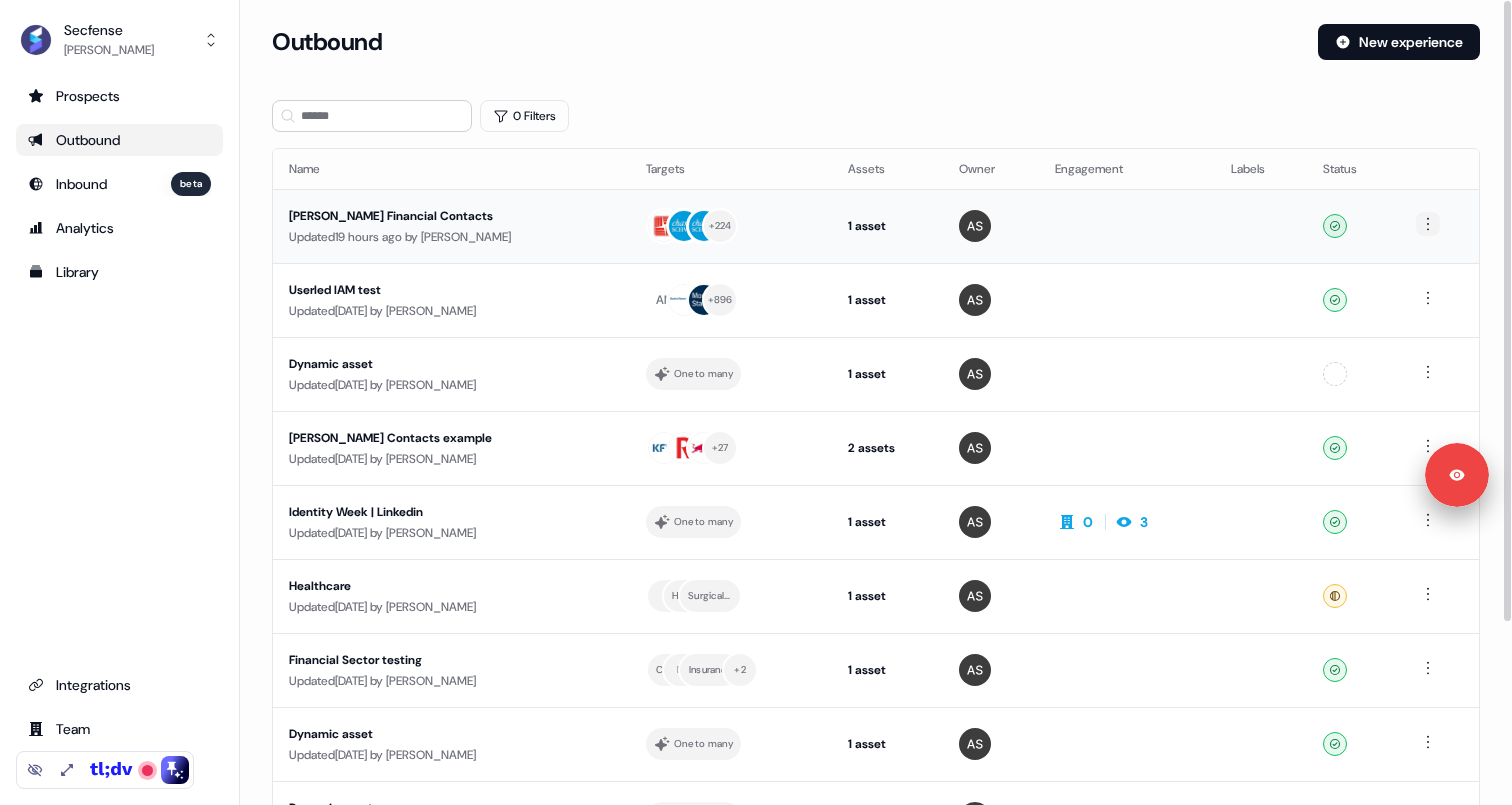 click on "Signed in as [PERSON_NAME] Sign out For the best experience switch devices to a bigger screen. Go to [DOMAIN_NAME] Secfense [PERSON_NAME] Prospects Outbound Inbound beta Analytics Library   Integrations Team Profile Loading... Outbound New experience 0   Filters Name Targets Assets Owner Engagement Labels Status [PERSON_NAME] Financial Contacts Updated  19 hours ago   by   [PERSON_NAME] + 224 1   asset Post-demo follow-up Ready Userled IAM test Updated  [DATE]   by   [PERSON_NAME] AN + 896 1   asset Post-demo follow-up Ready Dynamic asset Updated  [DATE]   by   [PERSON_NAME] One to many 1   asset Webinar Unconfigured [PERSON_NAME] Contacts example Updated  [DATE]   by   [PERSON_NAME] + 27 2   assets Post-demo follow-up, Web page Ready Identity Week | Linkedin Updated  [DATE]   by   [PERSON_NAME] One to many 1   asset Webinar 0 3 Ready Healthcare Updated  [DATE]   by   [PERSON_NAME] Health Healthcare Surgical Hospitals 1   asset Post-demo follow-up Ready Financial Sector testing Updated    by" at bounding box center (756, 402) 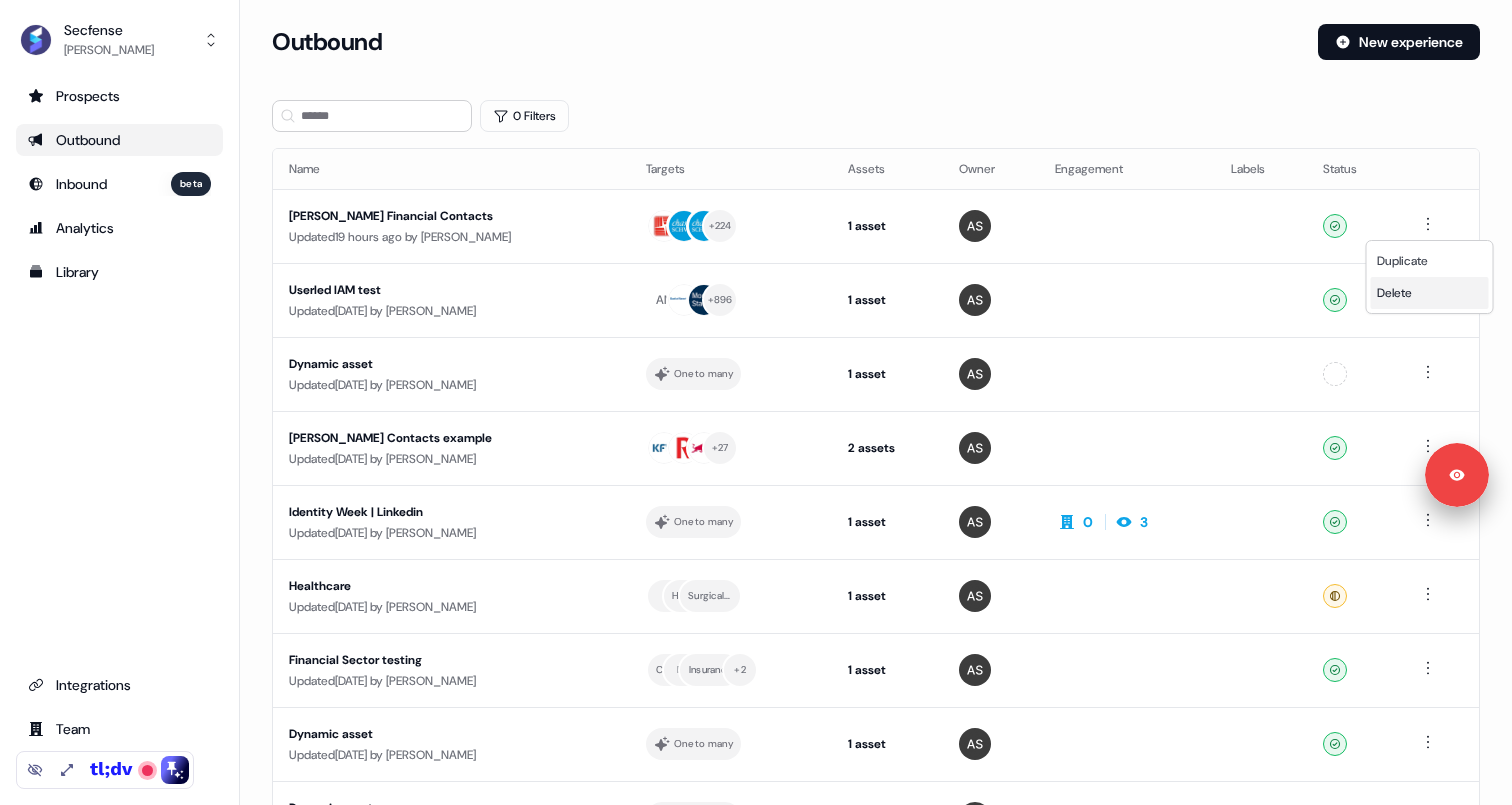 click on "Delete" at bounding box center [1394, 293] 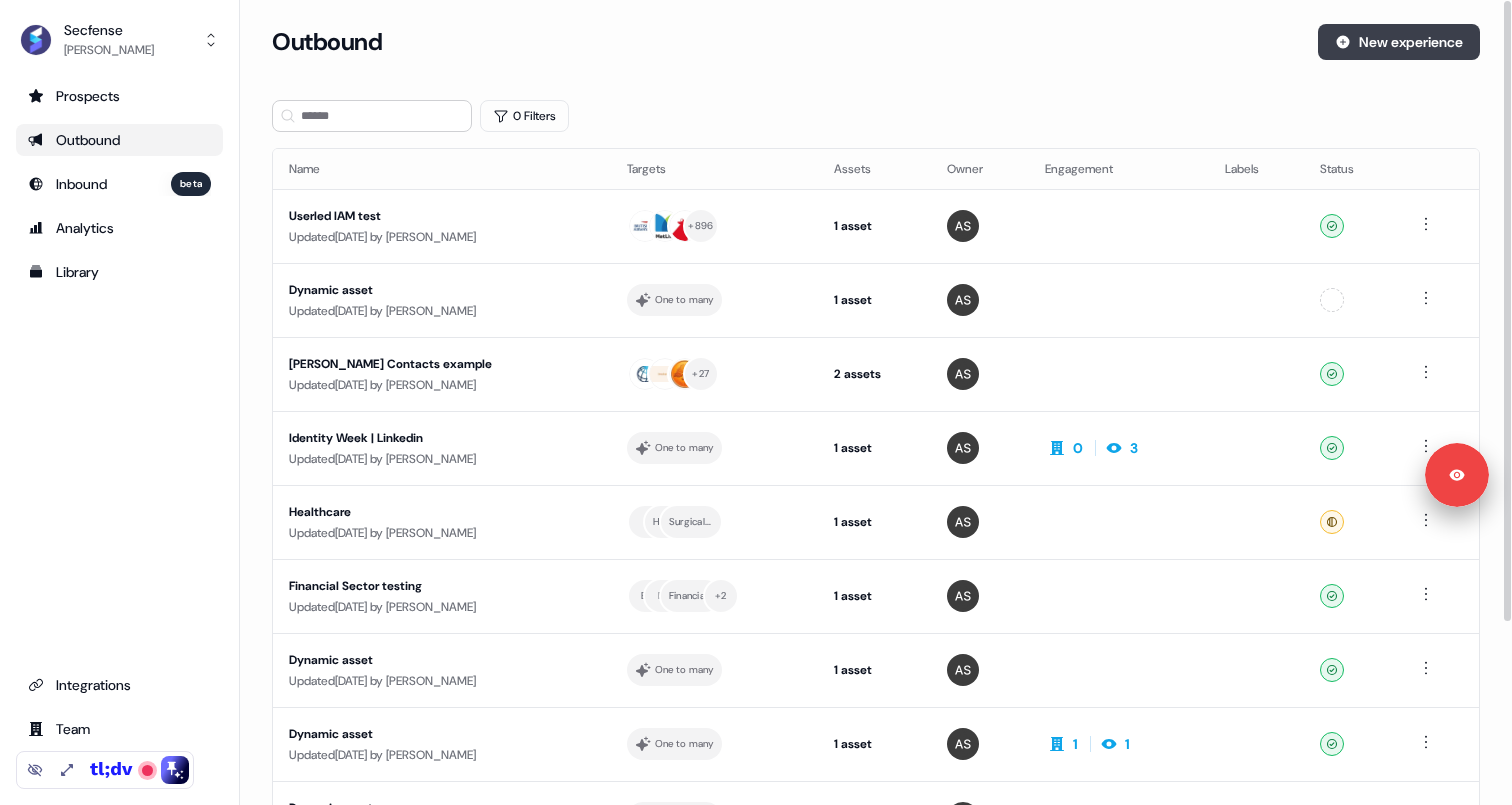 click on "New experience" at bounding box center (1399, 42) 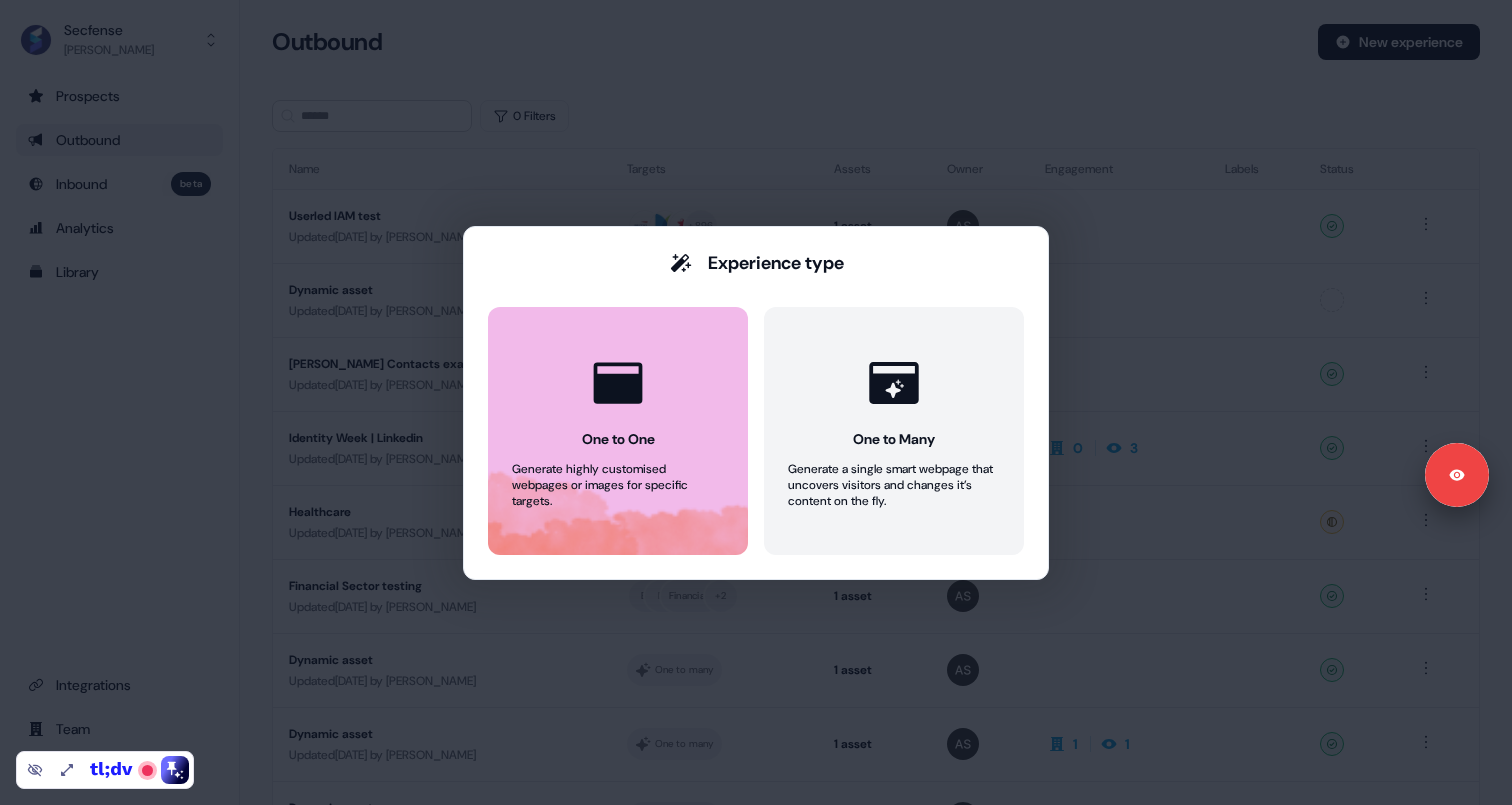 click 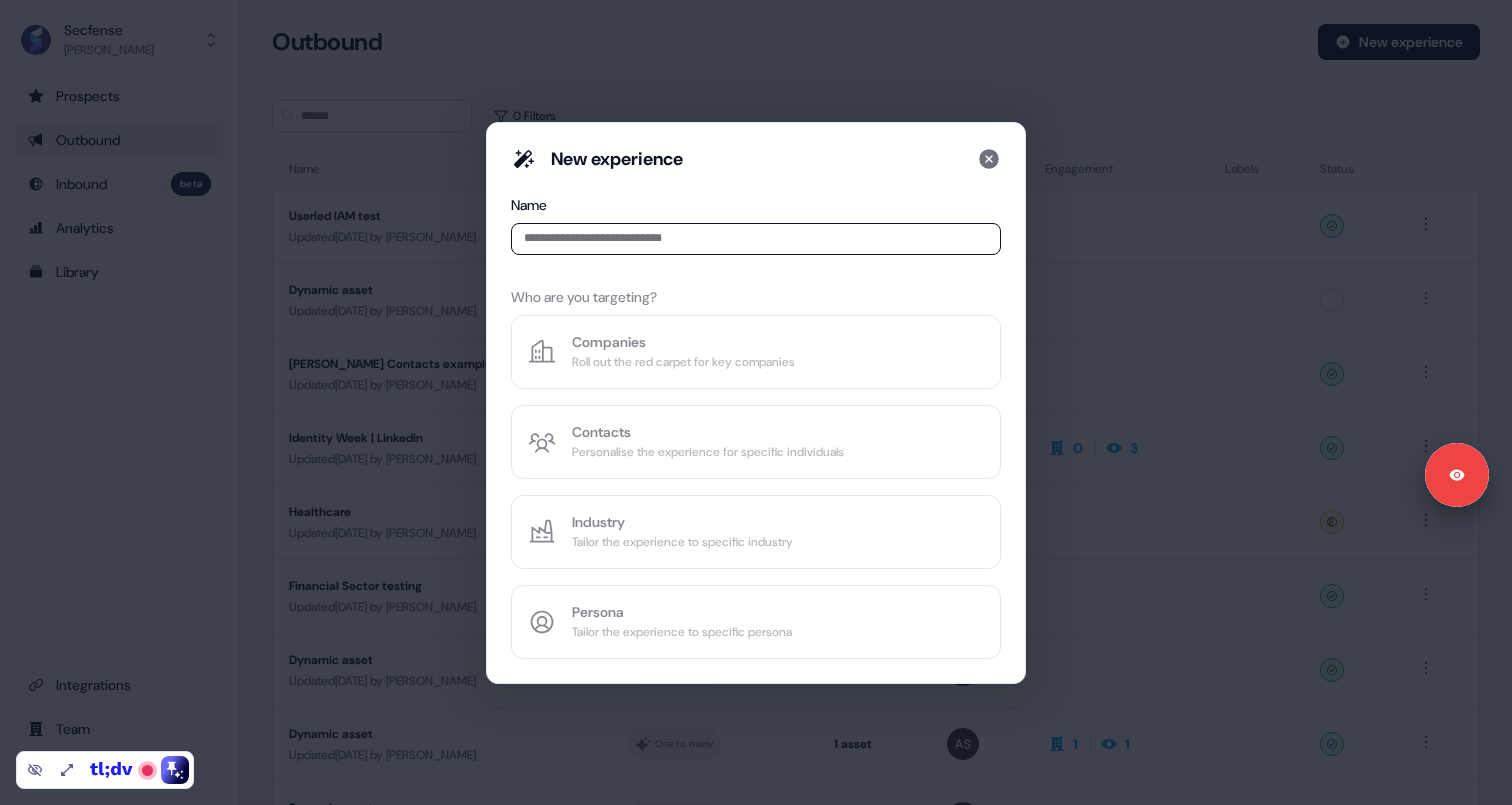 click at bounding box center [756, 239] 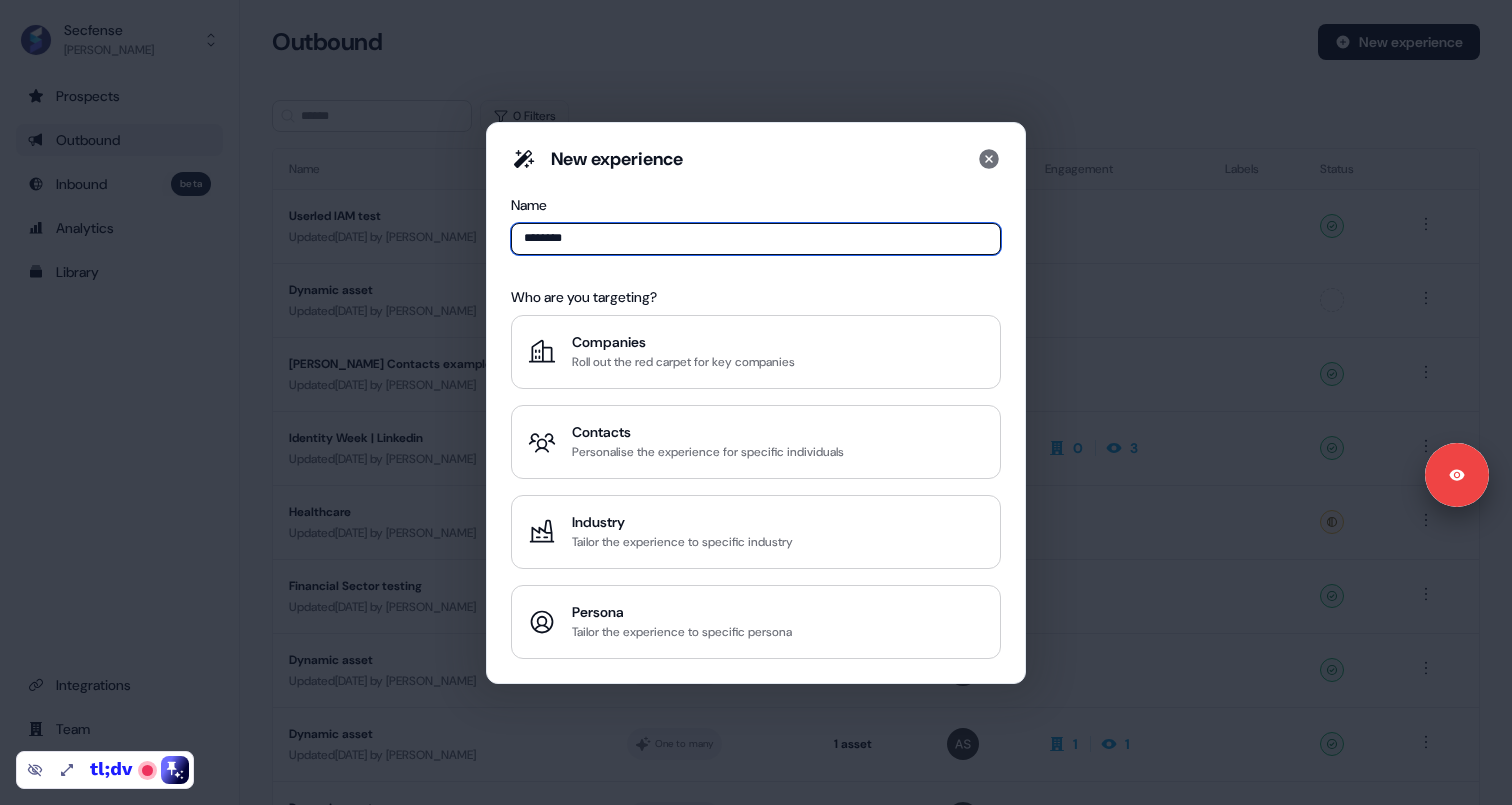 click on "********" at bounding box center [756, 239] 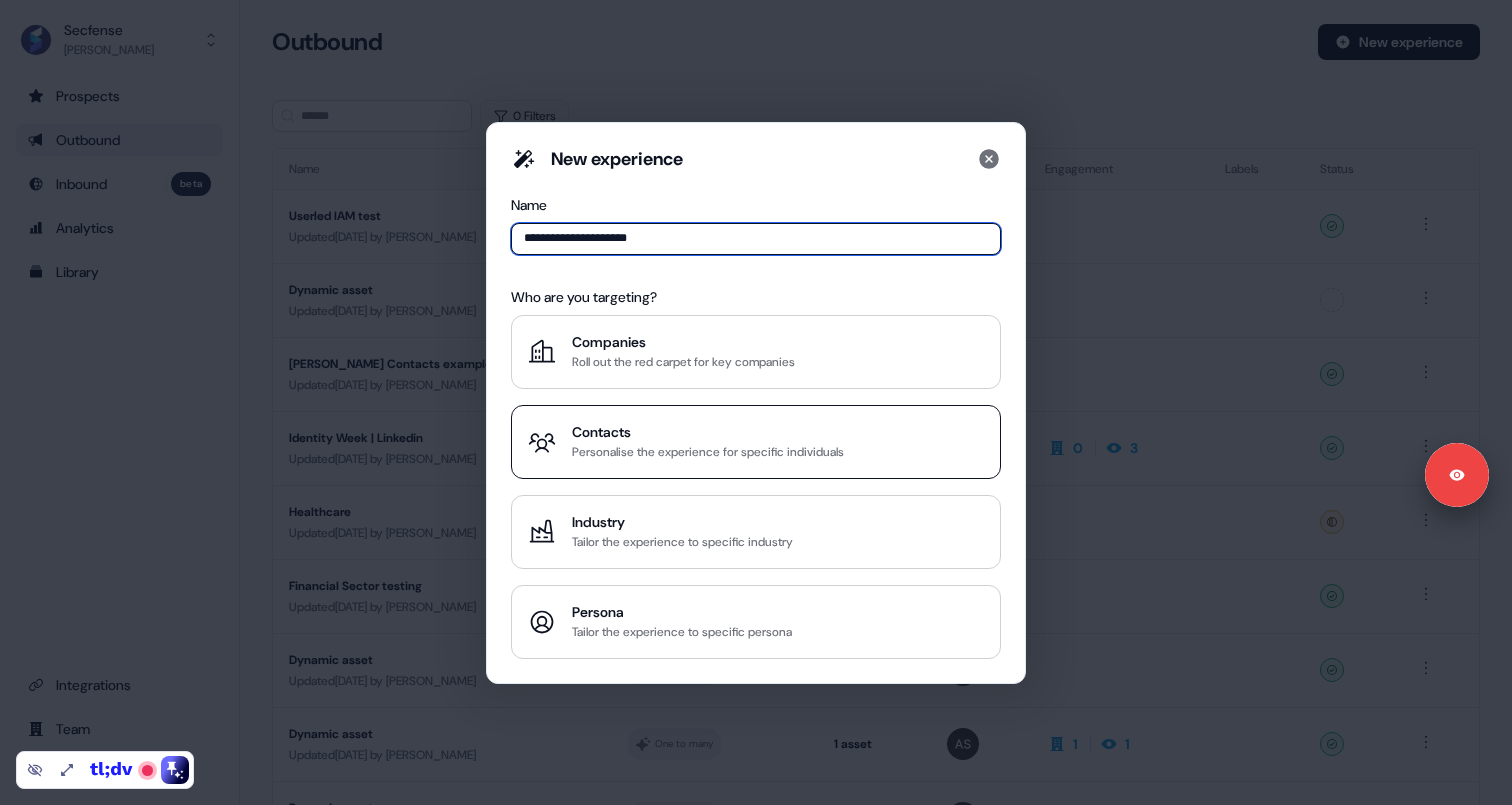 type on "**********" 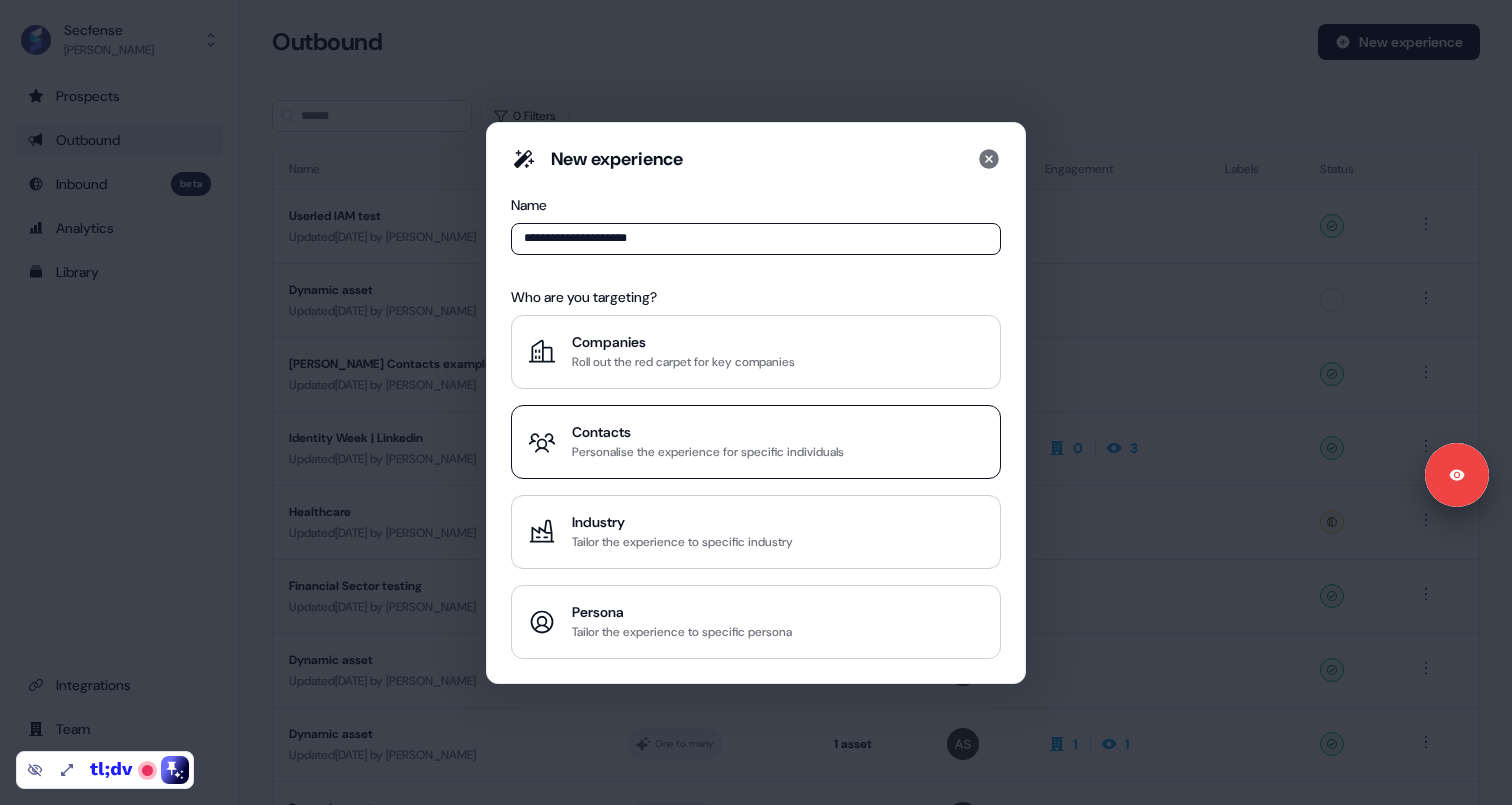 click on "Contacts" at bounding box center (708, 432) 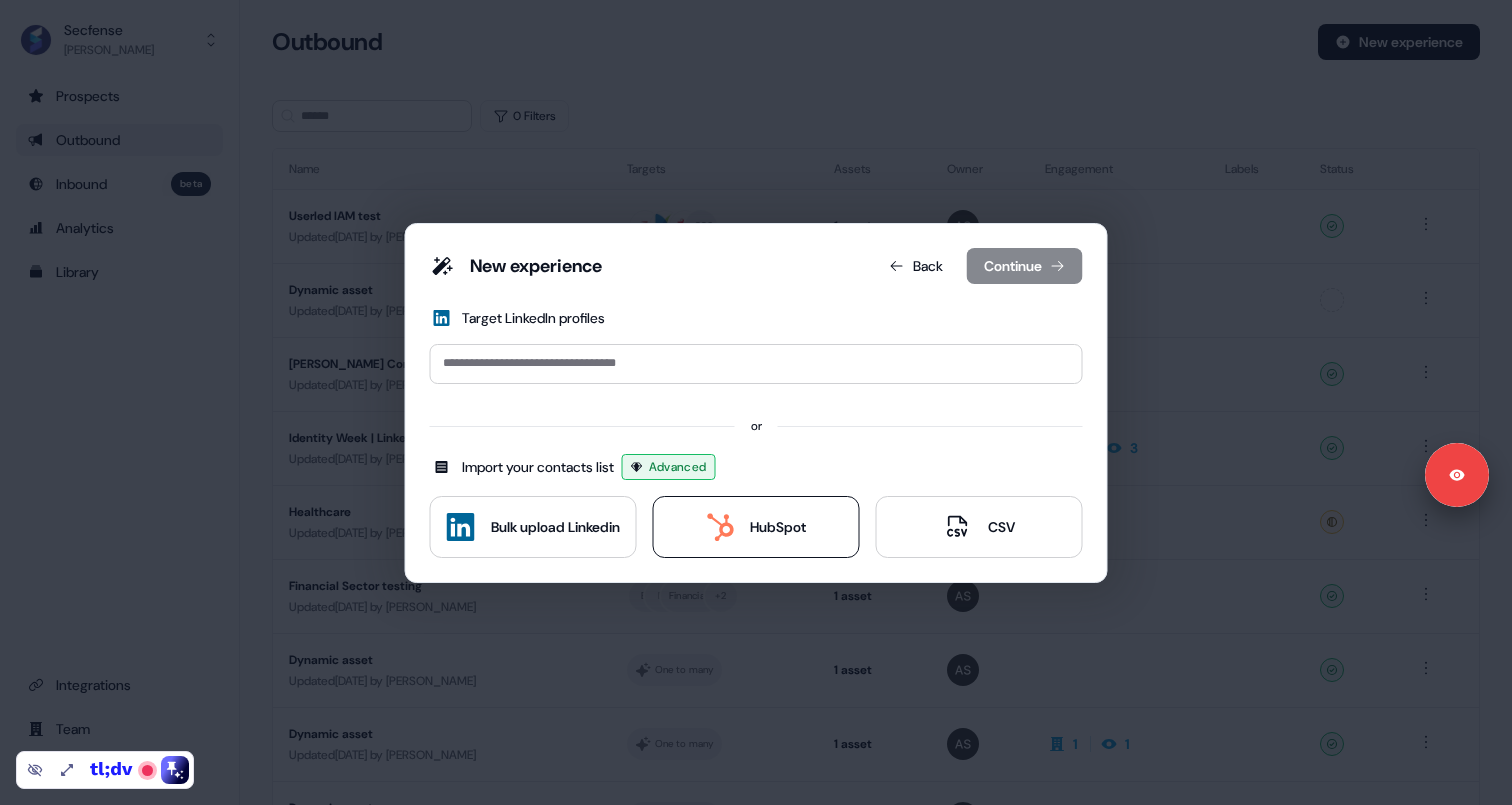 click on "HubSpot" at bounding box center (756, 527) 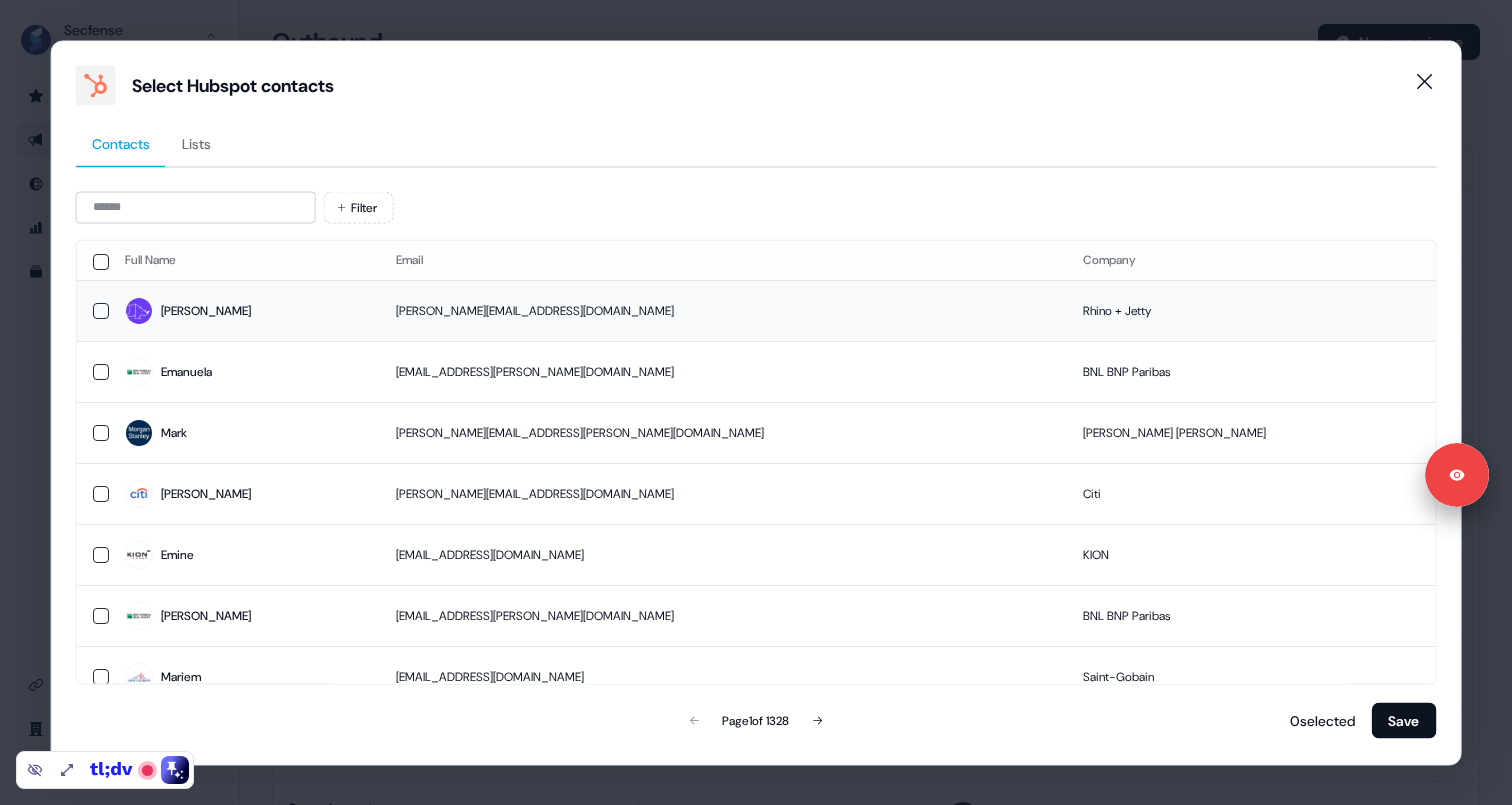 click at bounding box center [101, 310] 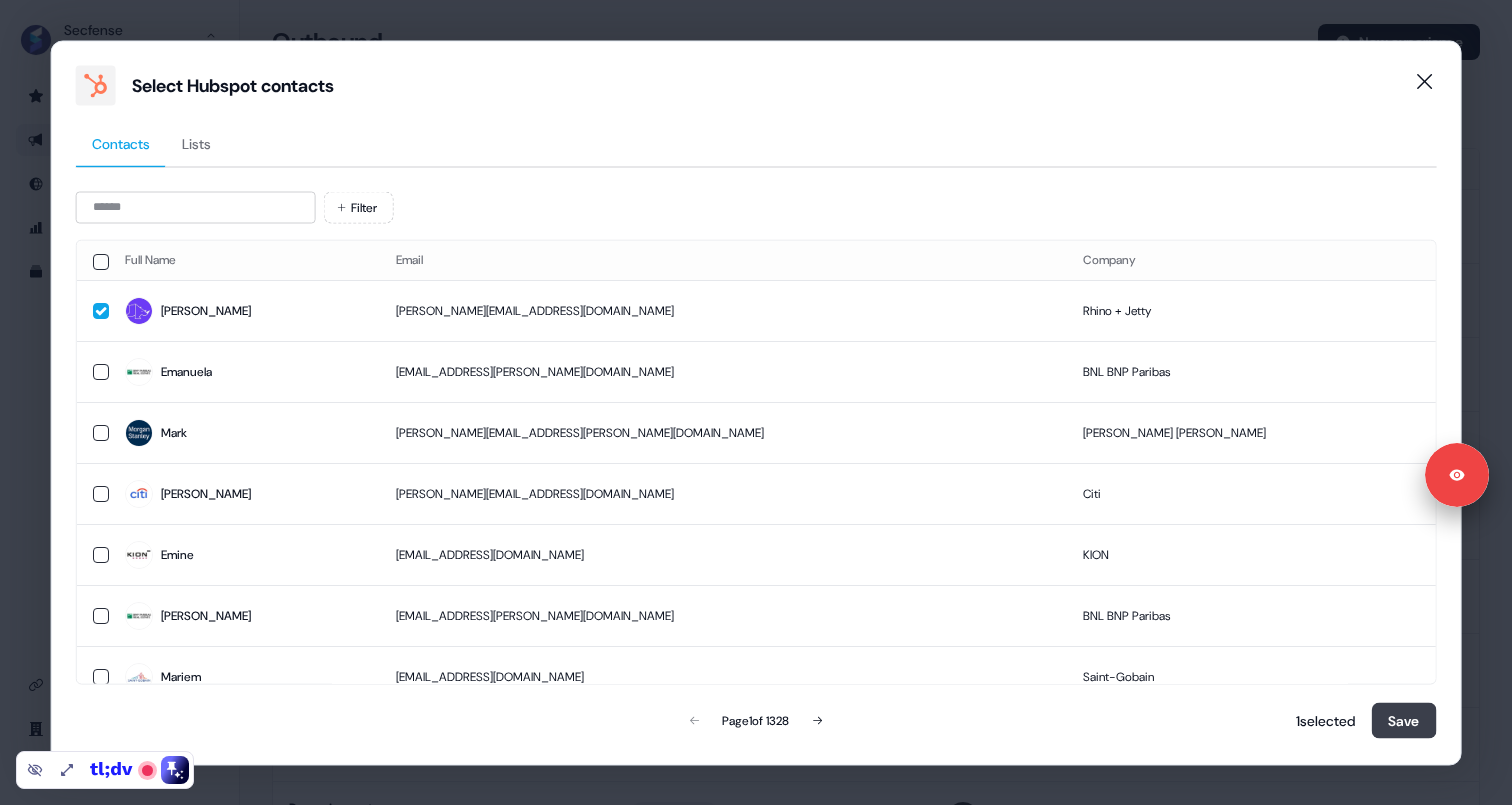 click on "Save" at bounding box center (1403, 720) 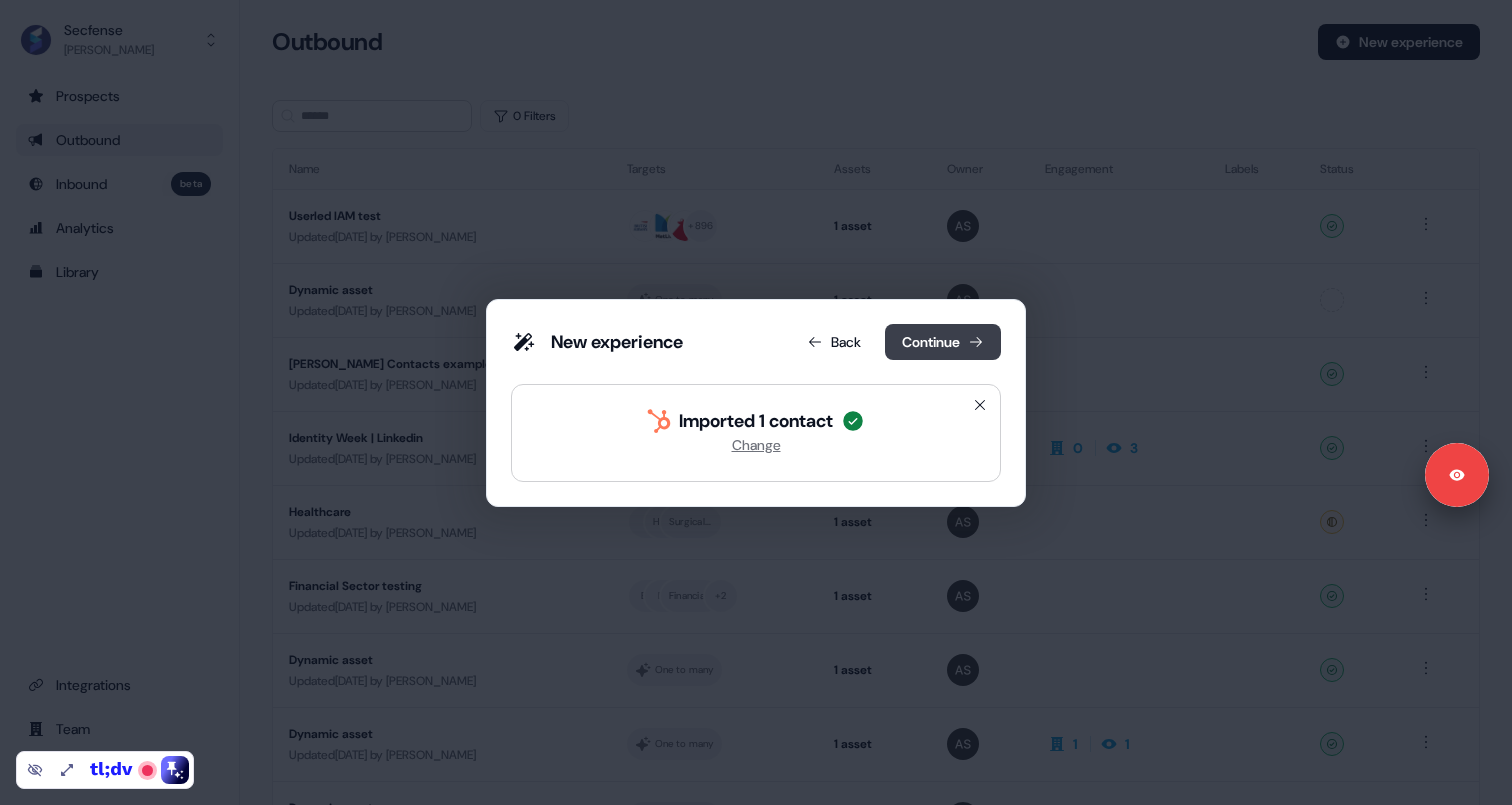 click on "Continue" at bounding box center (943, 342) 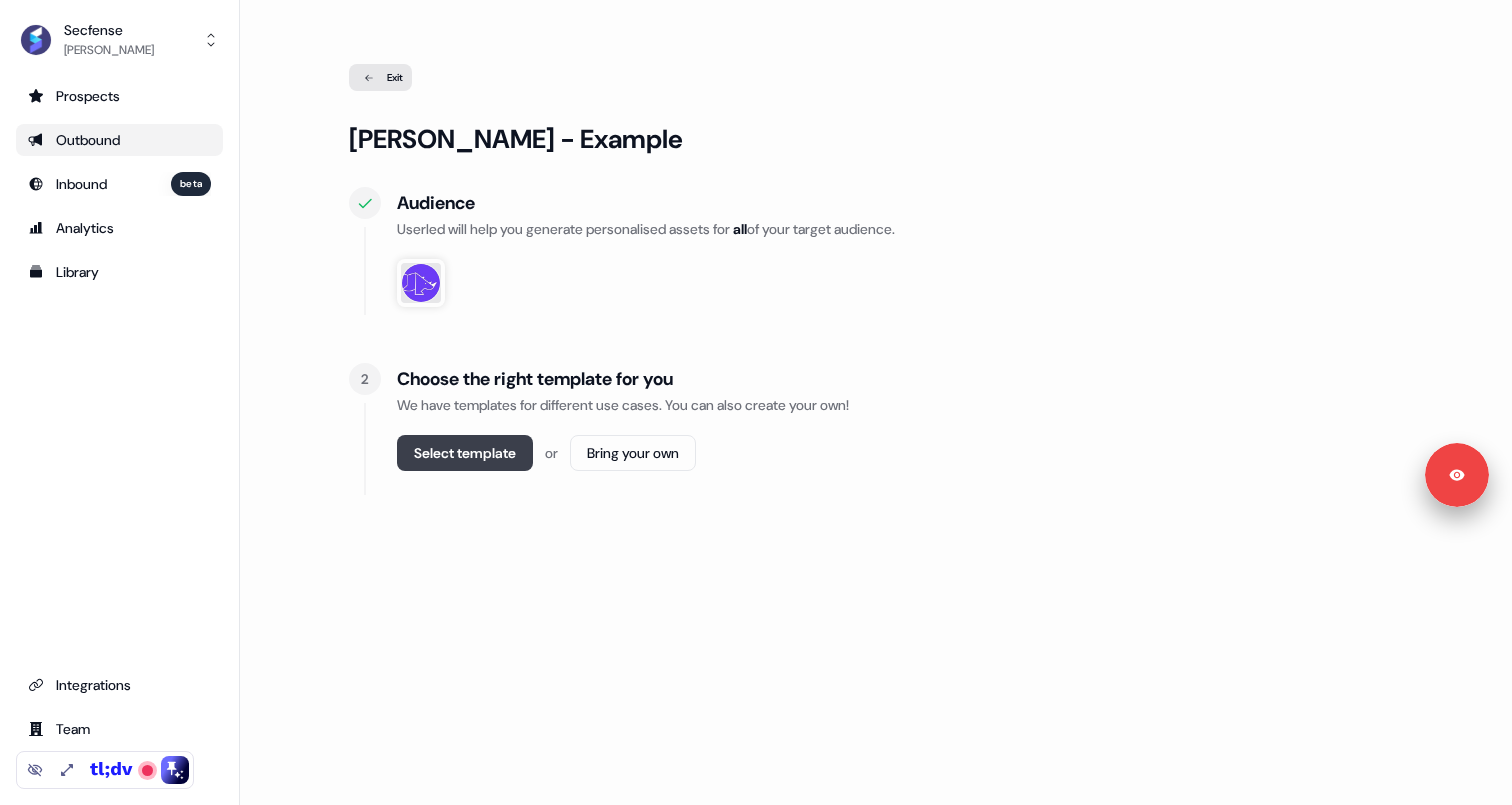 click on "Select template" at bounding box center (465, 453) 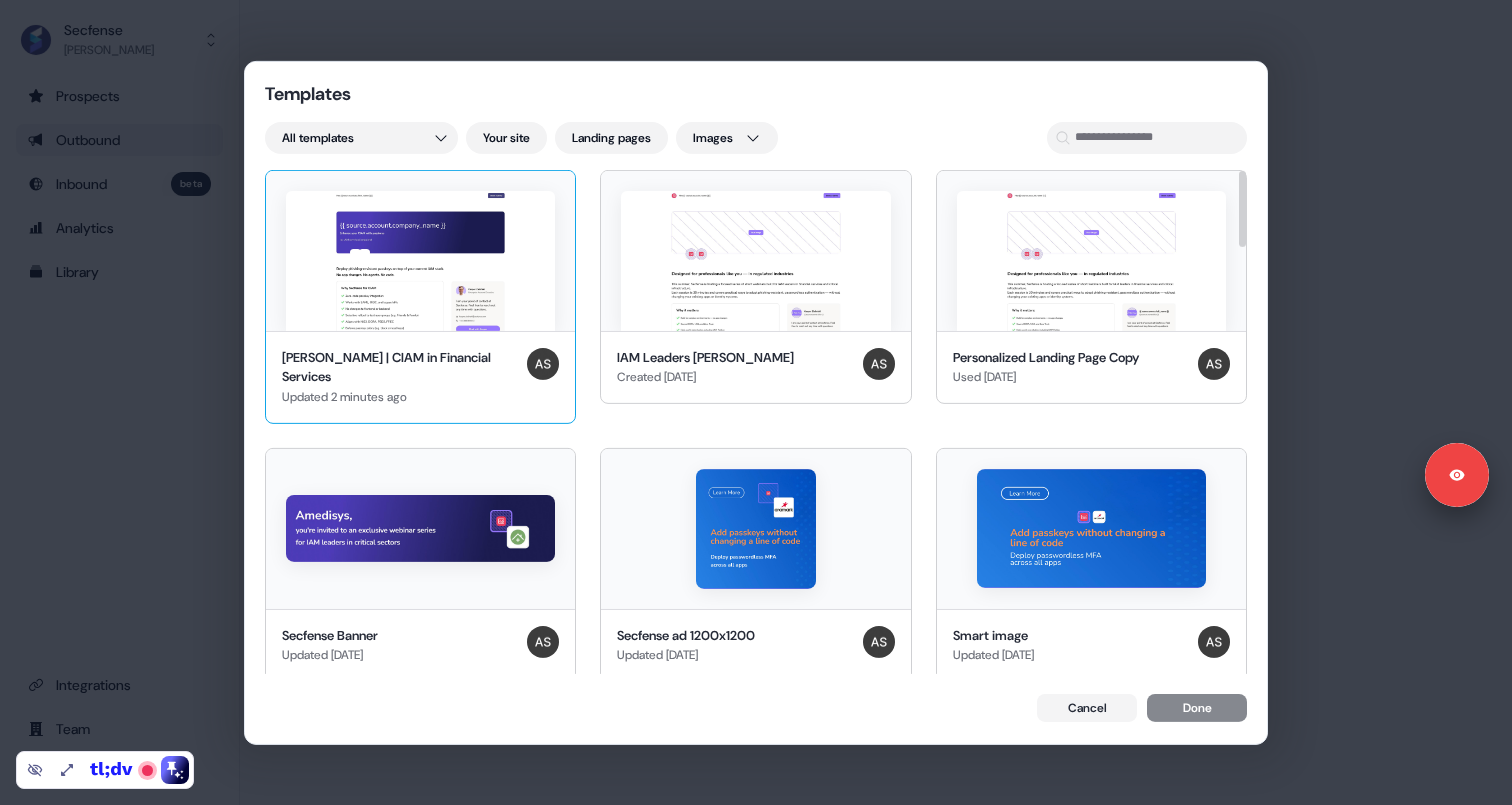 click at bounding box center [420, 260] 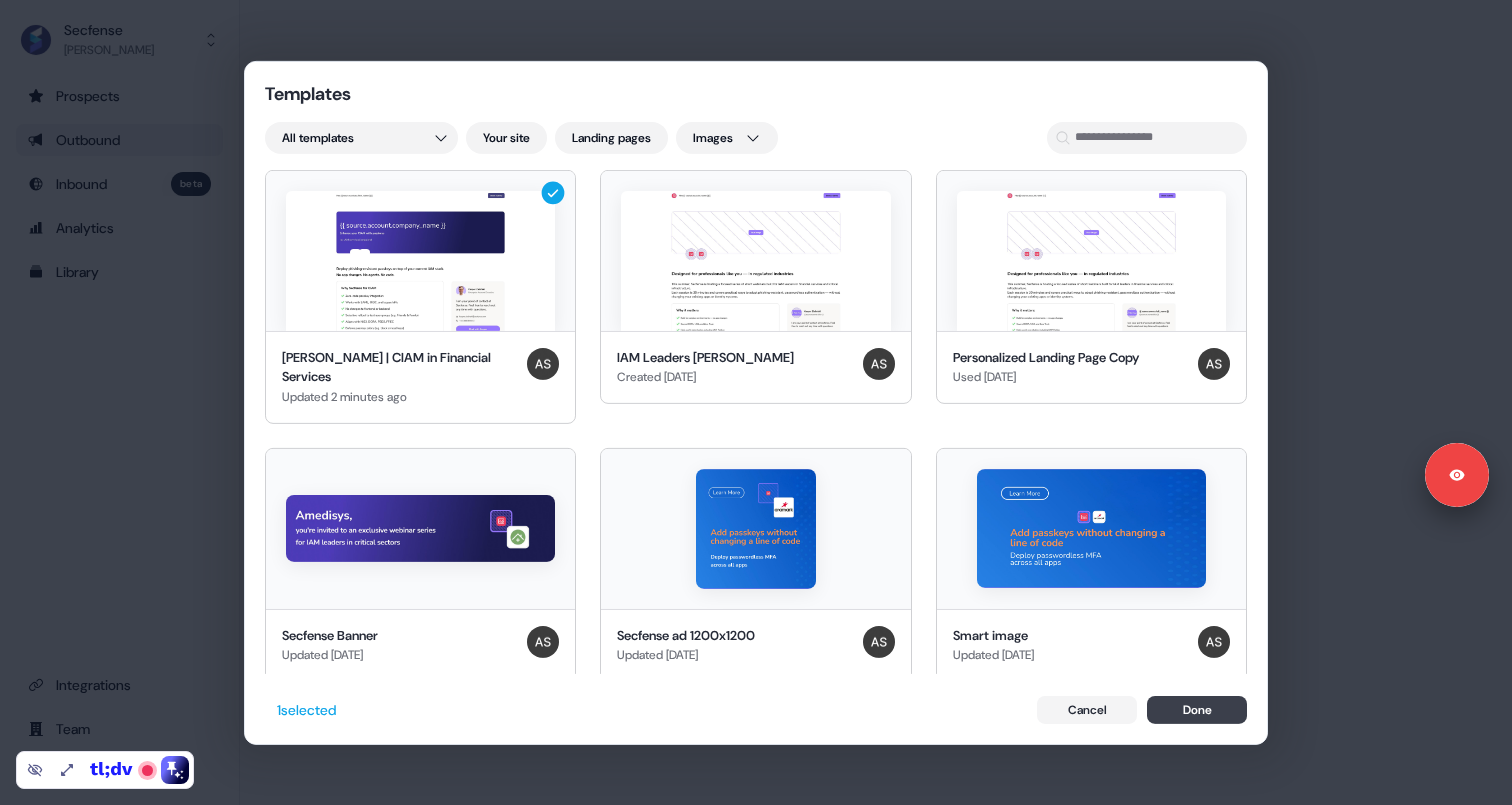 click on "Done" at bounding box center [1197, 710] 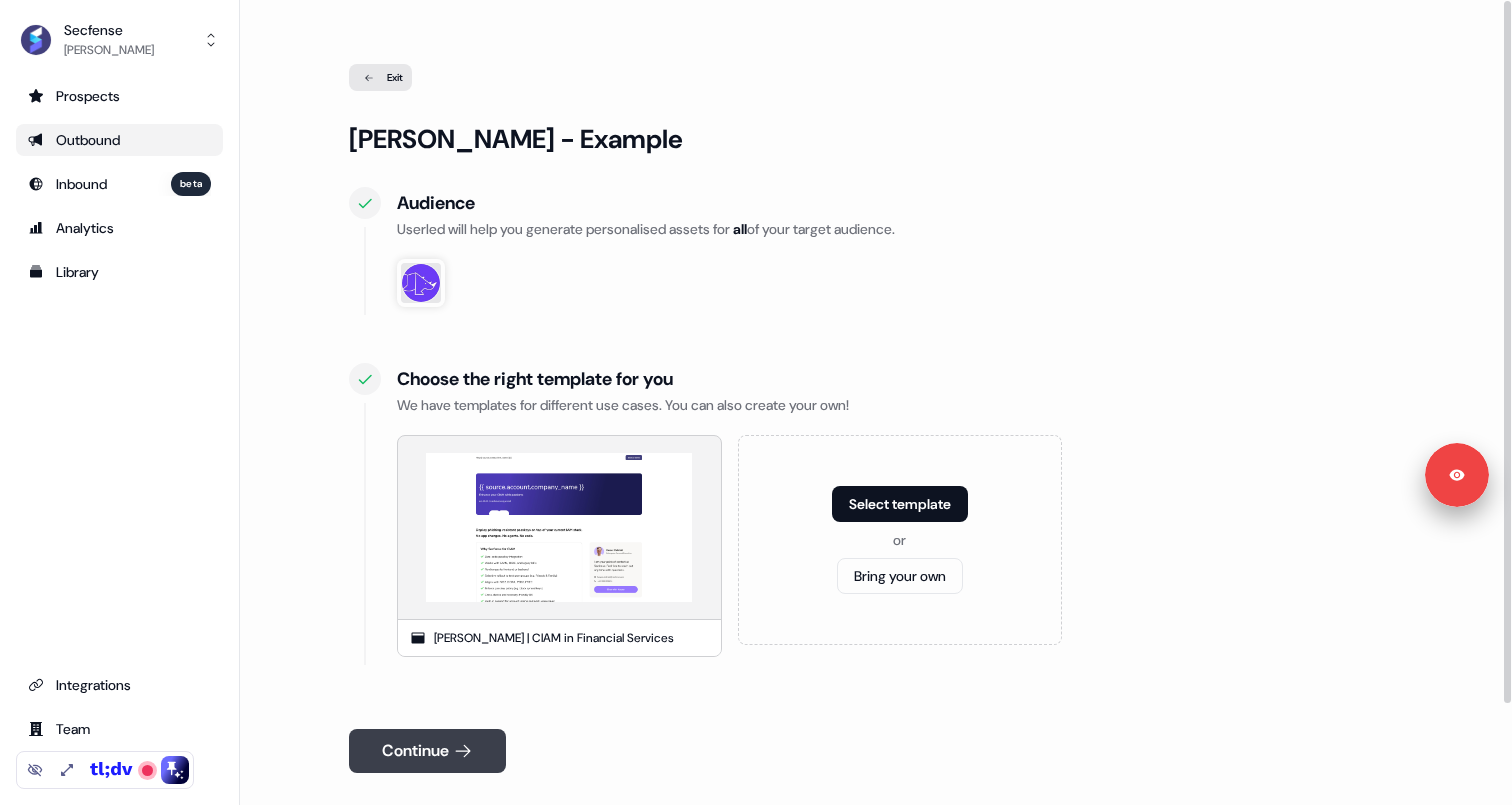 click on "Continue" at bounding box center [427, 751] 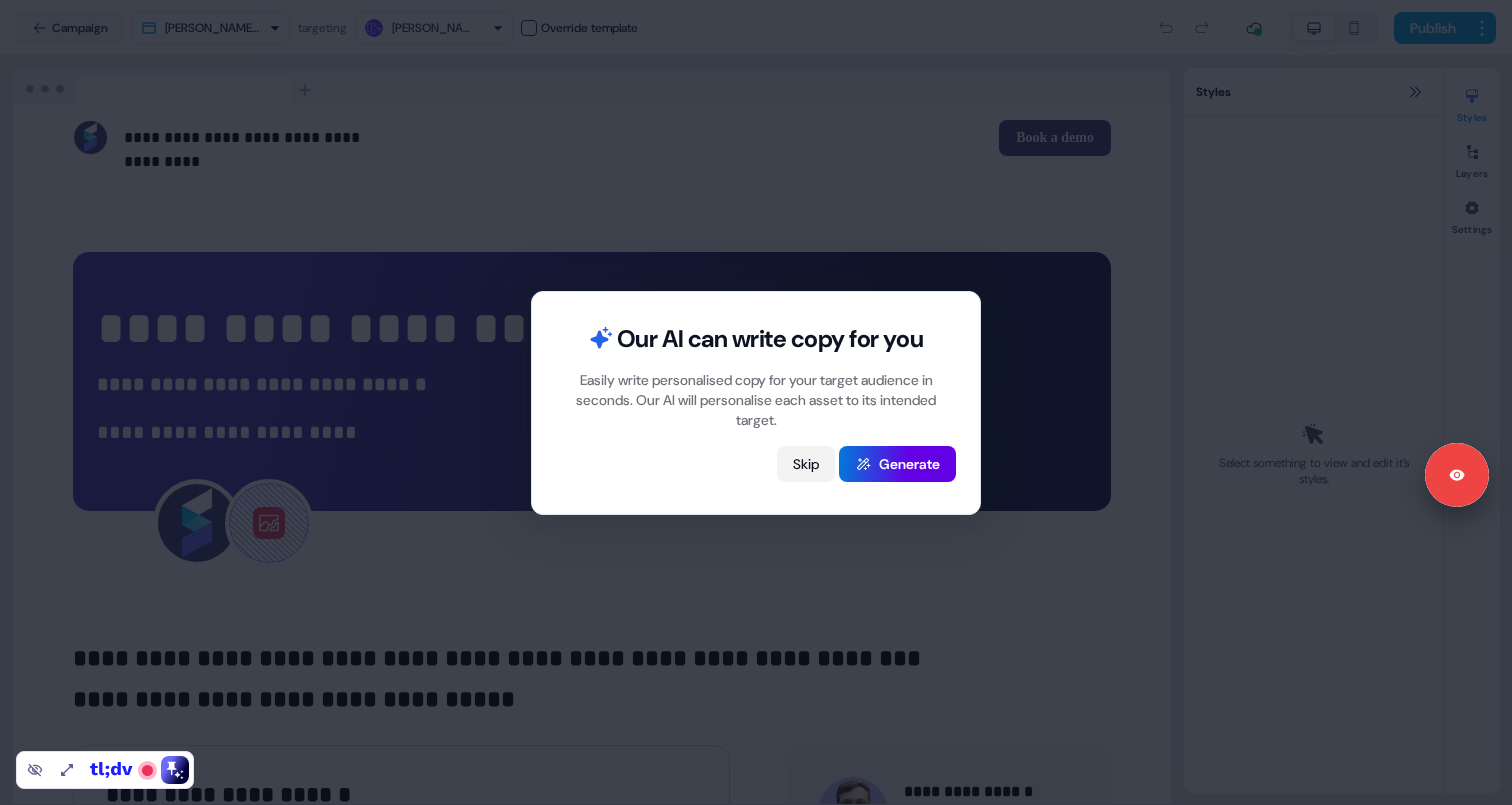 click on "Skip" at bounding box center (806, 464) 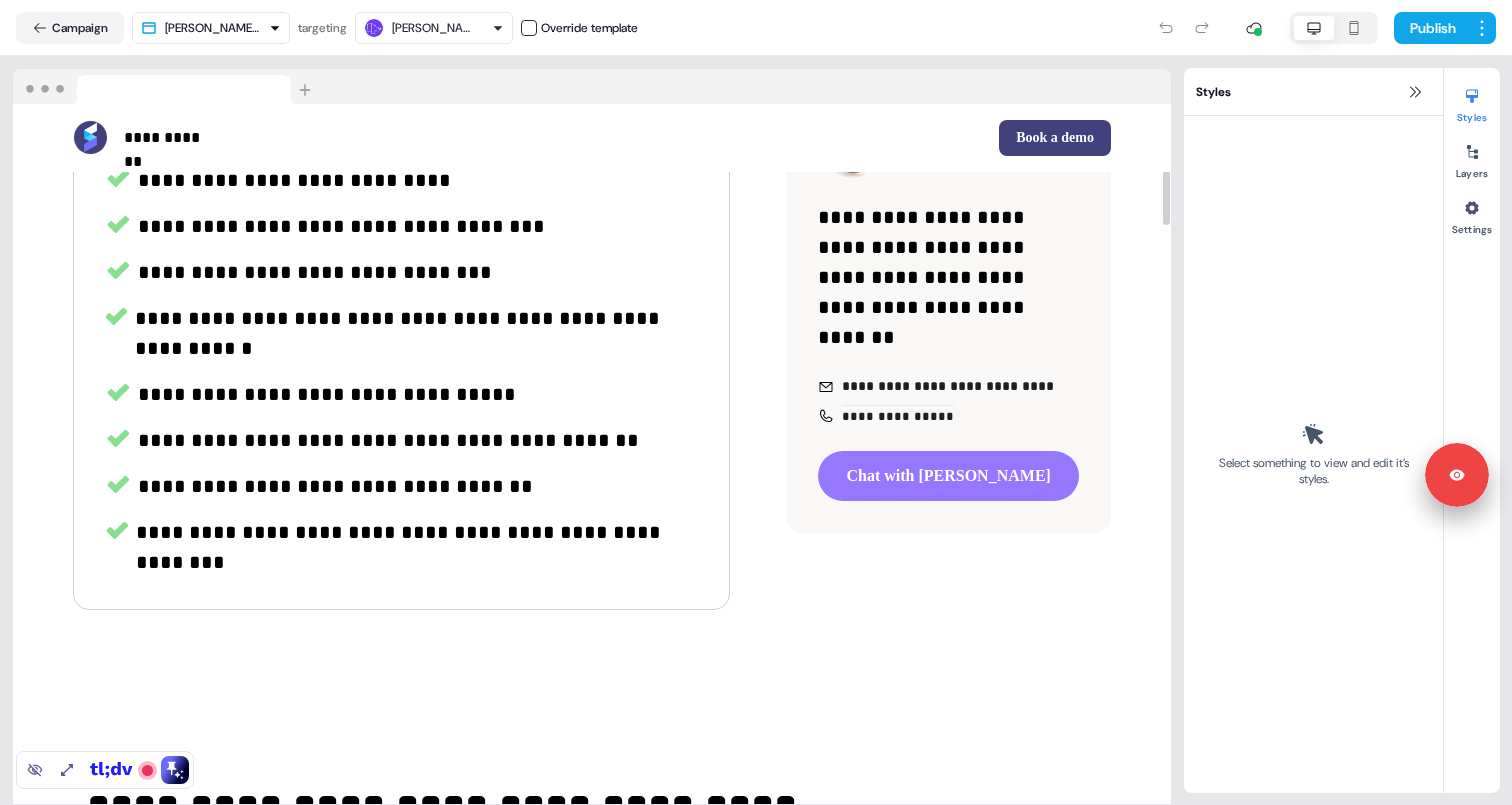 scroll, scrollTop: 286, scrollLeft: 0, axis: vertical 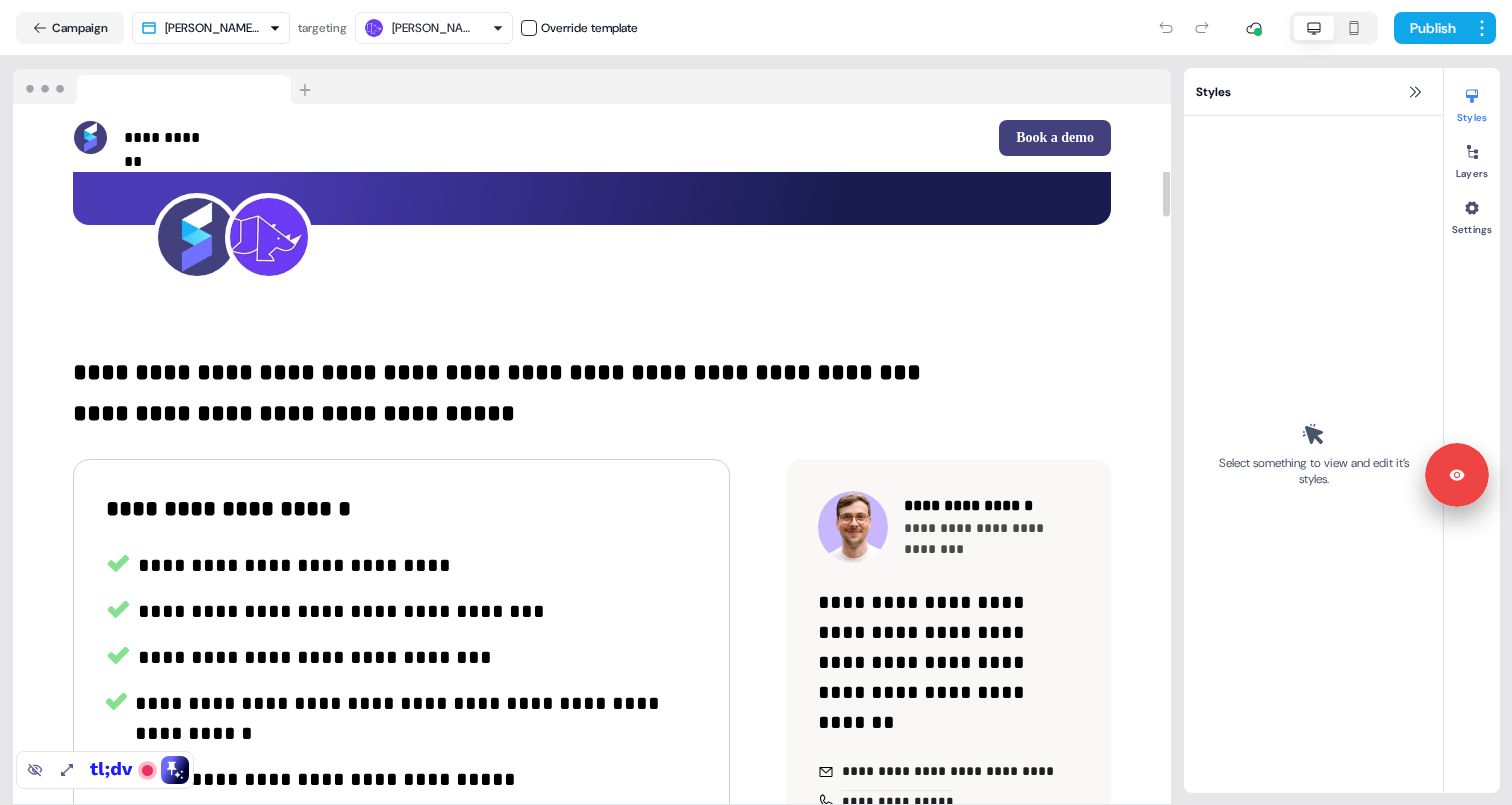 click 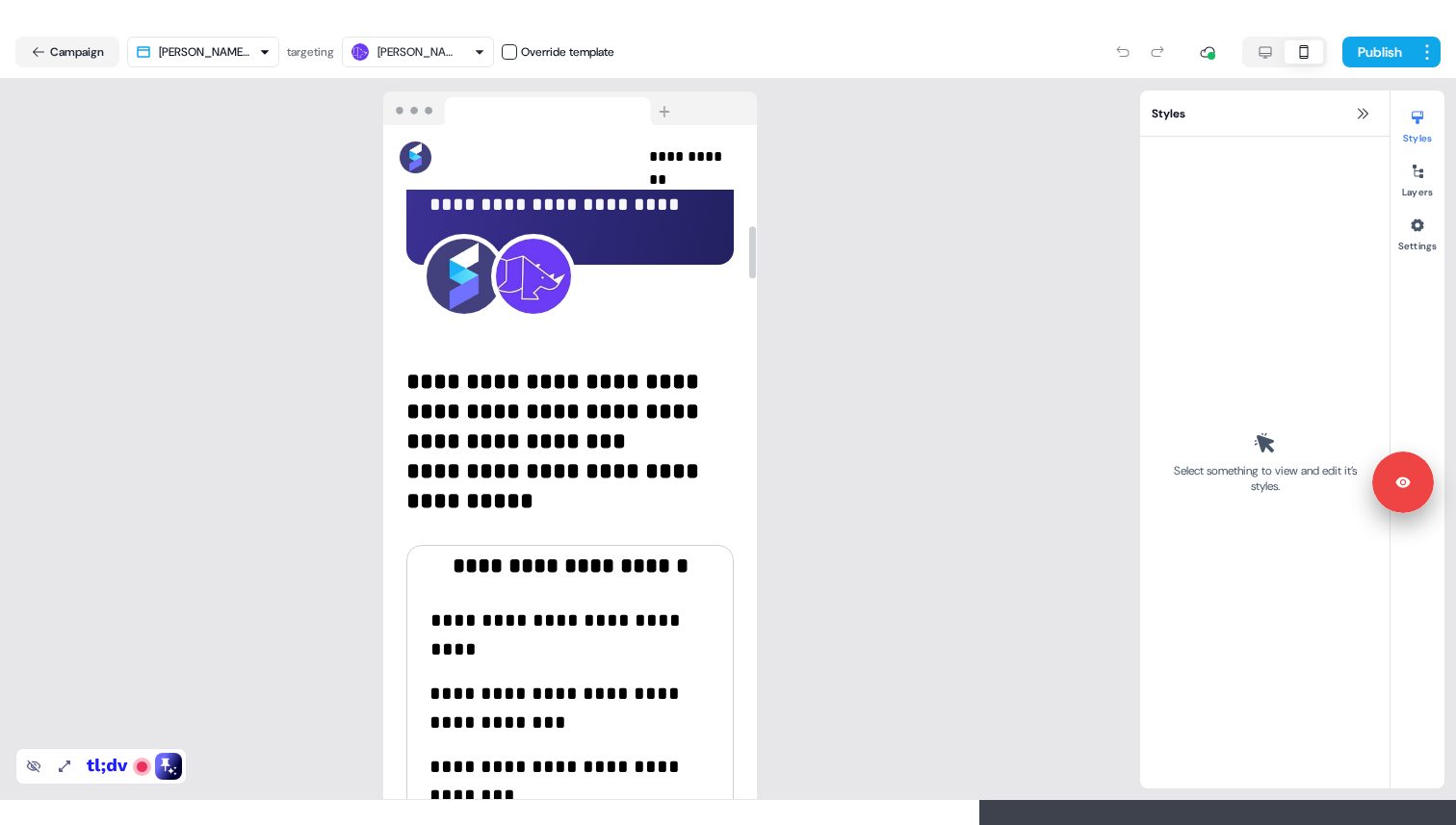 scroll, scrollTop: 201, scrollLeft: 0, axis: vertical 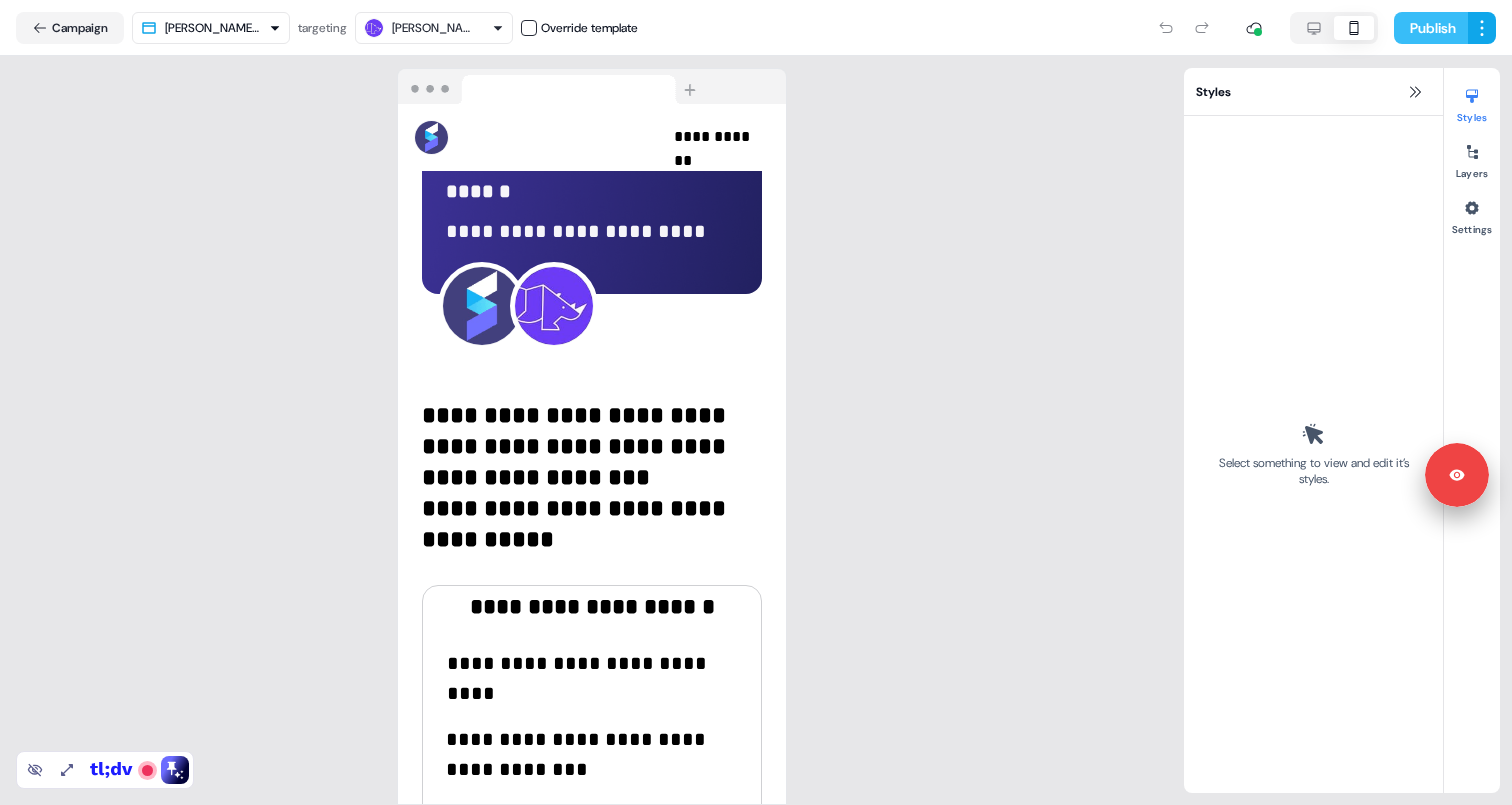 click on "Publish" at bounding box center [1431, 28] 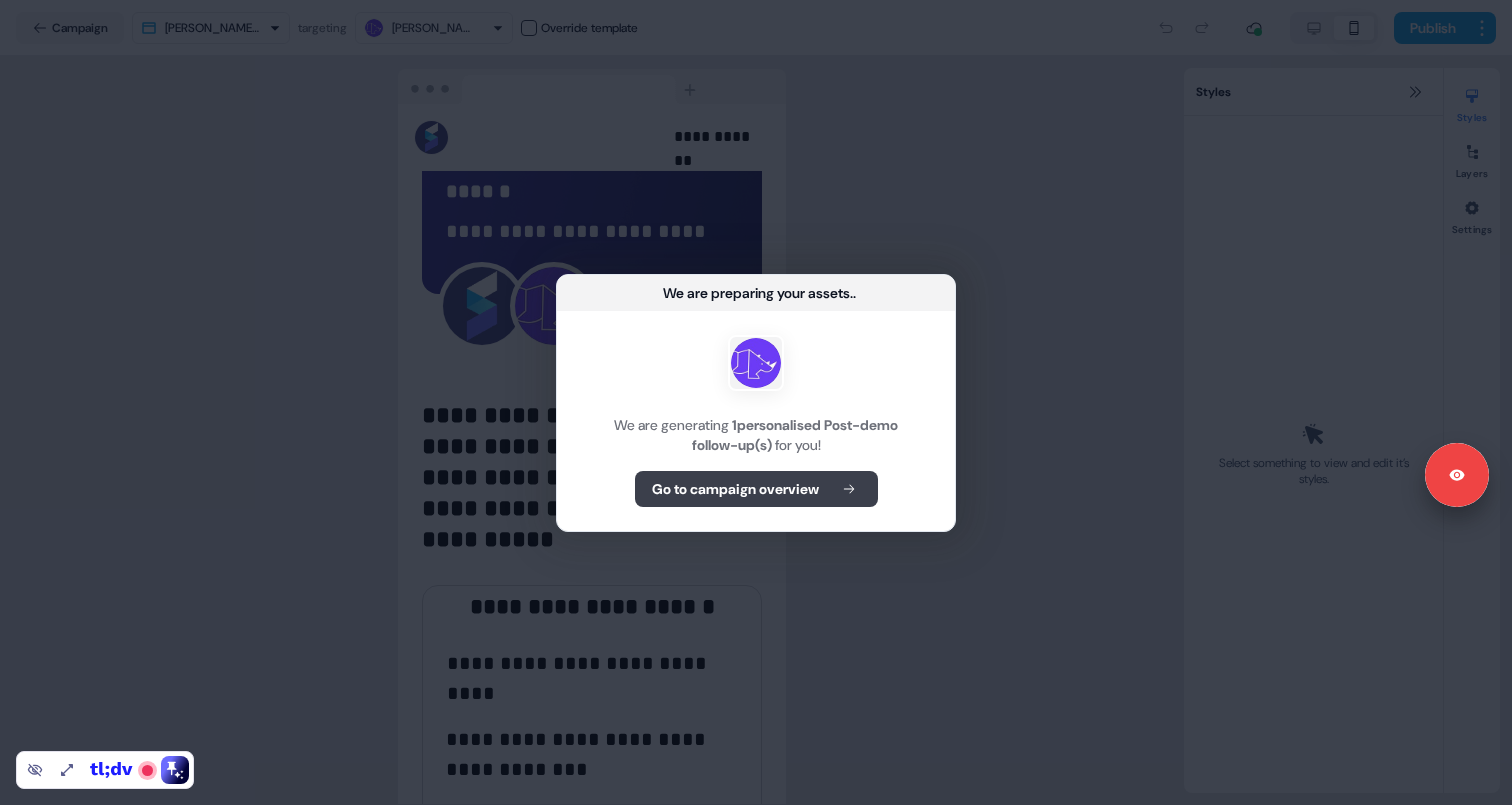 click on "Go to campaign overview" at bounding box center (735, 489) 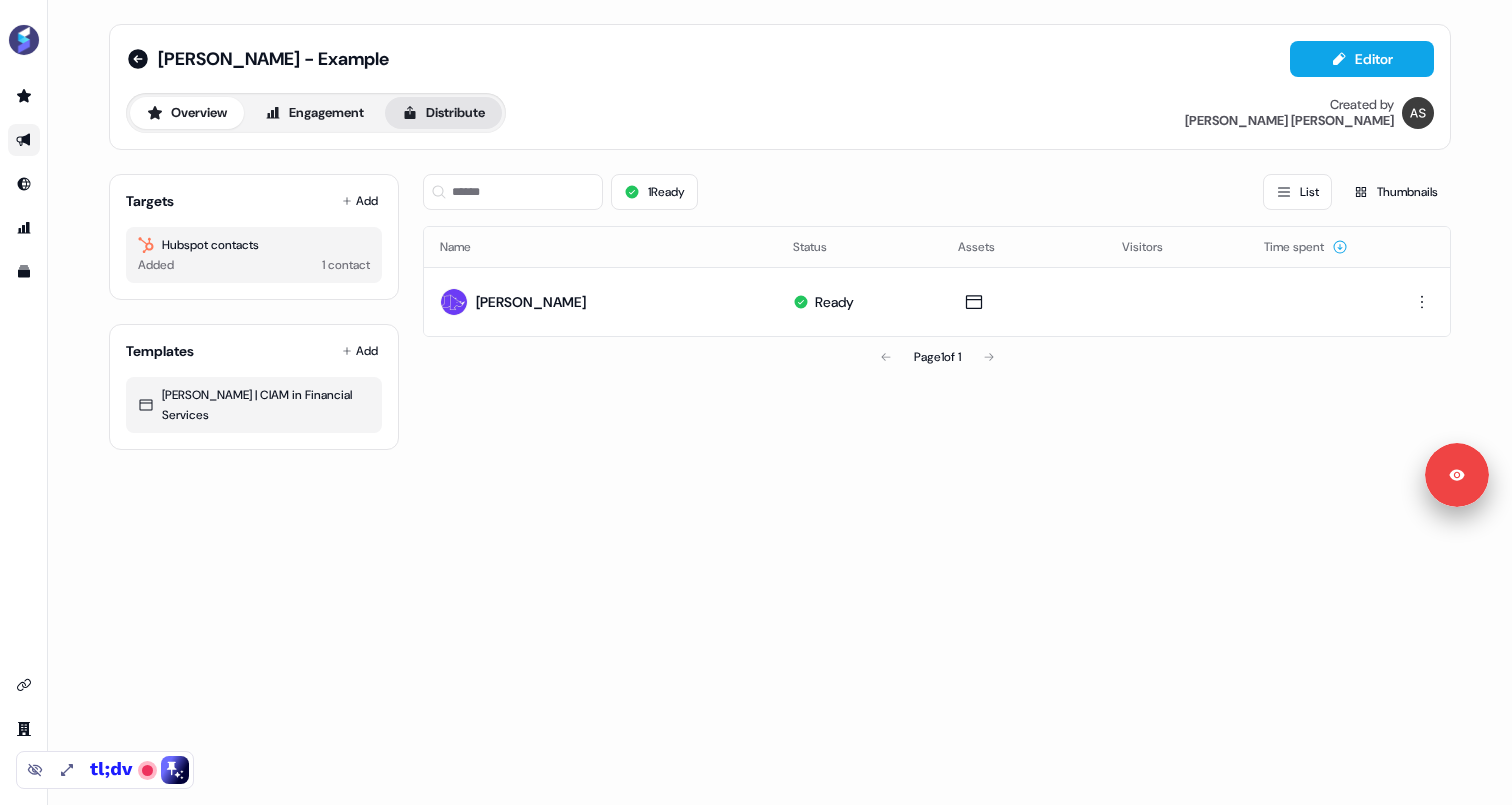 click on "Distribute" at bounding box center (443, 113) 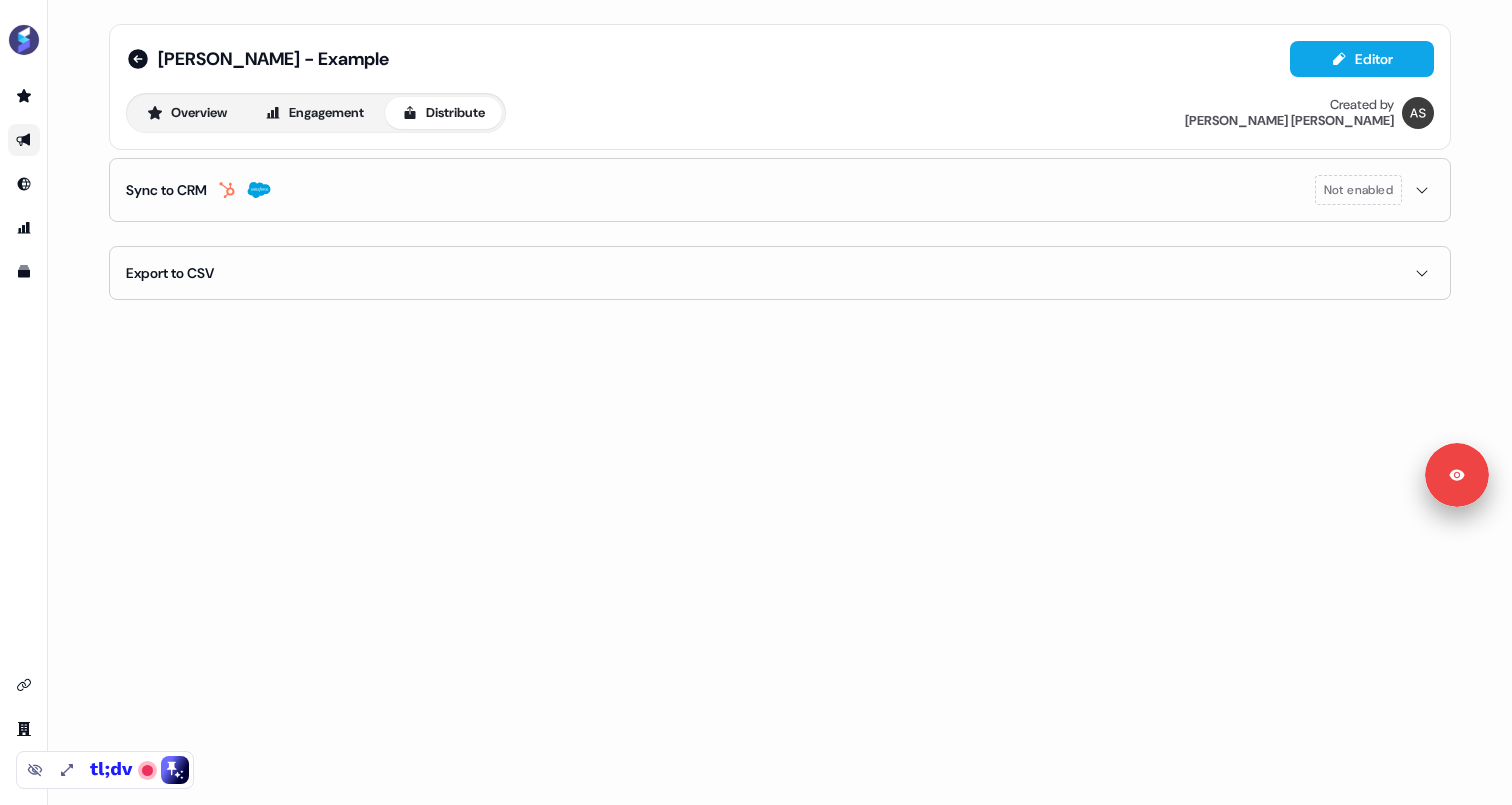 click on "Sync to CRM Not enabled" at bounding box center [780, 190] 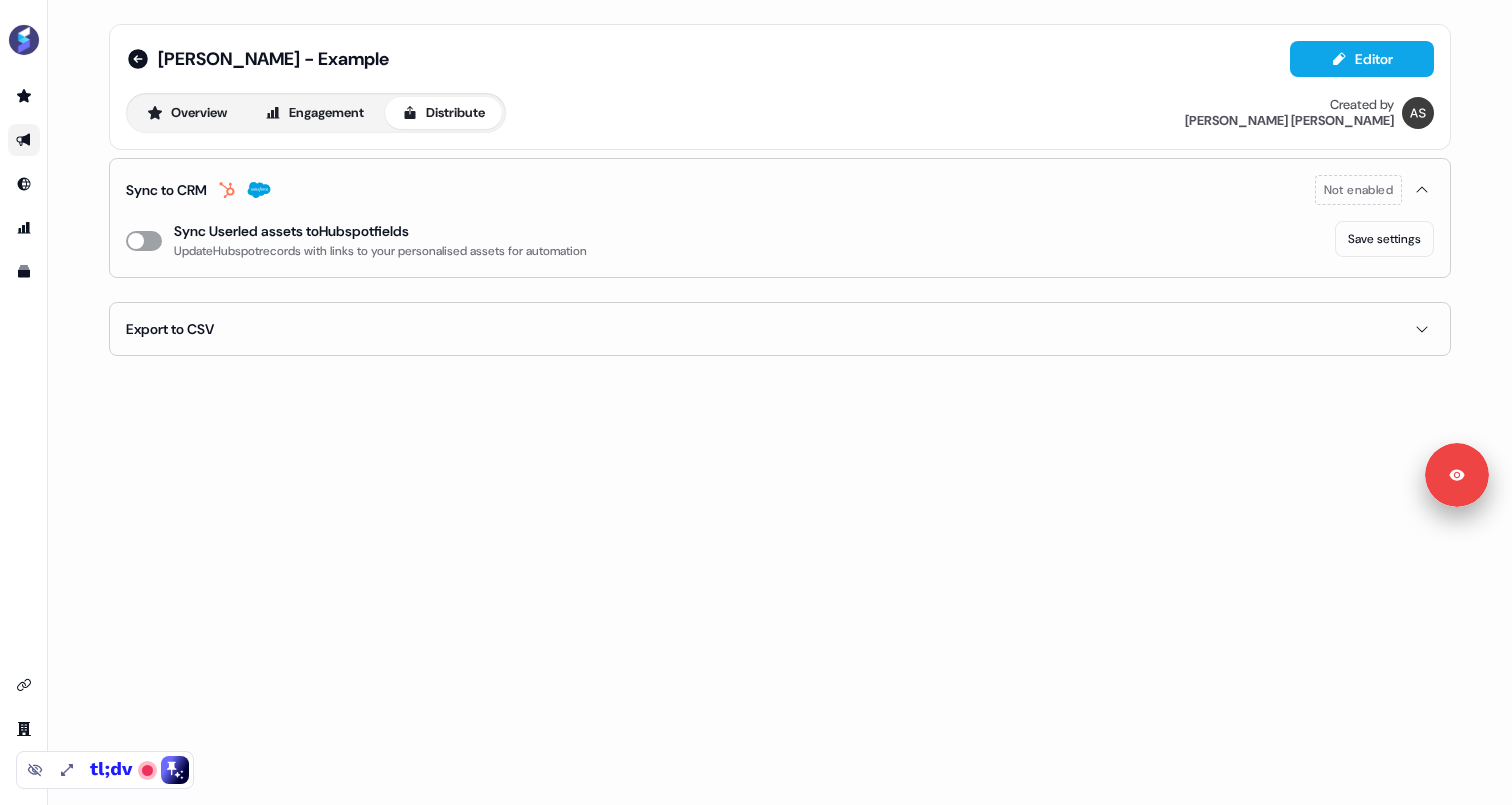 click on "enable-crm-asset-sync" at bounding box center [144, 241] 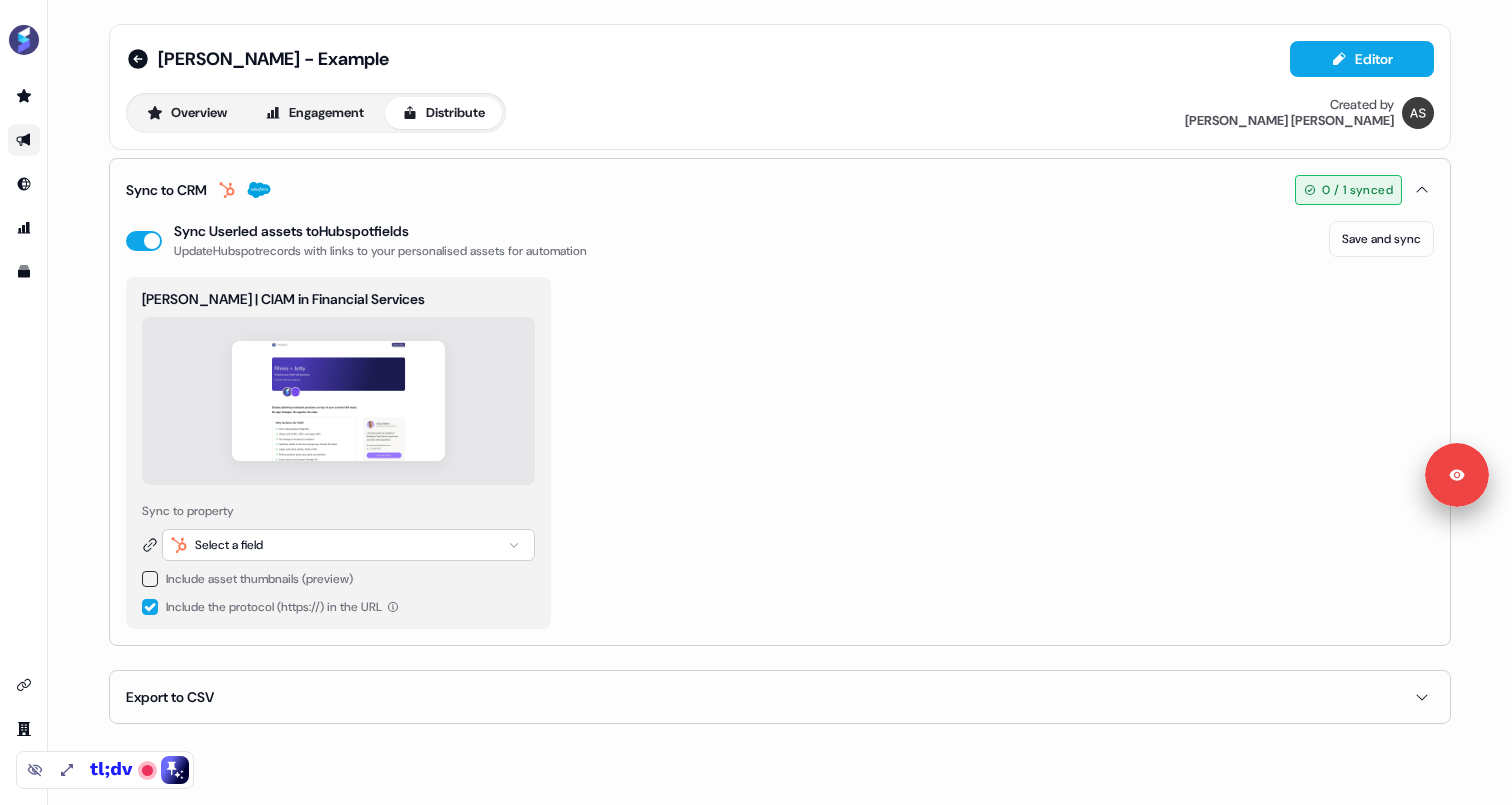 click at bounding box center (150, 579) 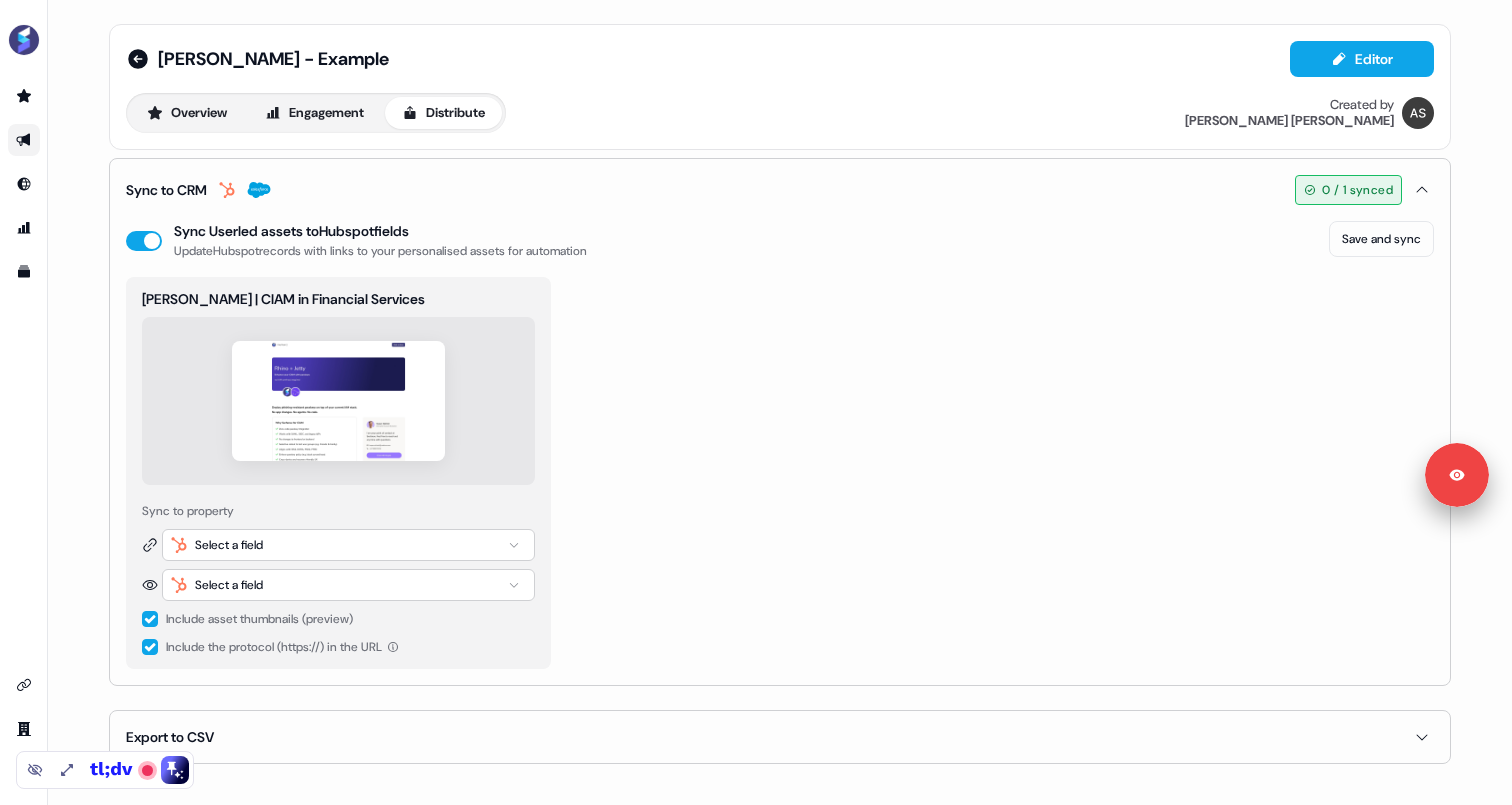 click on "Select a field" at bounding box center [229, 545] 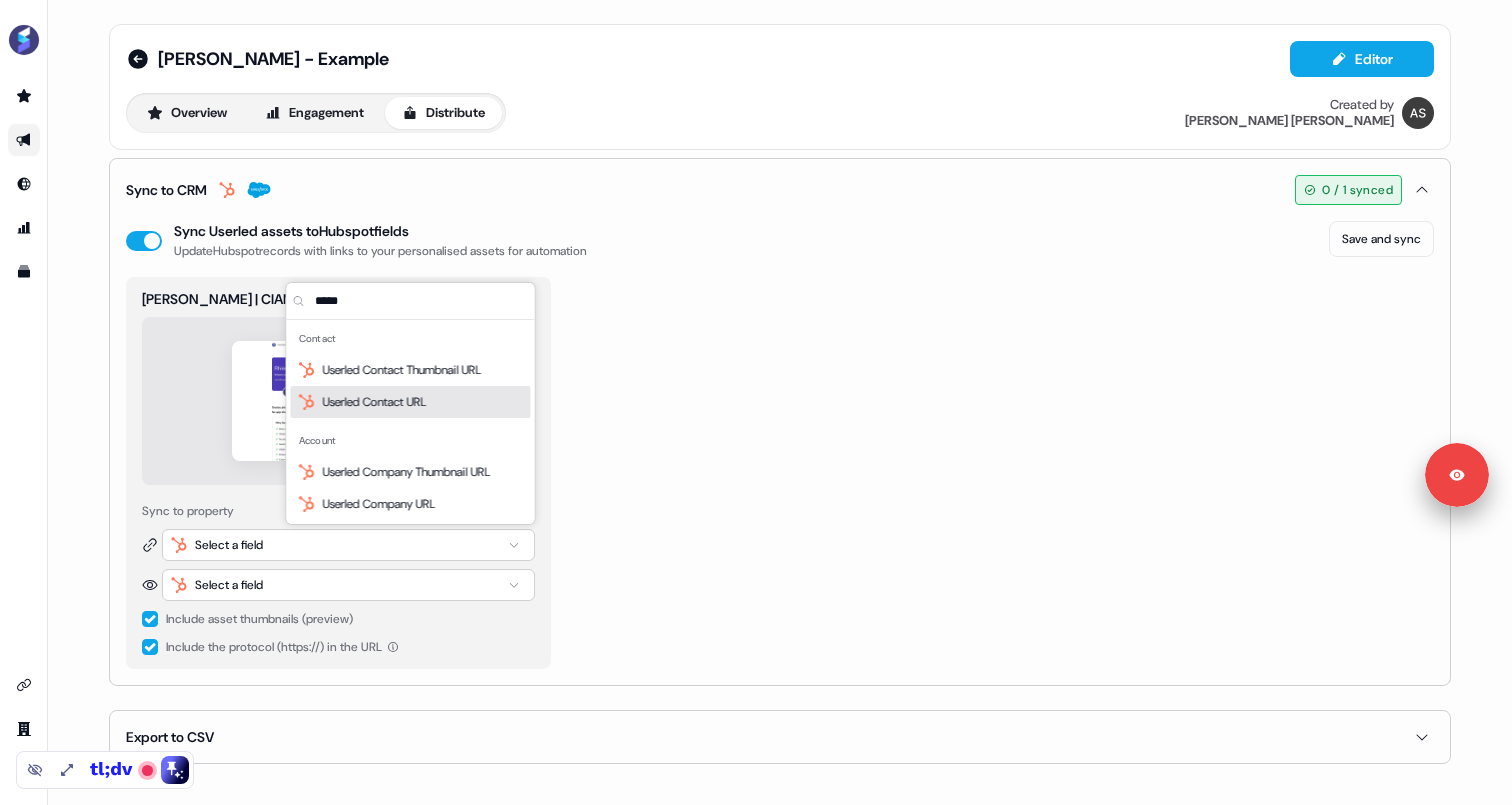 type on "*****" 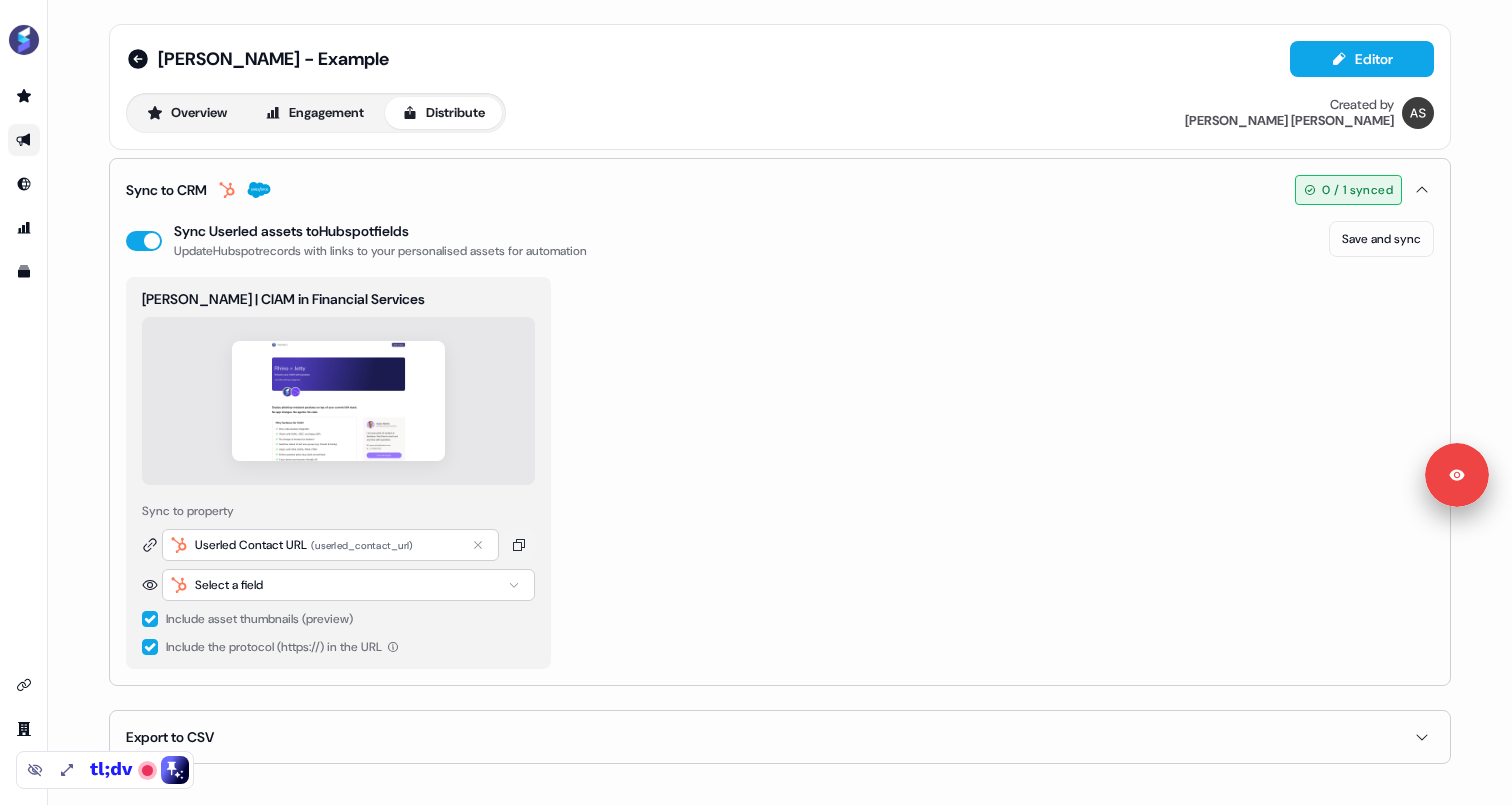 click on "Select a field" at bounding box center [348, 585] 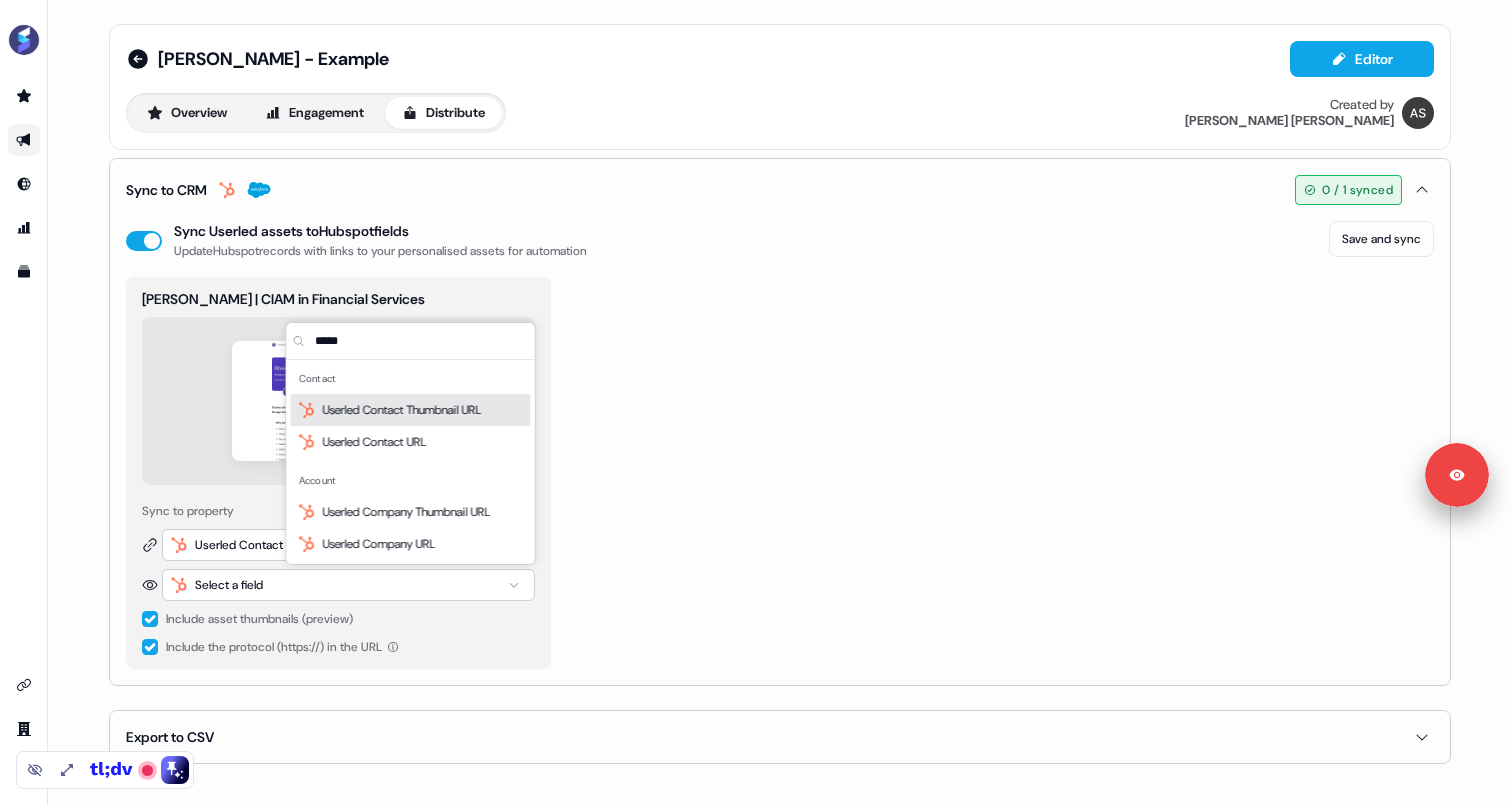 type on "*****" 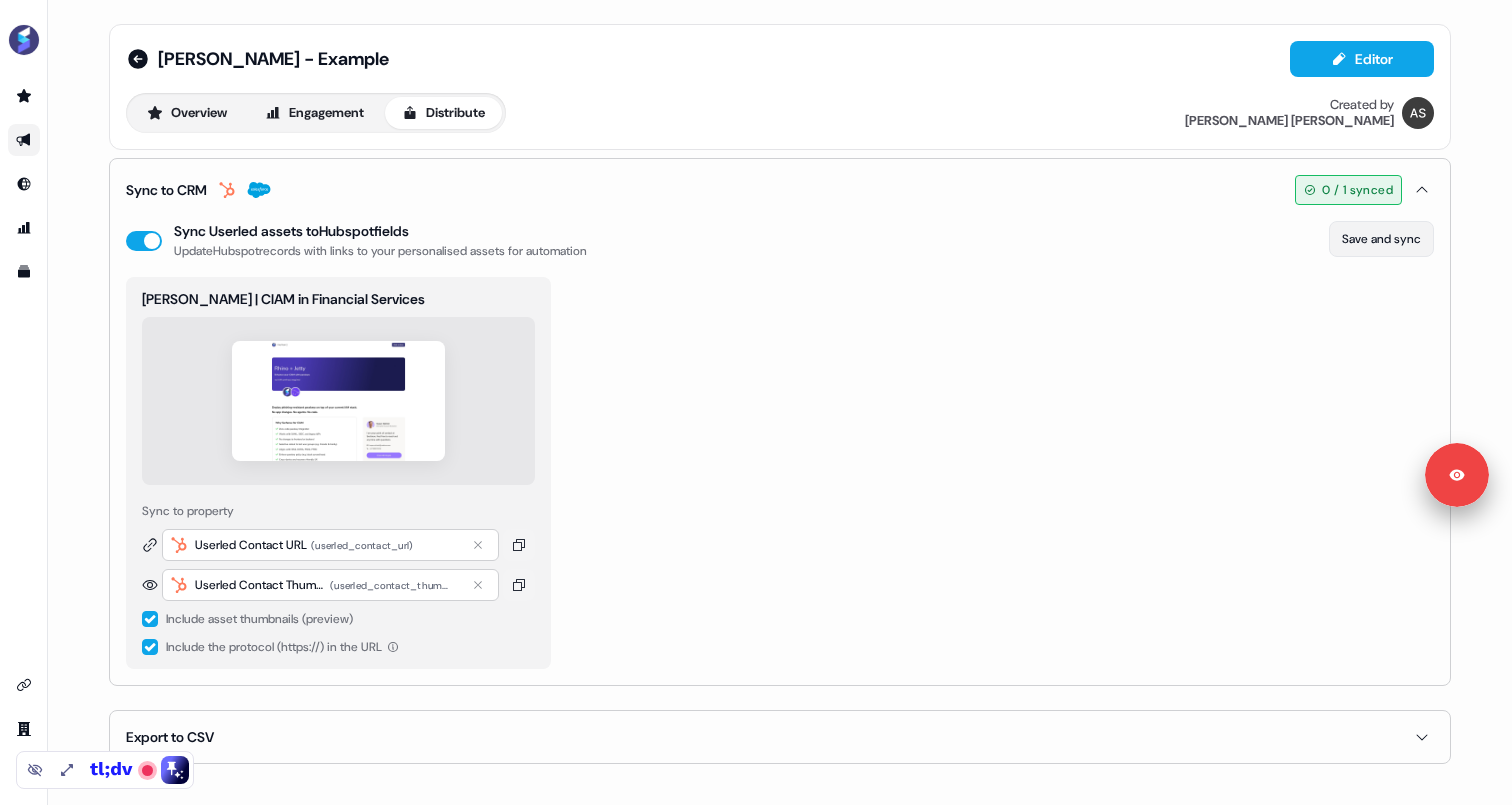 click on "Save and sync" at bounding box center [1381, 239] 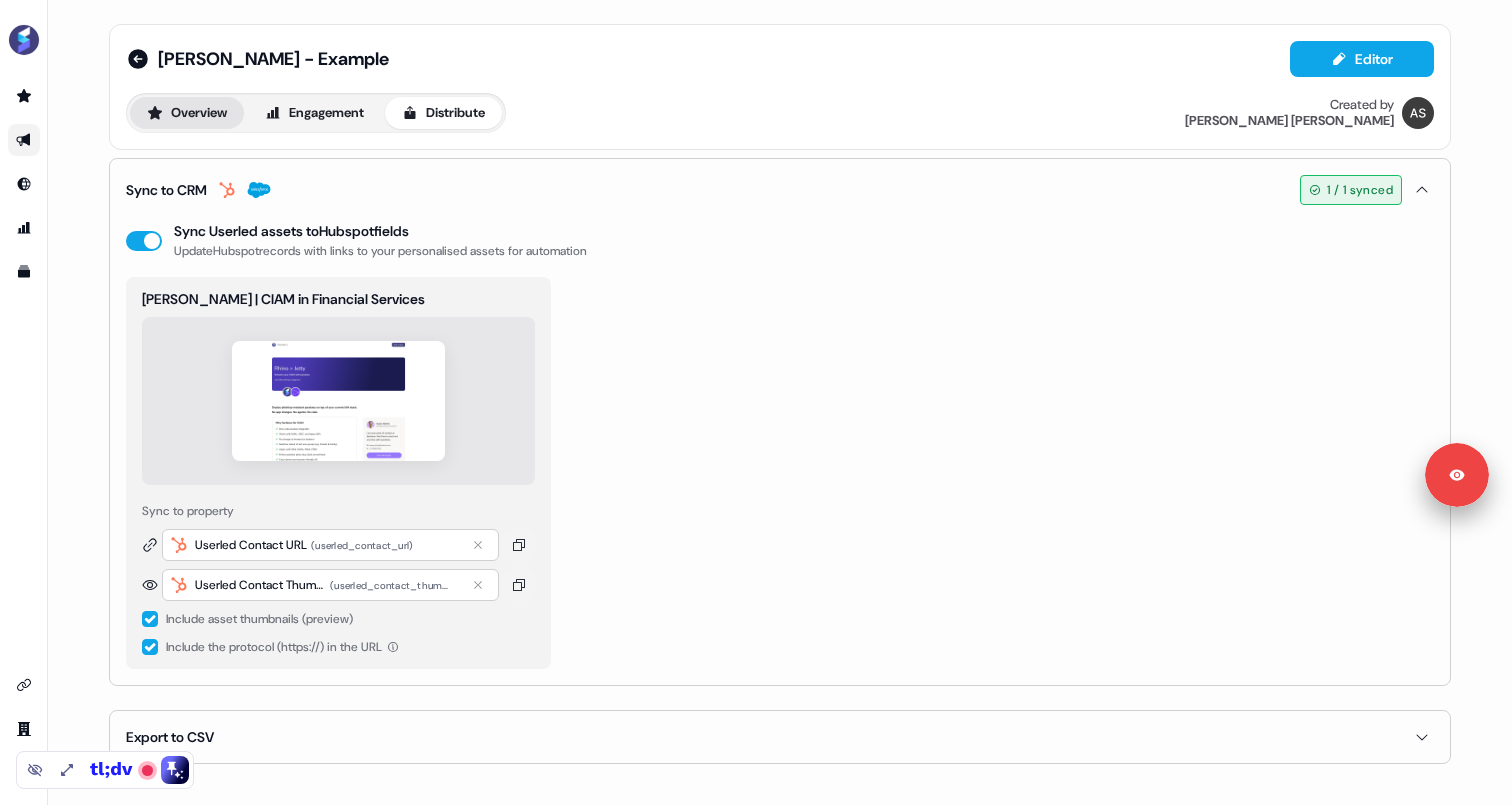 click on "Overview" at bounding box center [187, 113] 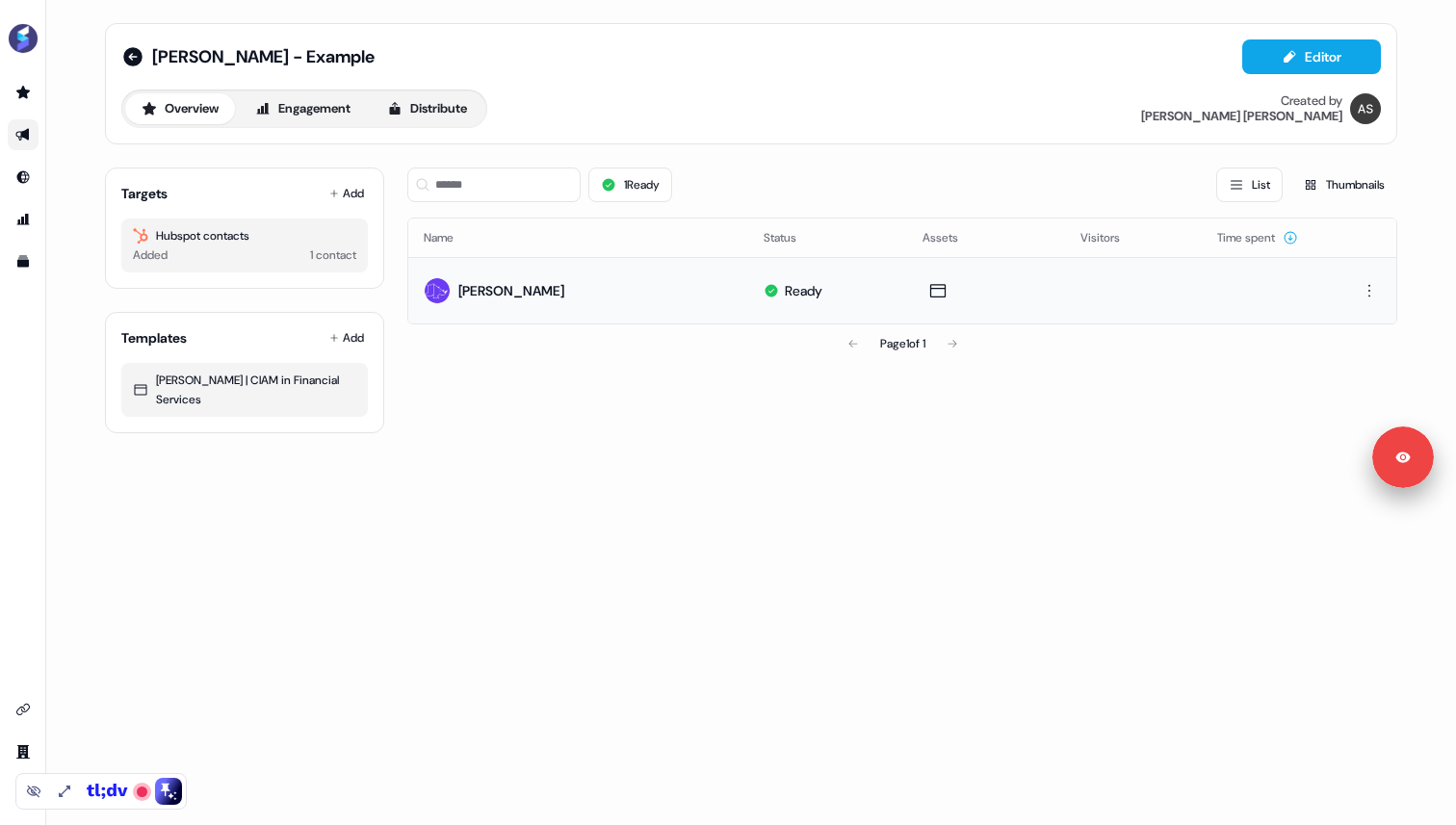 drag, startPoint x: 602, startPoint y: 289, endPoint x: 436, endPoint y: 291, distance: 166.01205 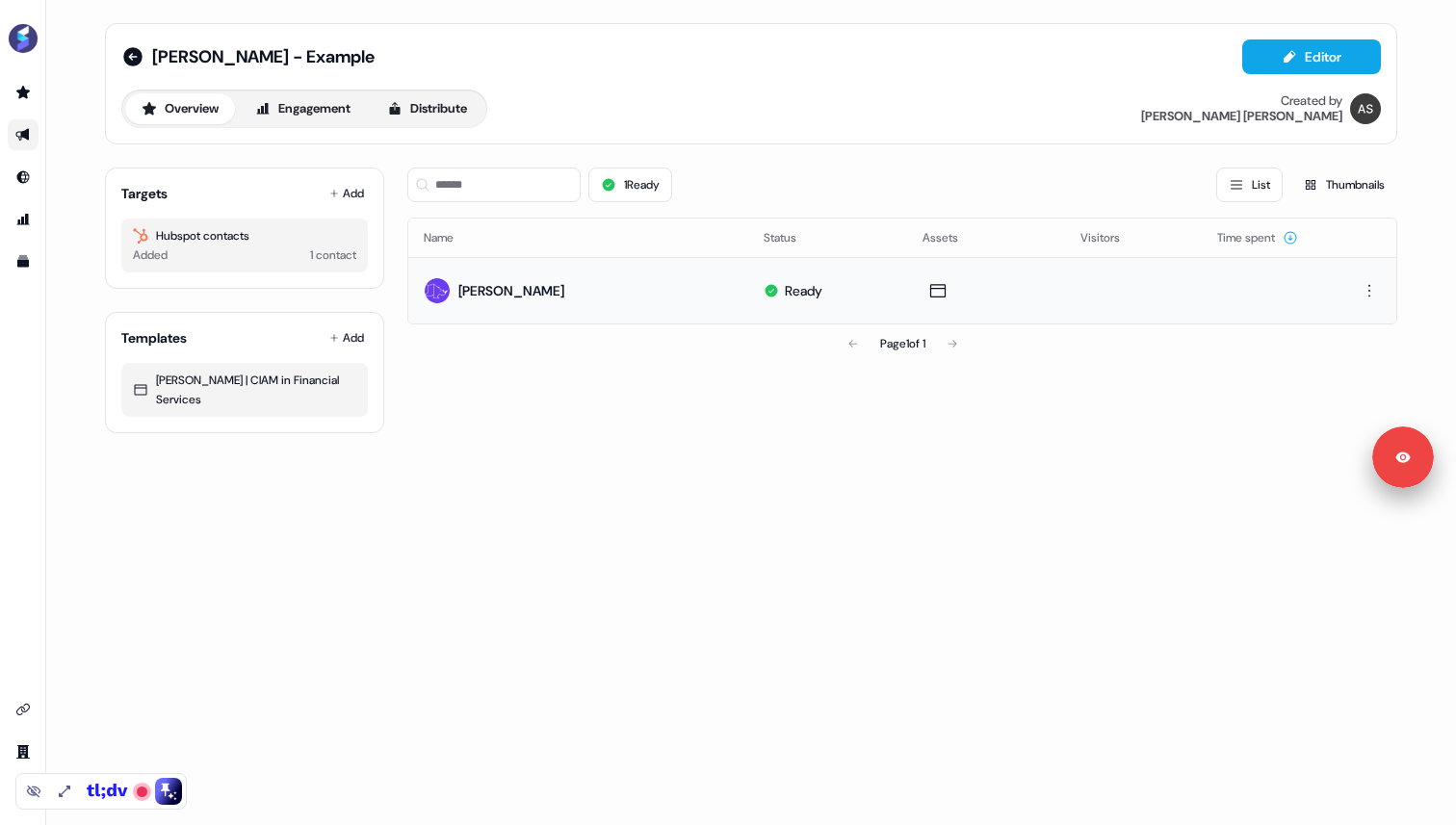 click on "[PERSON_NAME]" at bounding box center (578, 290) 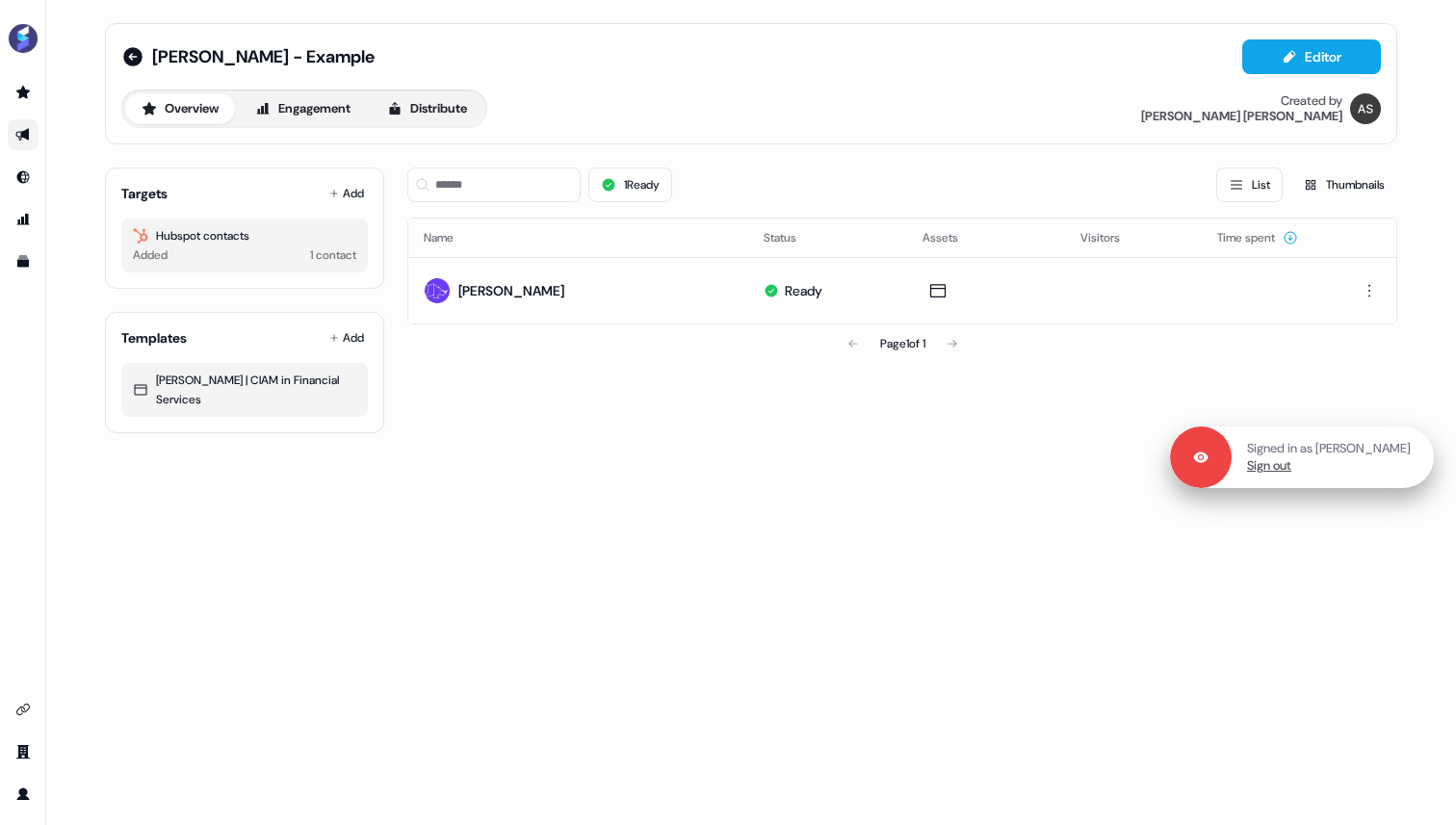 click on "Sign out" at bounding box center (1269, 466) 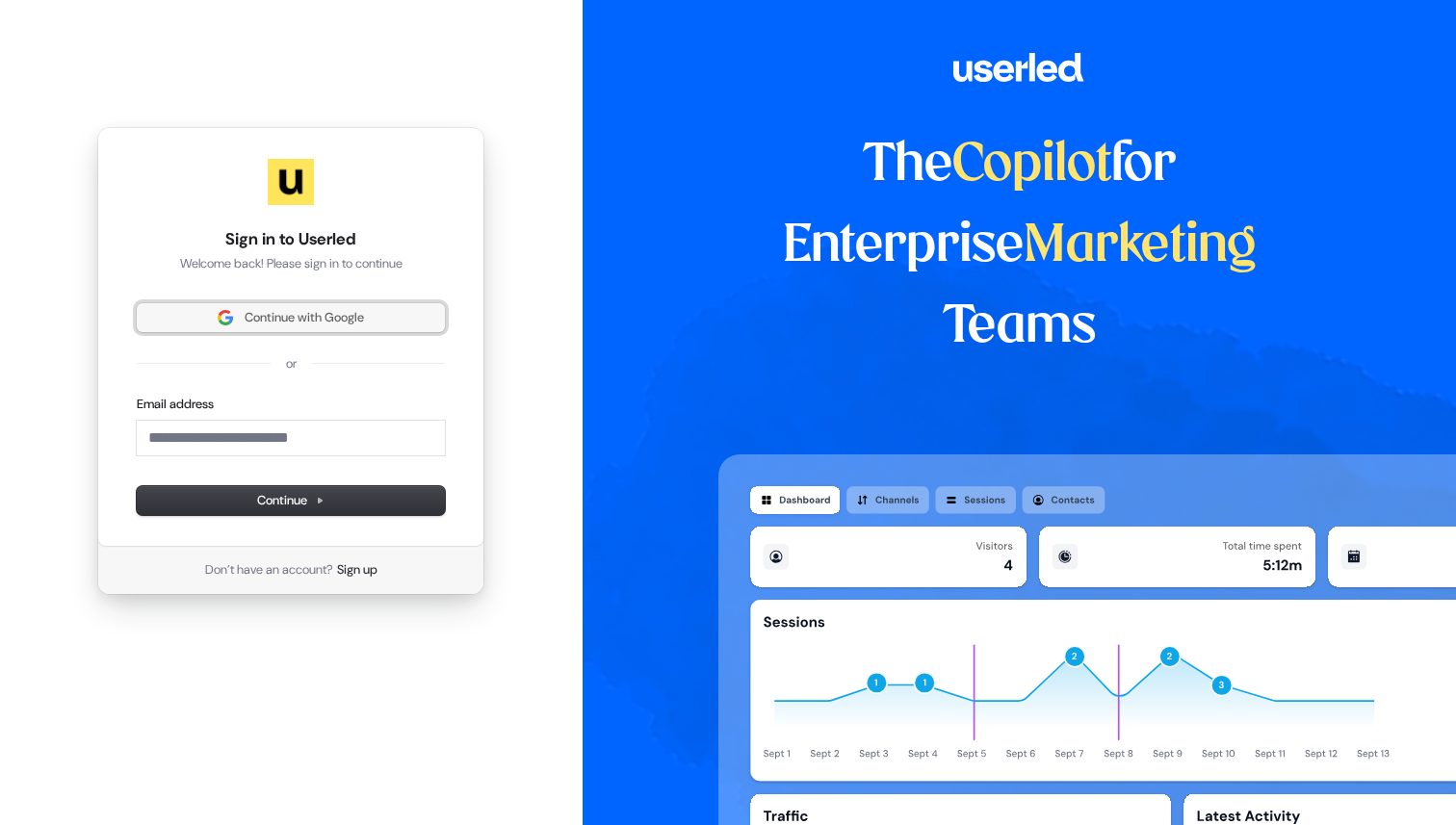 click on "Continue with Google" at bounding box center [304, 318] 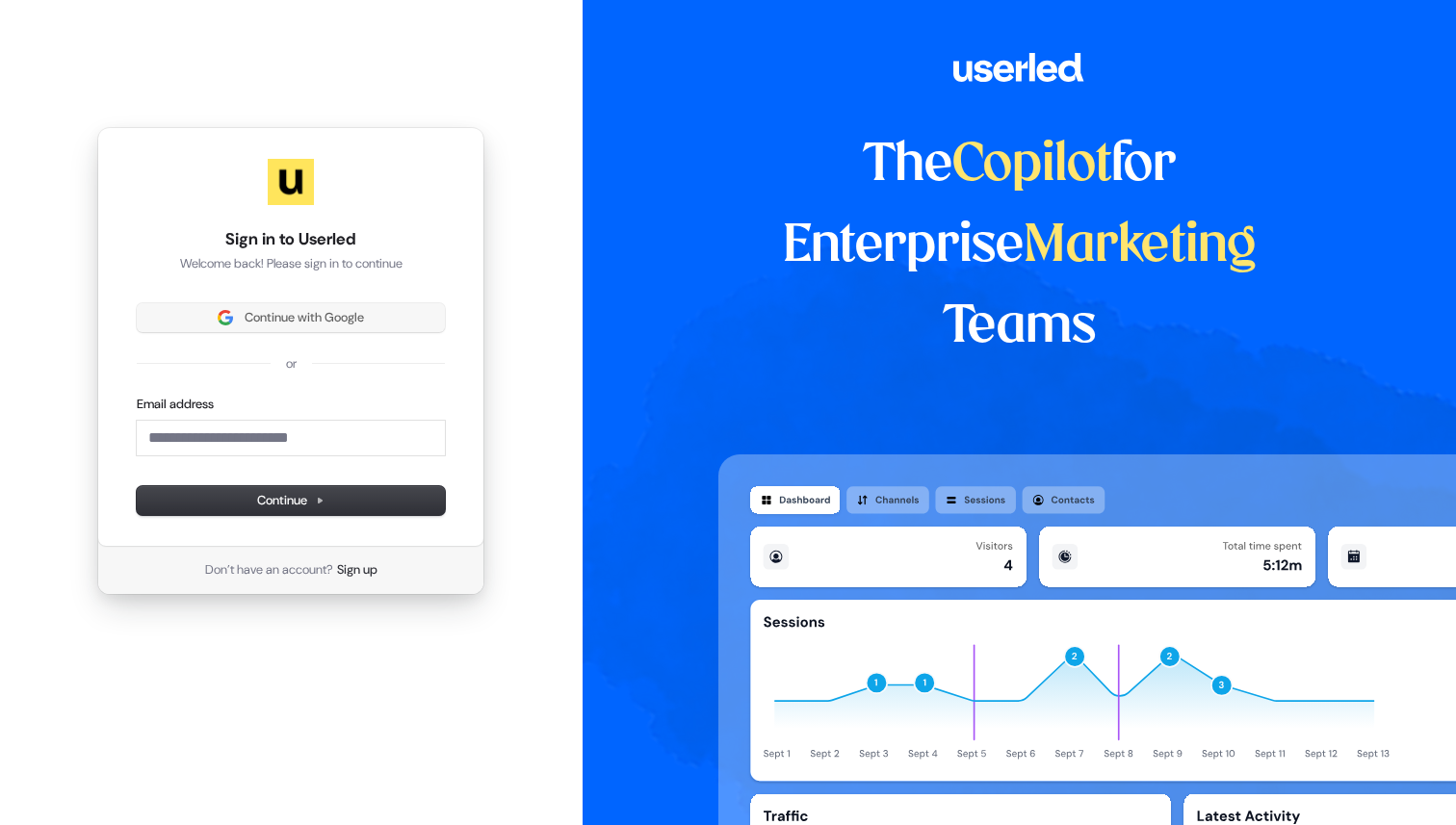 type 